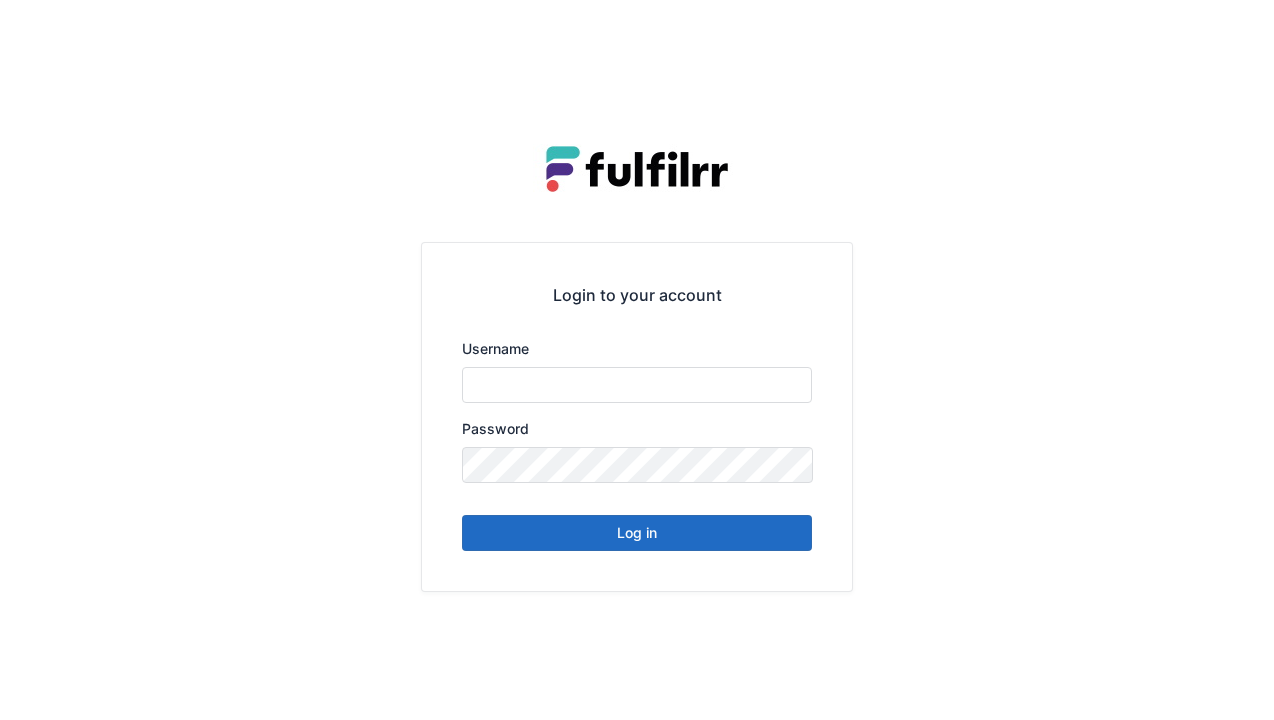 scroll, scrollTop: 0, scrollLeft: 0, axis: both 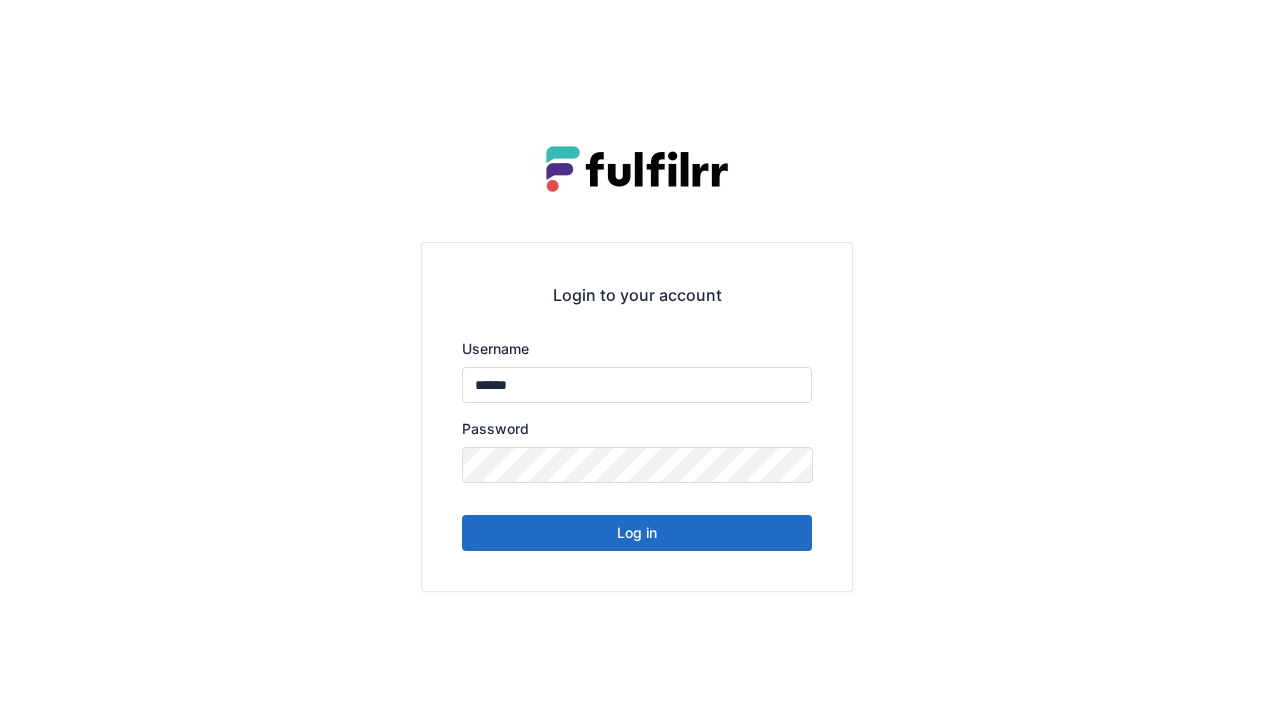 click on "Log in" at bounding box center [637, 533] 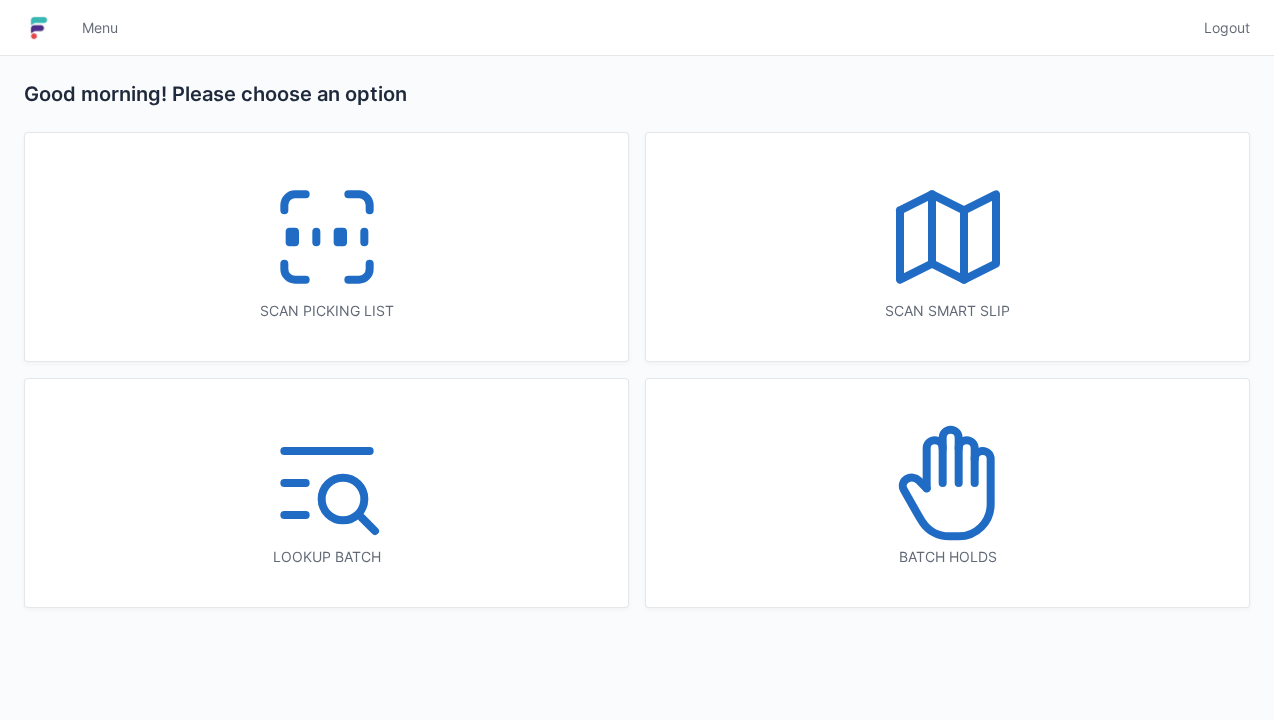 scroll, scrollTop: 0, scrollLeft: 0, axis: both 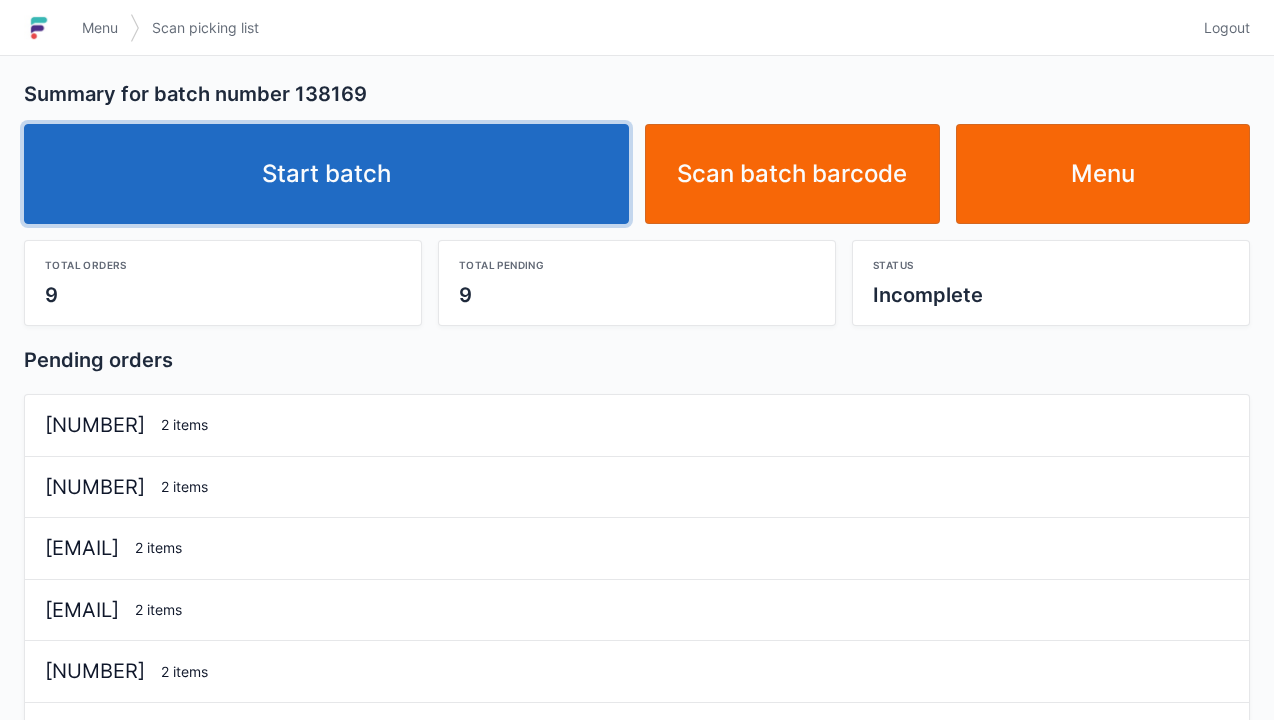 click on "Start batch" at bounding box center (326, 174) 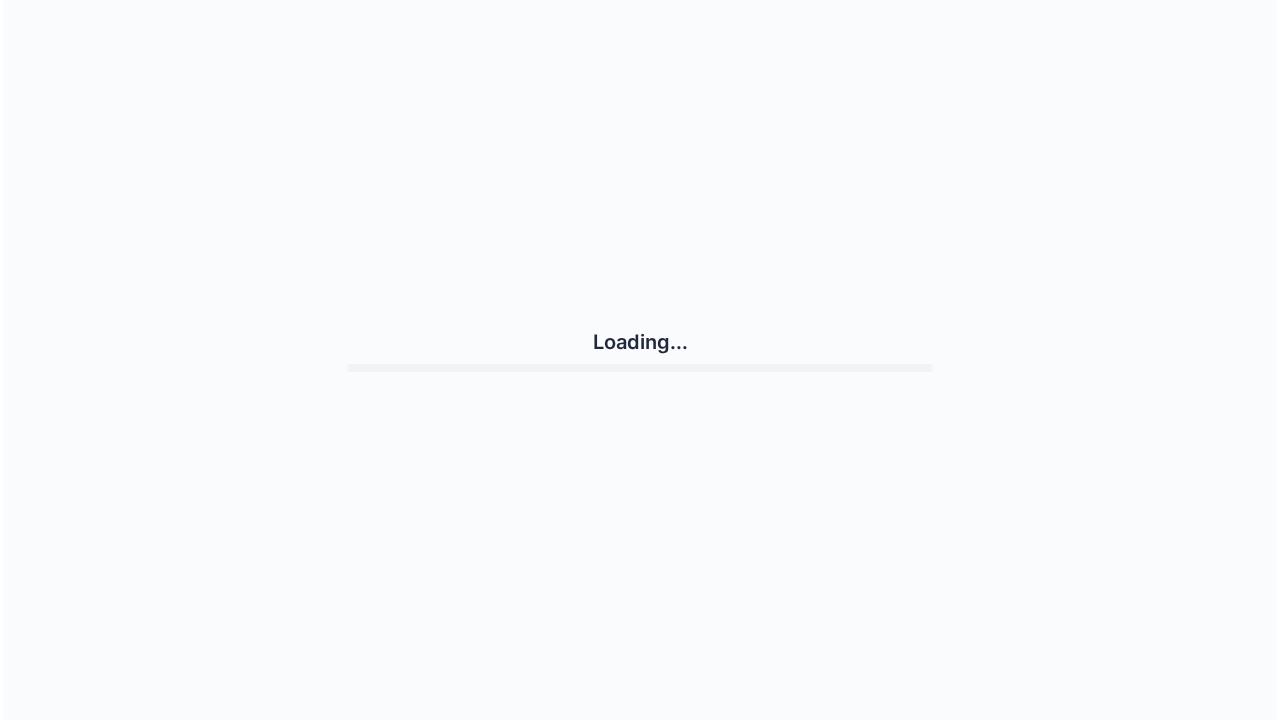 scroll, scrollTop: 0, scrollLeft: 0, axis: both 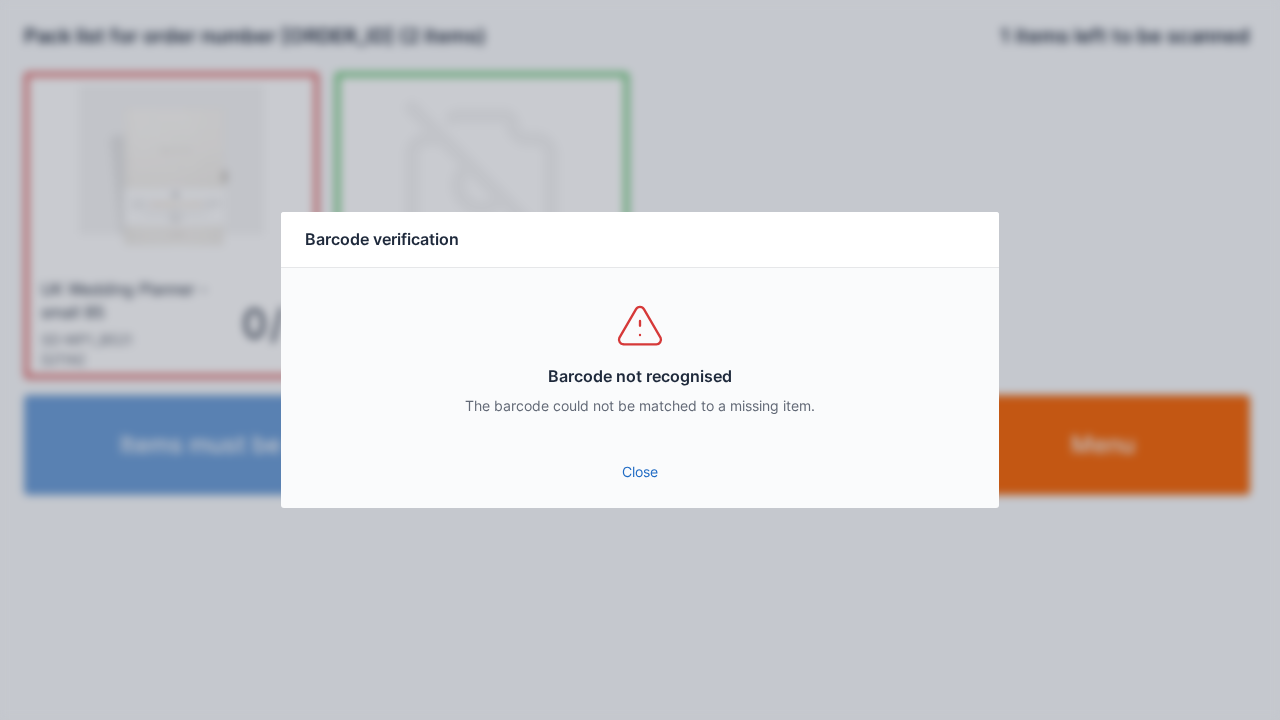click on "Barcode not recognised The barcode could not be matched to a missing item." at bounding box center (640, 358) 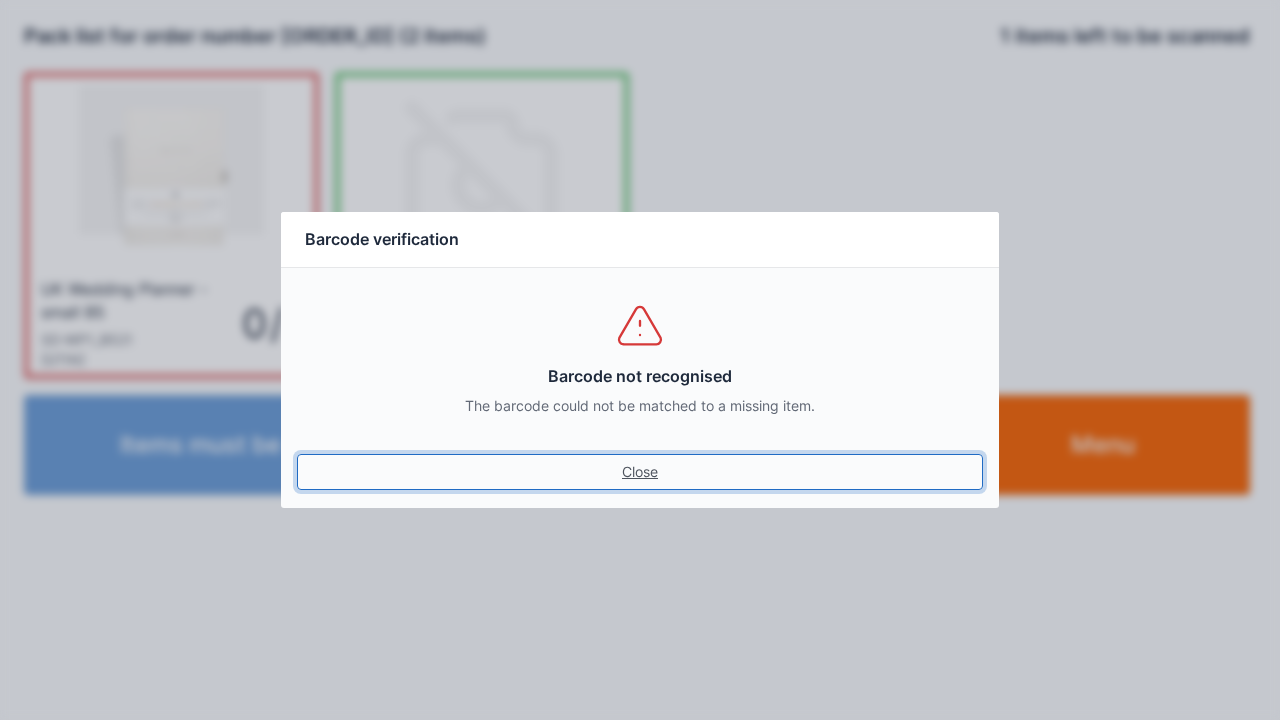 click on "Close" at bounding box center (640, 472) 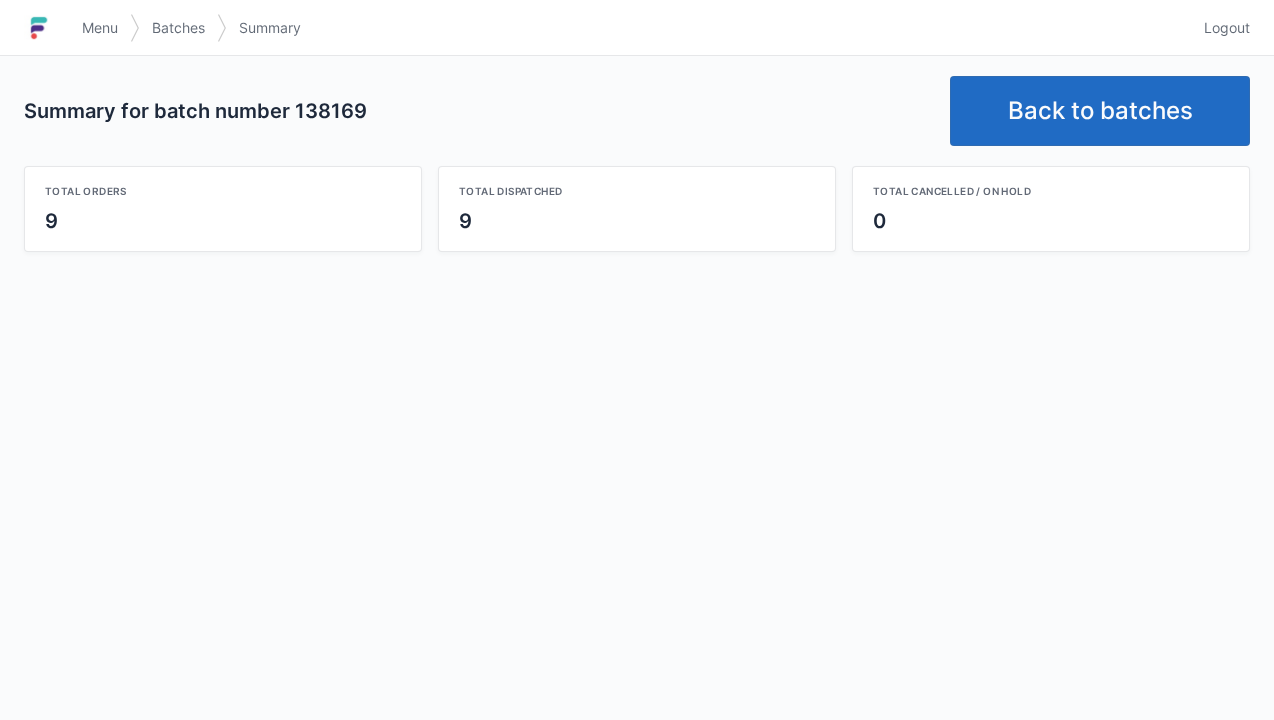 scroll, scrollTop: 0, scrollLeft: 0, axis: both 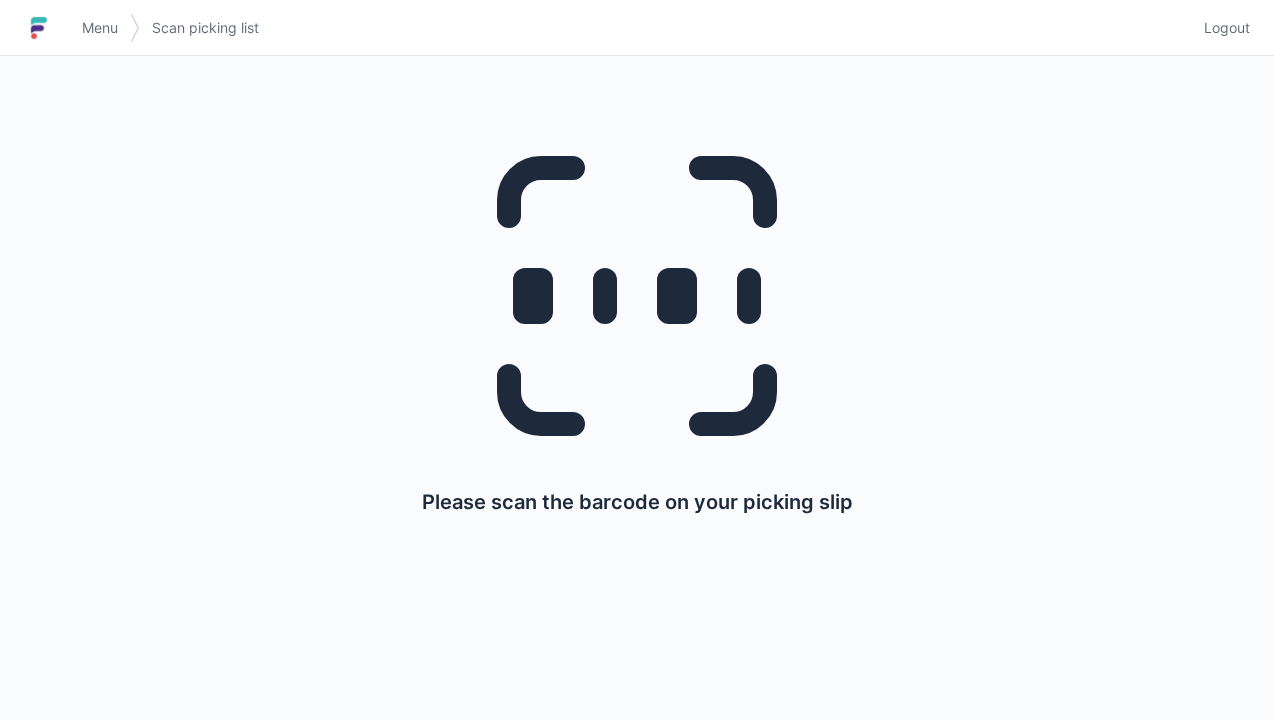 click on "Logout" at bounding box center [1227, 28] 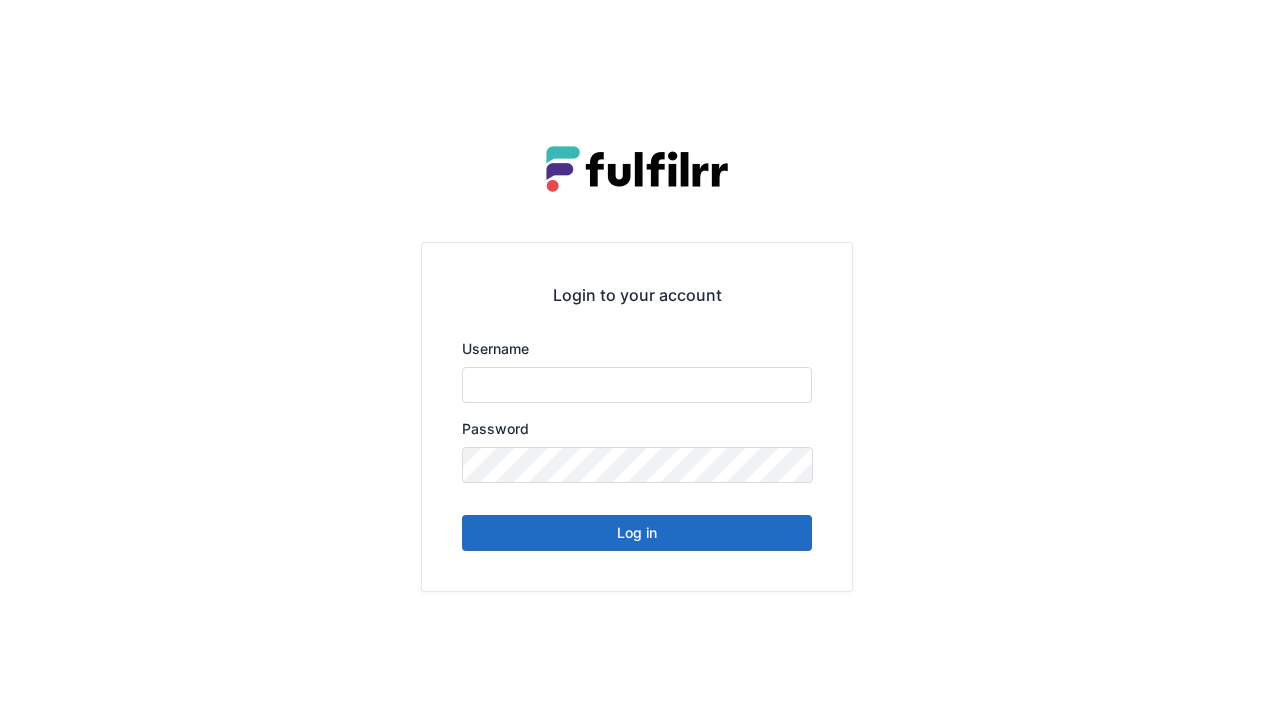 scroll, scrollTop: 0, scrollLeft: 0, axis: both 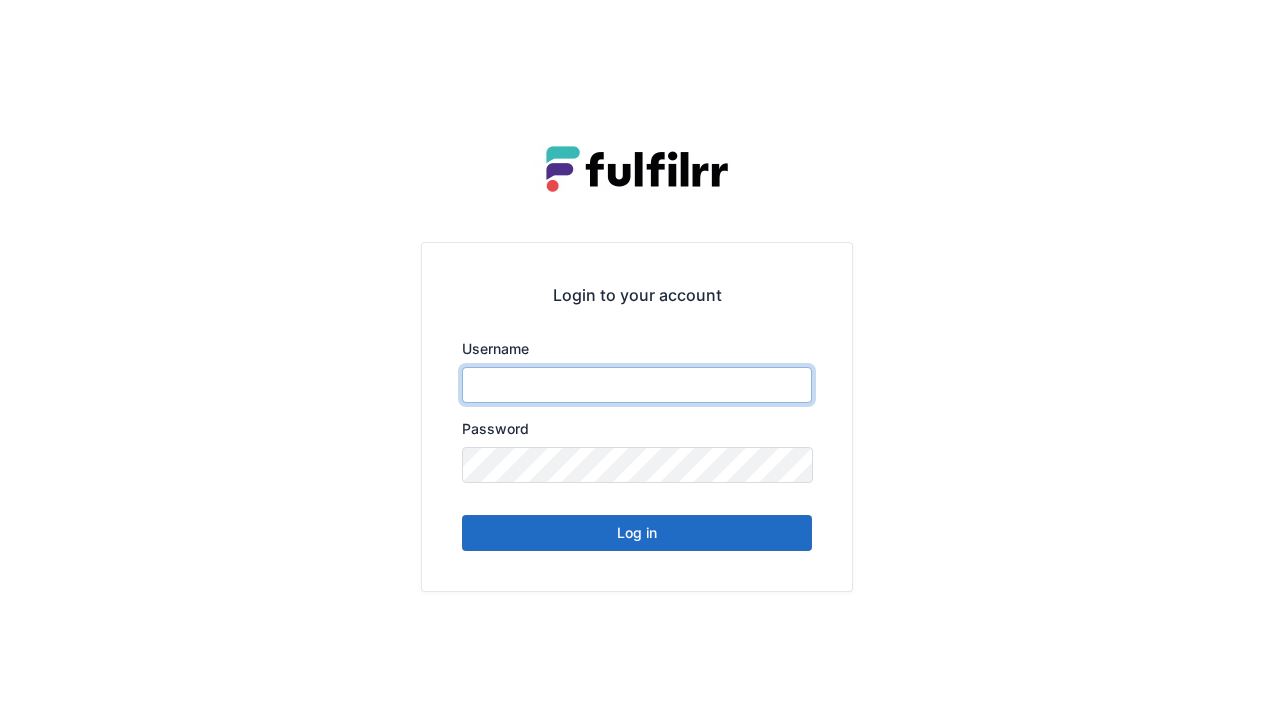 type on "******" 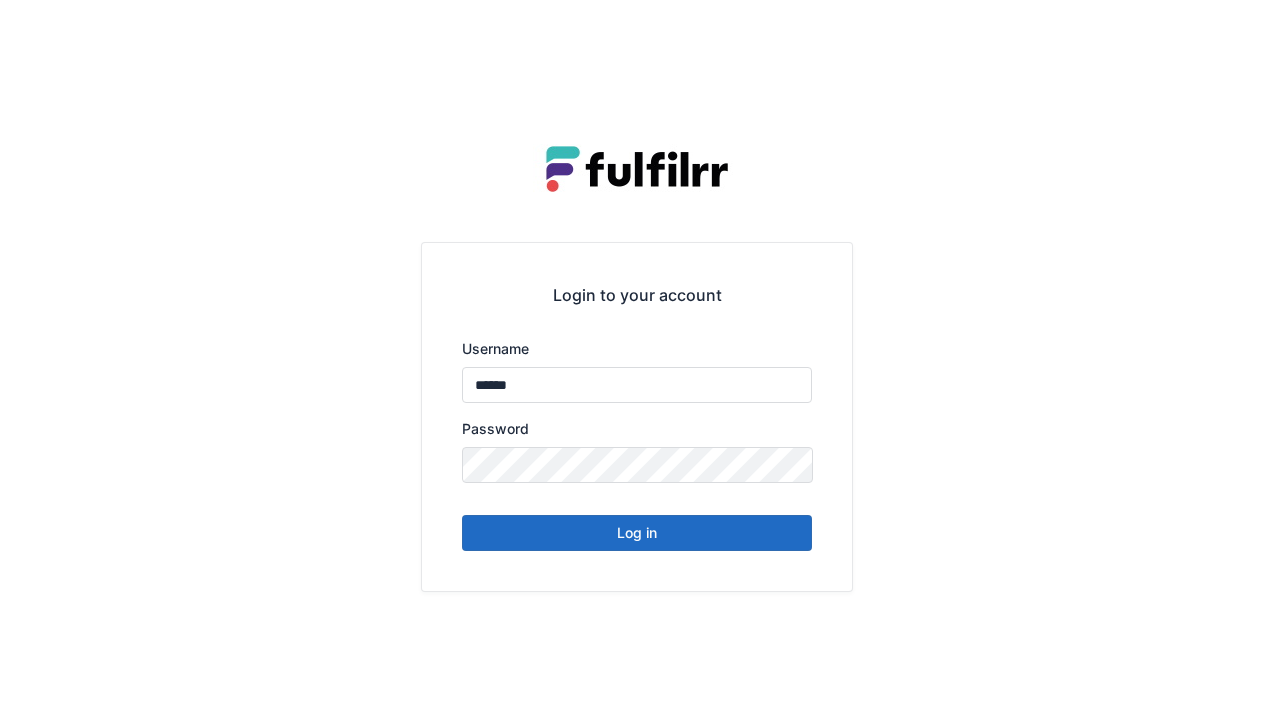 click on "Log in" at bounding box center (637, 533) 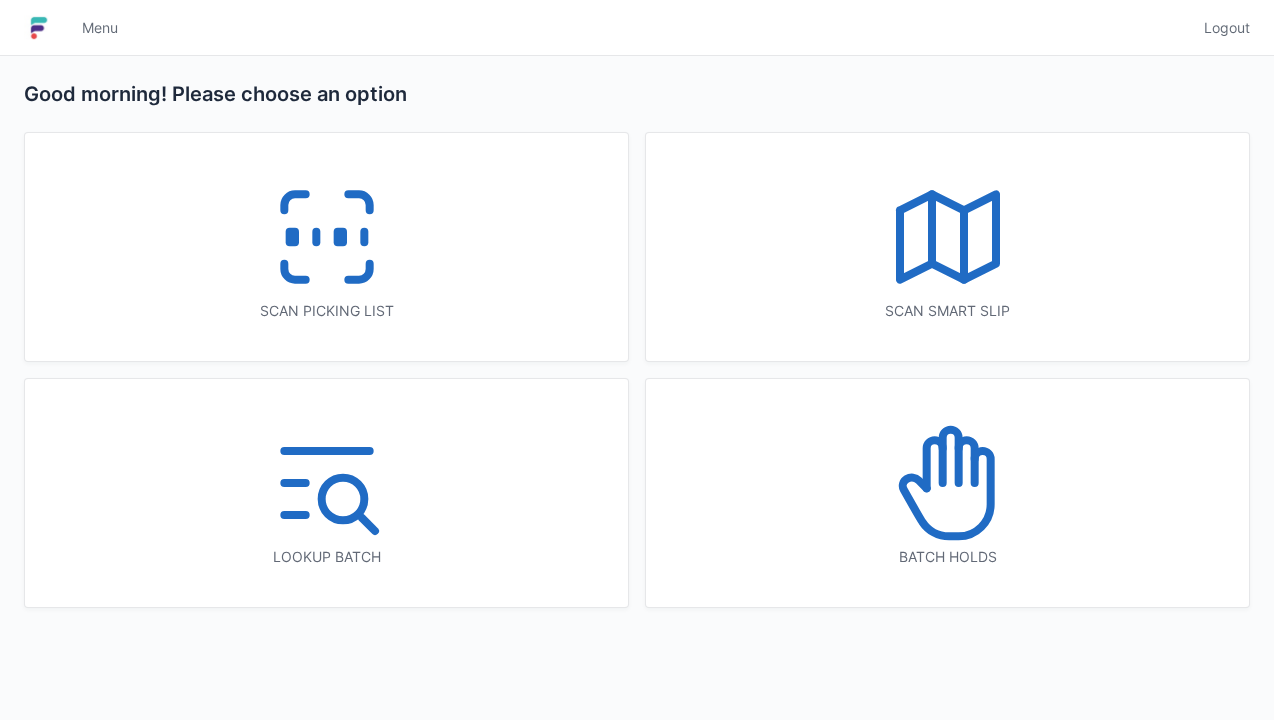 scroll, scrollTop: 0, scrollLeft: 0, axis: both 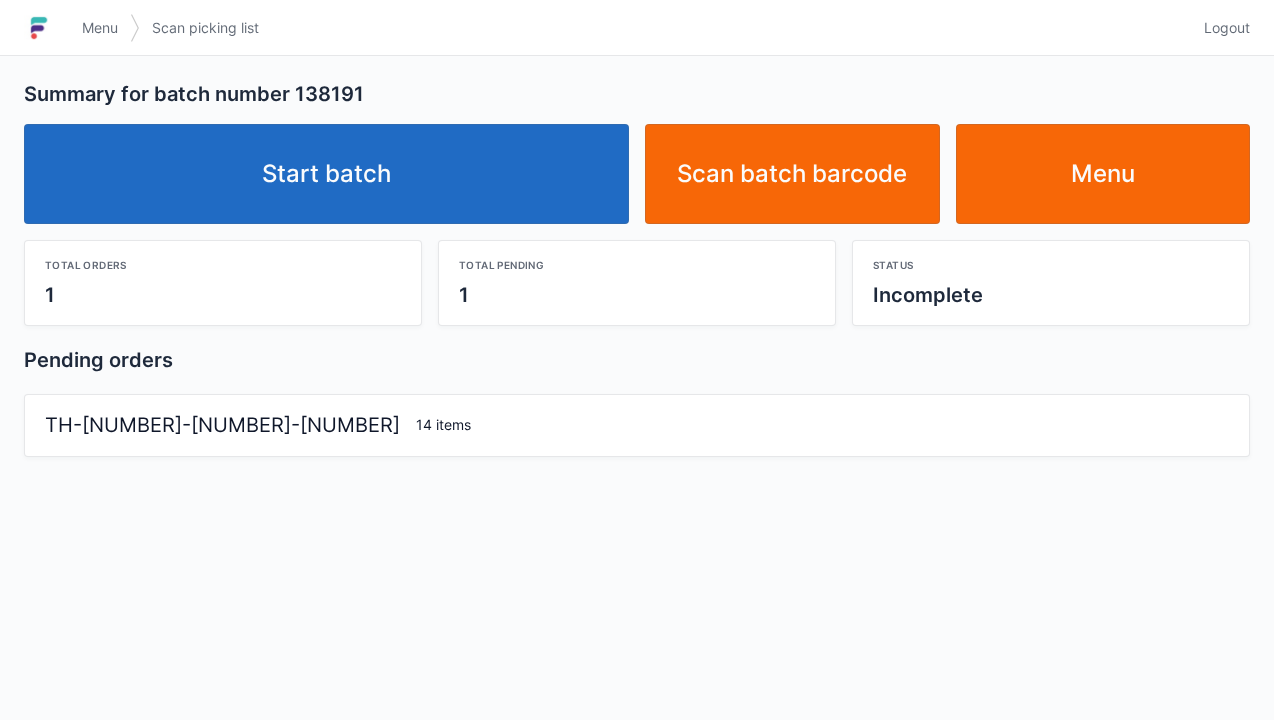 click on "Start batch" at bounding box center (326, 174) 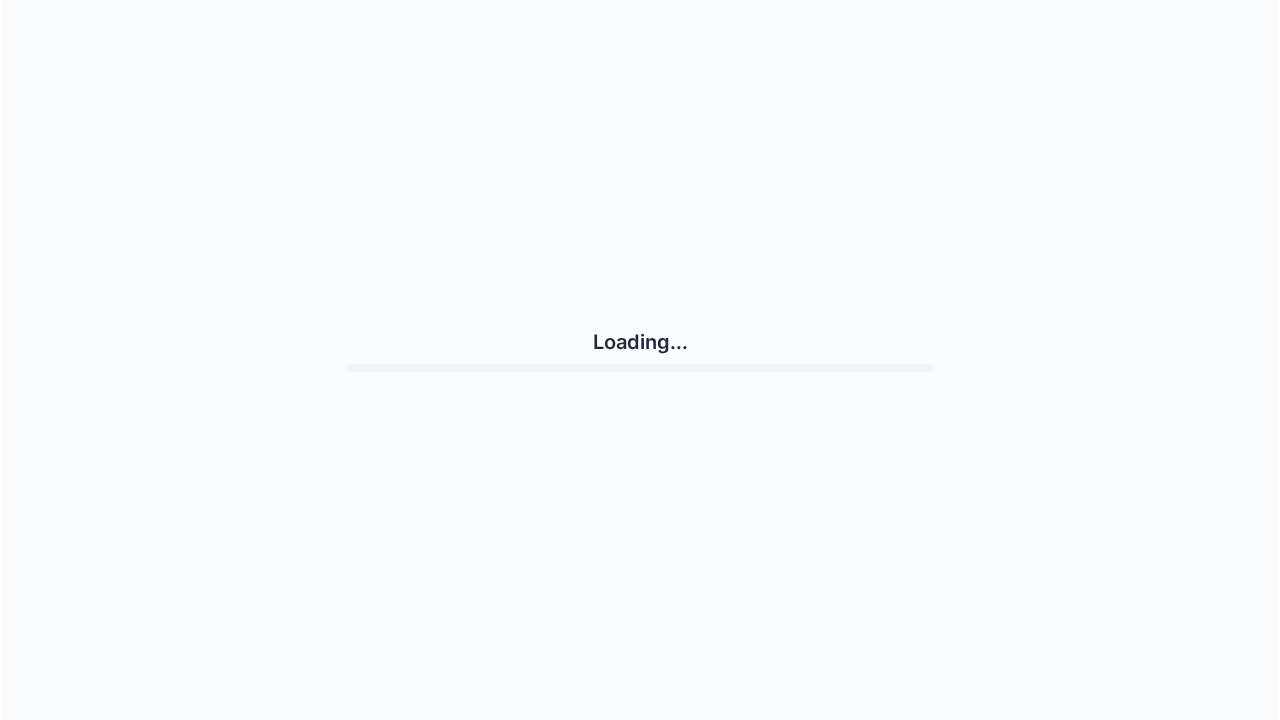 scroll, scrollTop: 0, scrollLeft: 0, axis: both 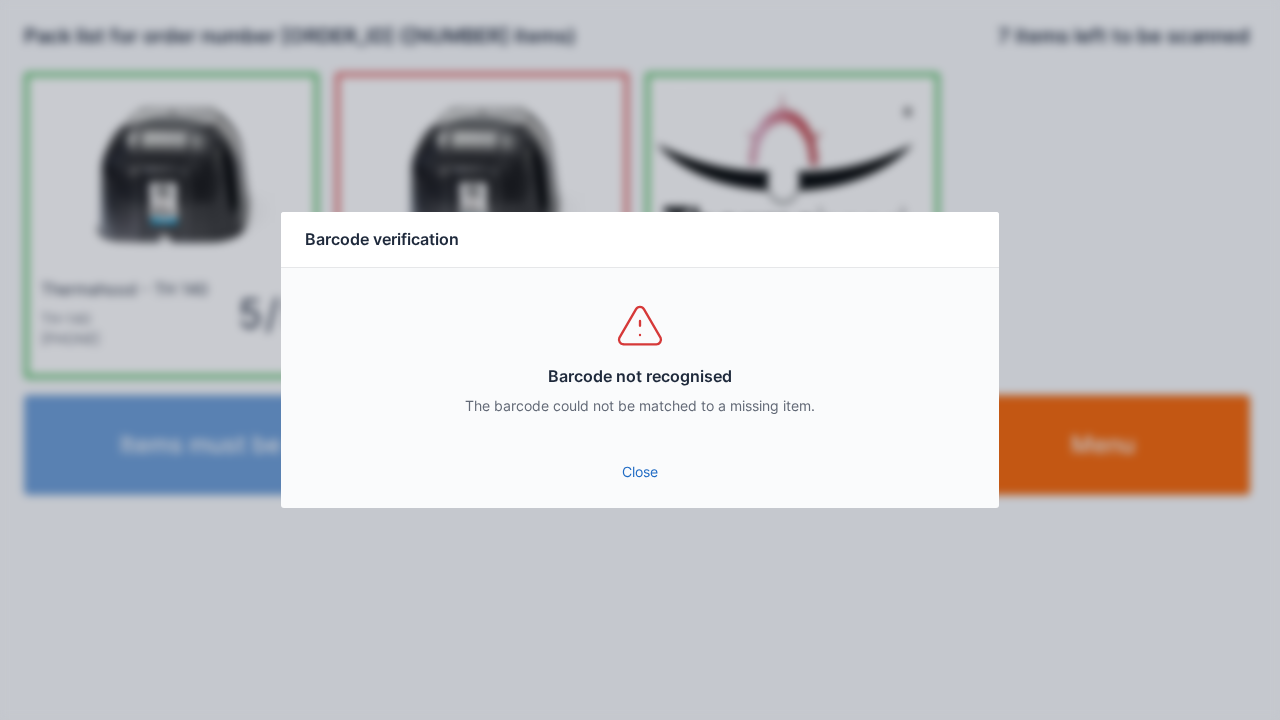 click on "Close" at bounding box center (640, 472) 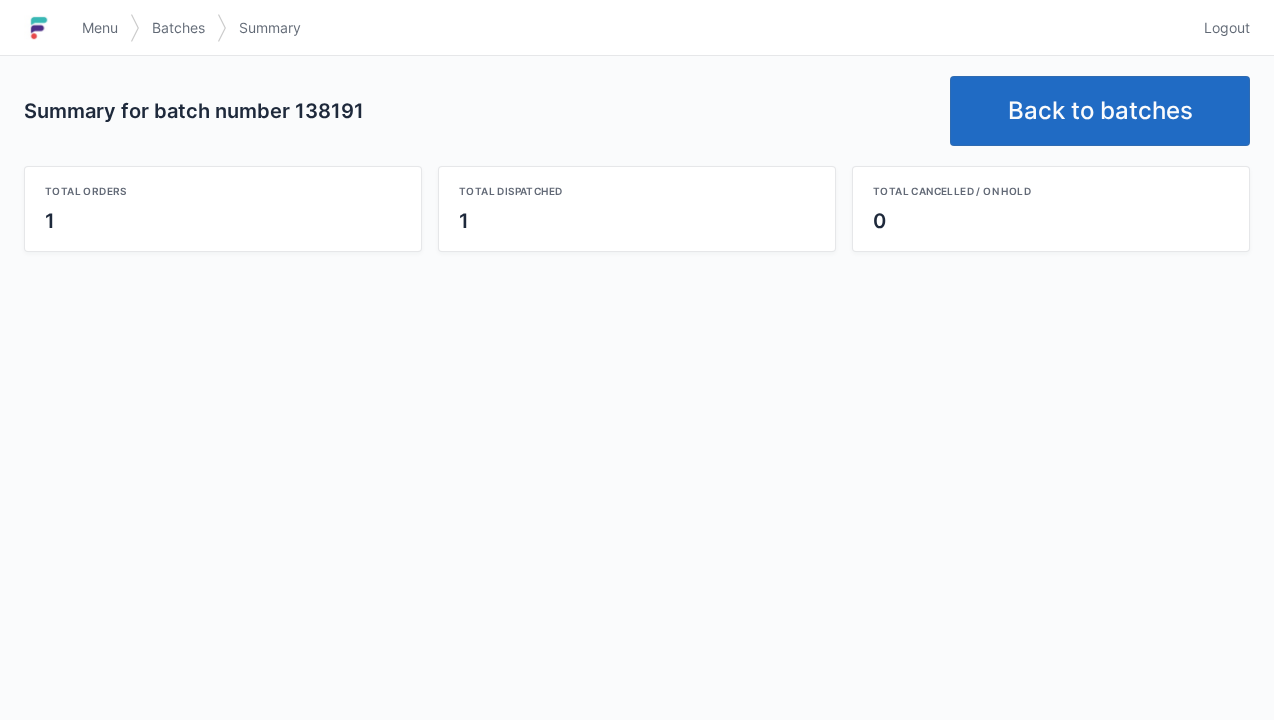 scroll, scrollTop: 0, scrollLeft: 0, axis: both 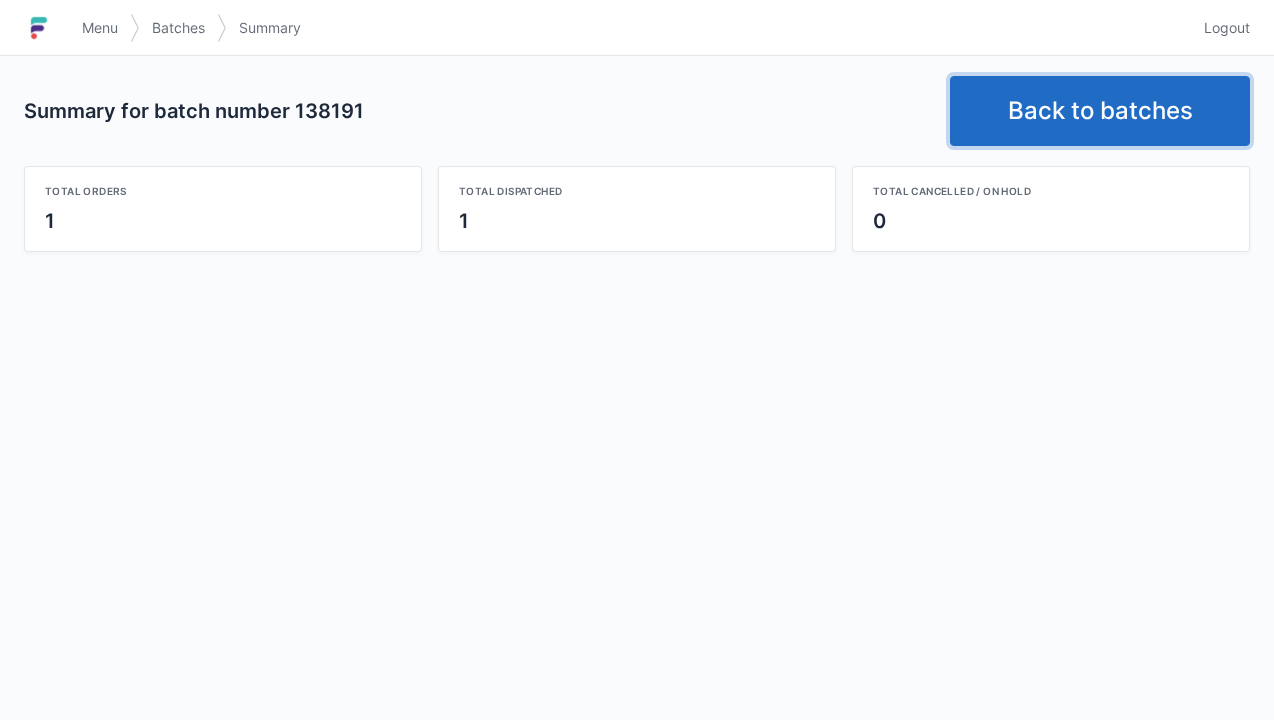 click on "Back to batches" at bounding box center (1100, 111) 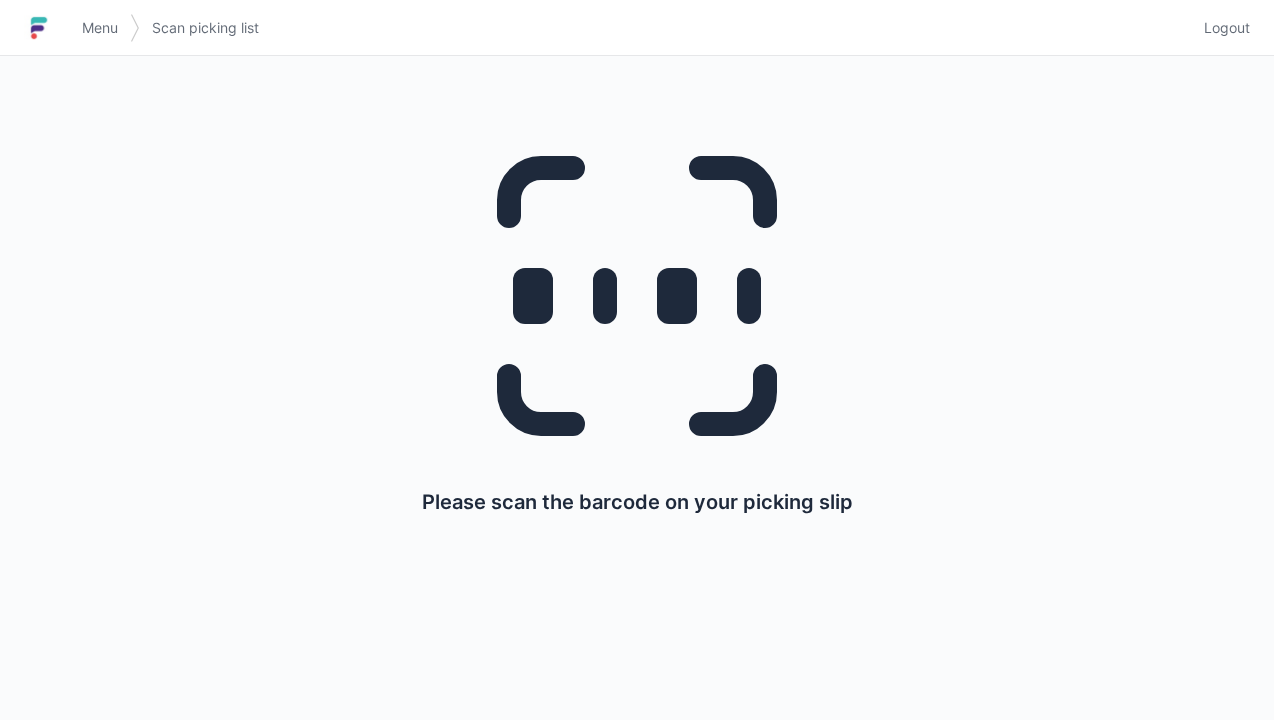 scroll, scrollTop: 0, scrollLeft: 0, axis: both 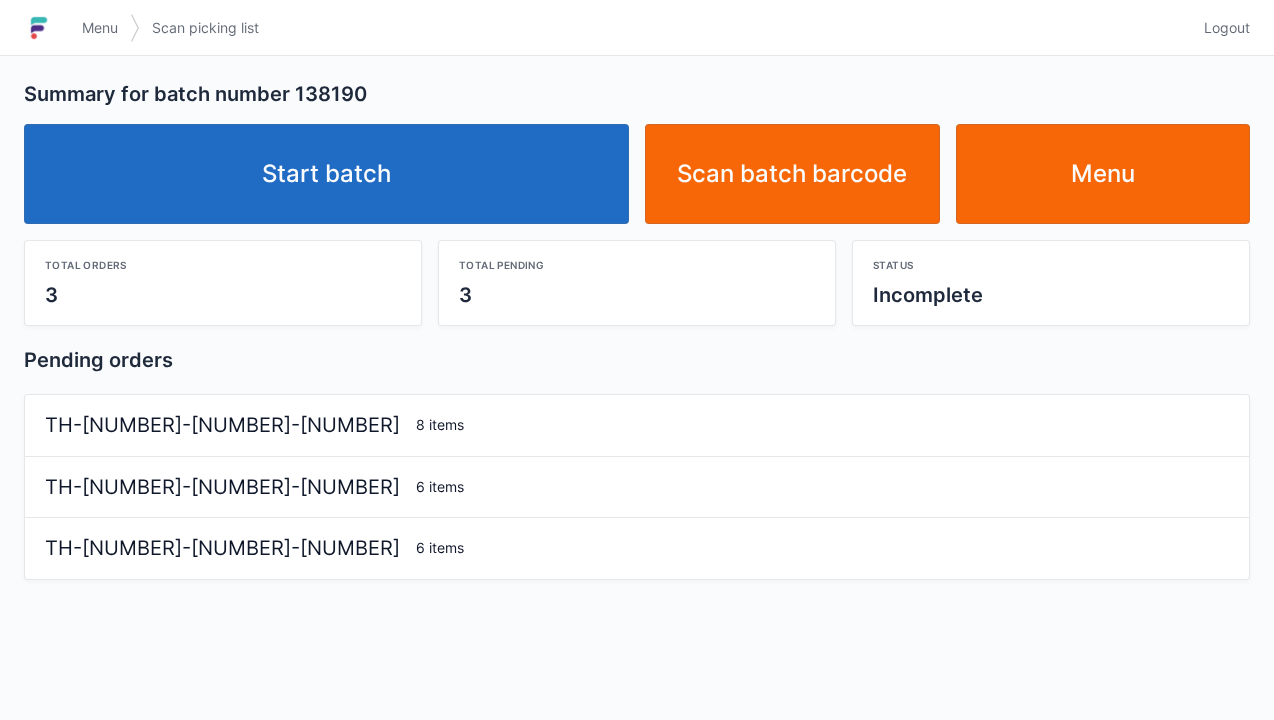 click on "Start batch" at bounding box center (326, 174) 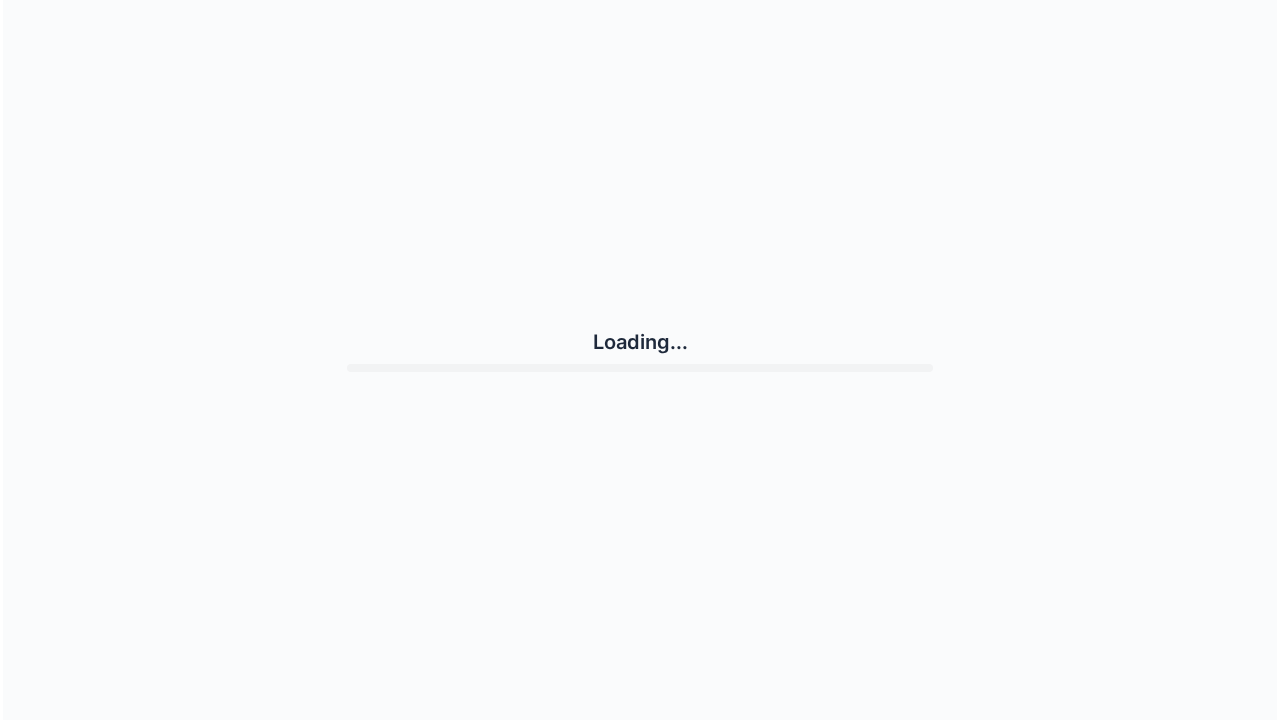 scroll, scrollTop: 0, scrollLeft: 0, axis: both 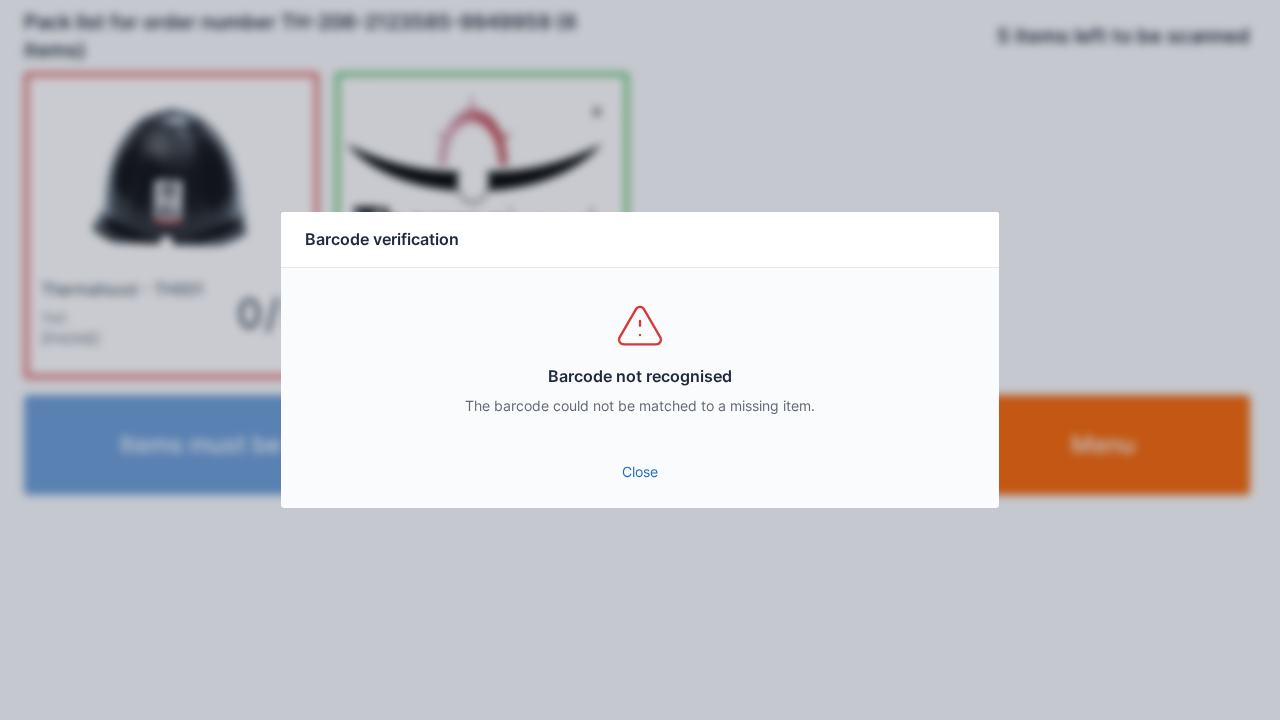 click on "Barcode not recognised The barcode could not be matched to a missing item." at bounding box center (640, 358) 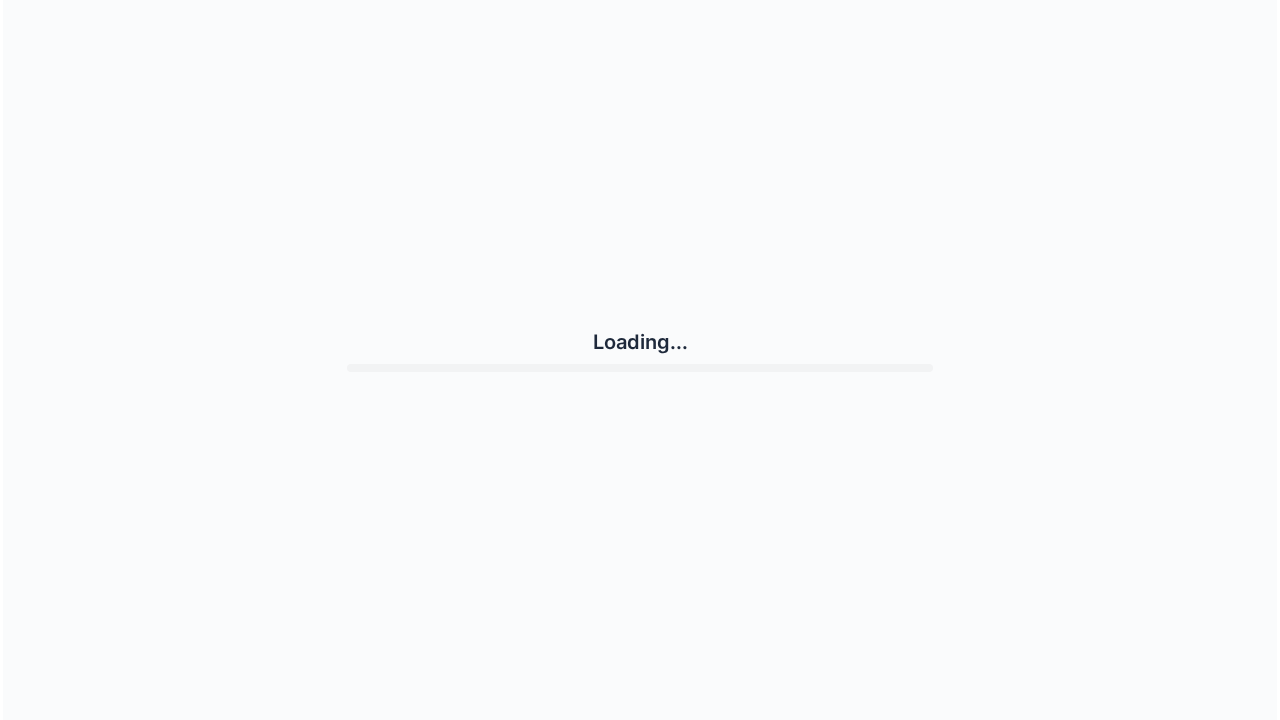 scroll, scrollTop: 0, scrollLeft: 0, axis: both 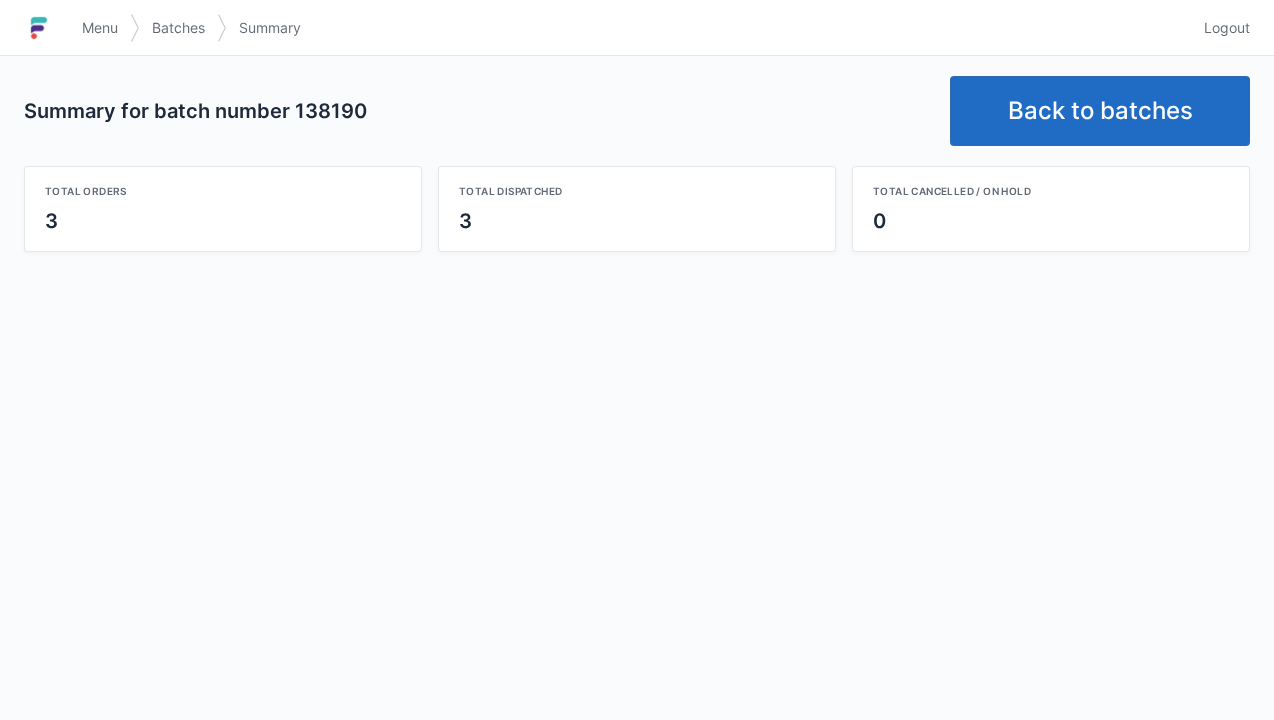 click on "Back to batches" at bounding box center (1100, 111) 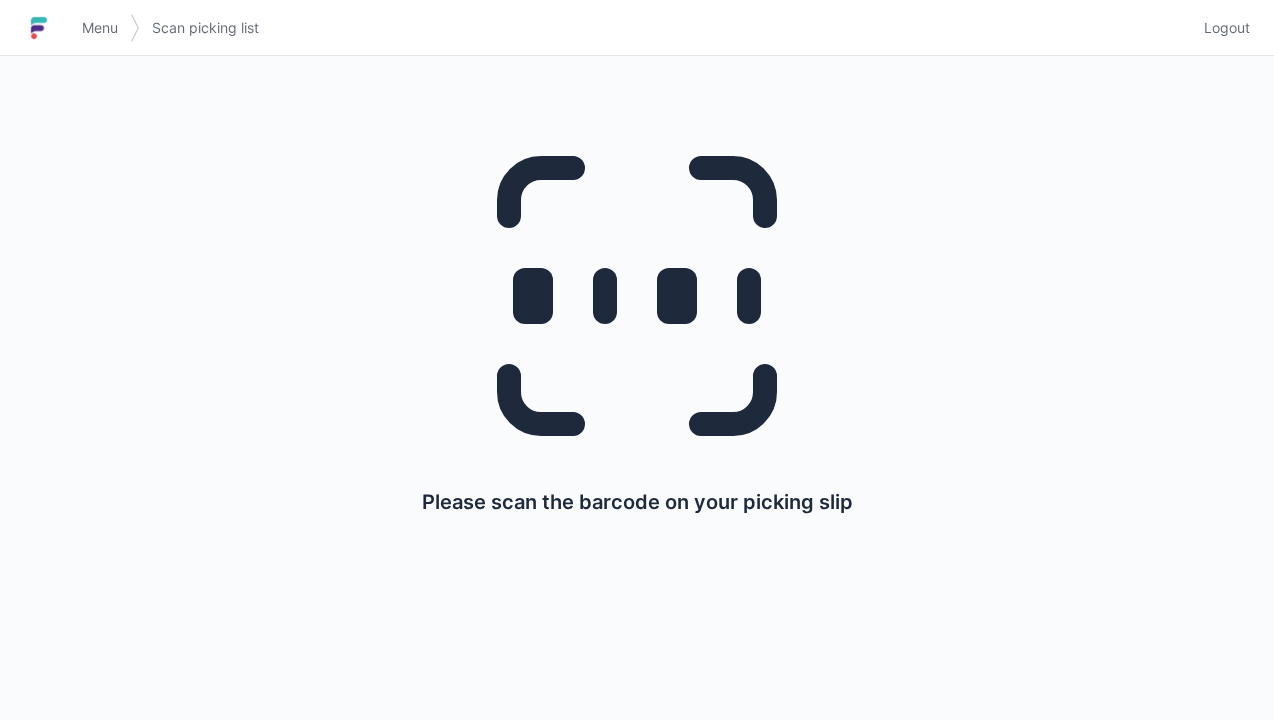 scroll, scrollTop: 0, scrollLeft: 0, axis: both 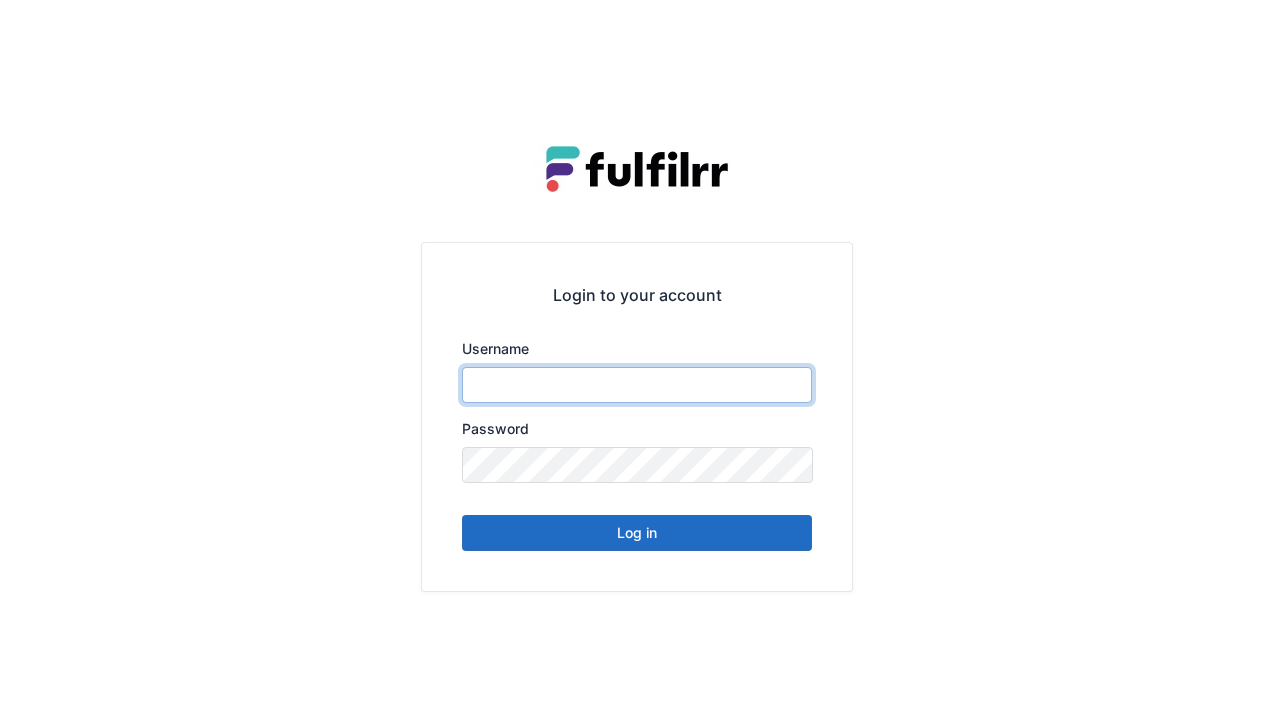 type on "******" 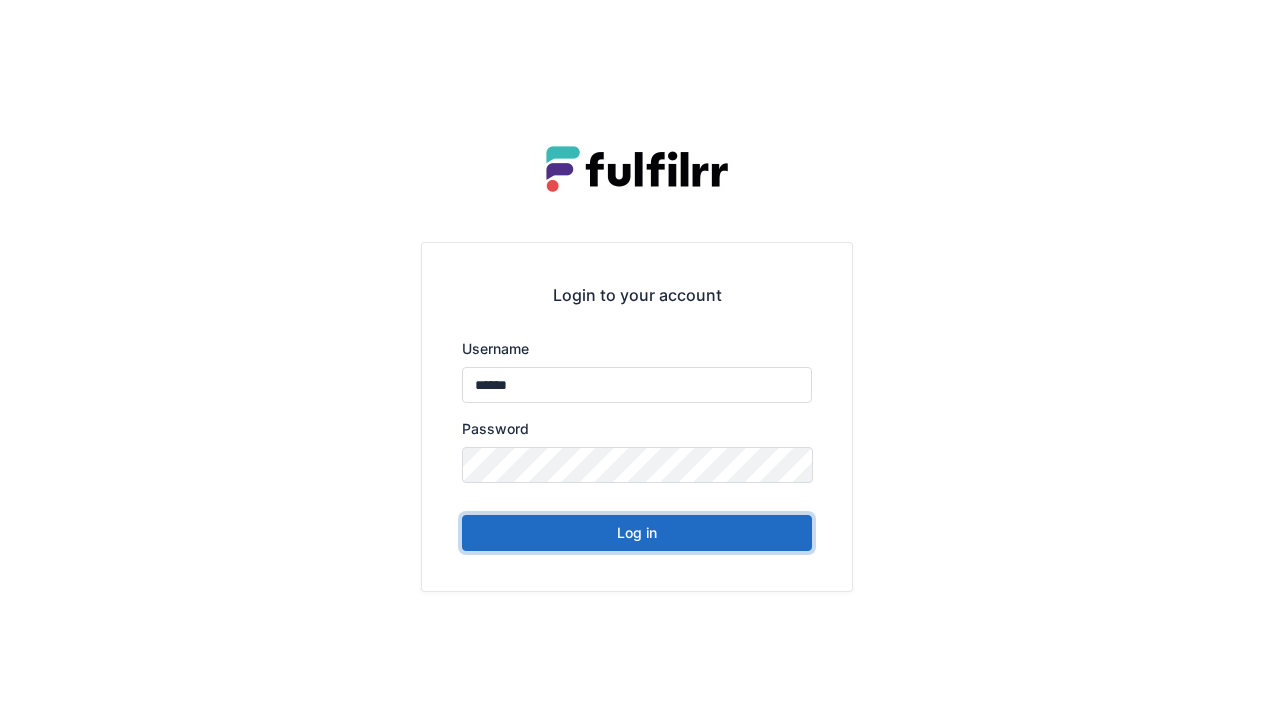 click on "Log in" at bounding box center [637, 533] 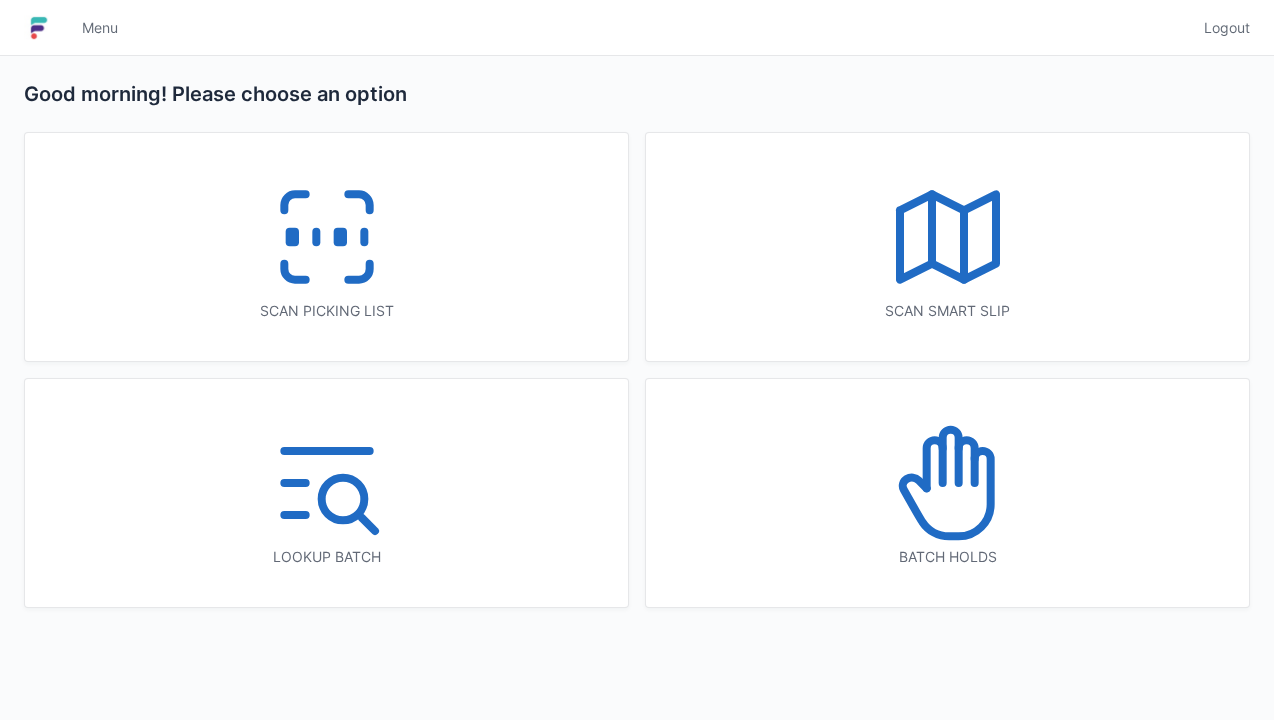 scroll, scrollTop: 0, scrollLeft: 0, axis: both 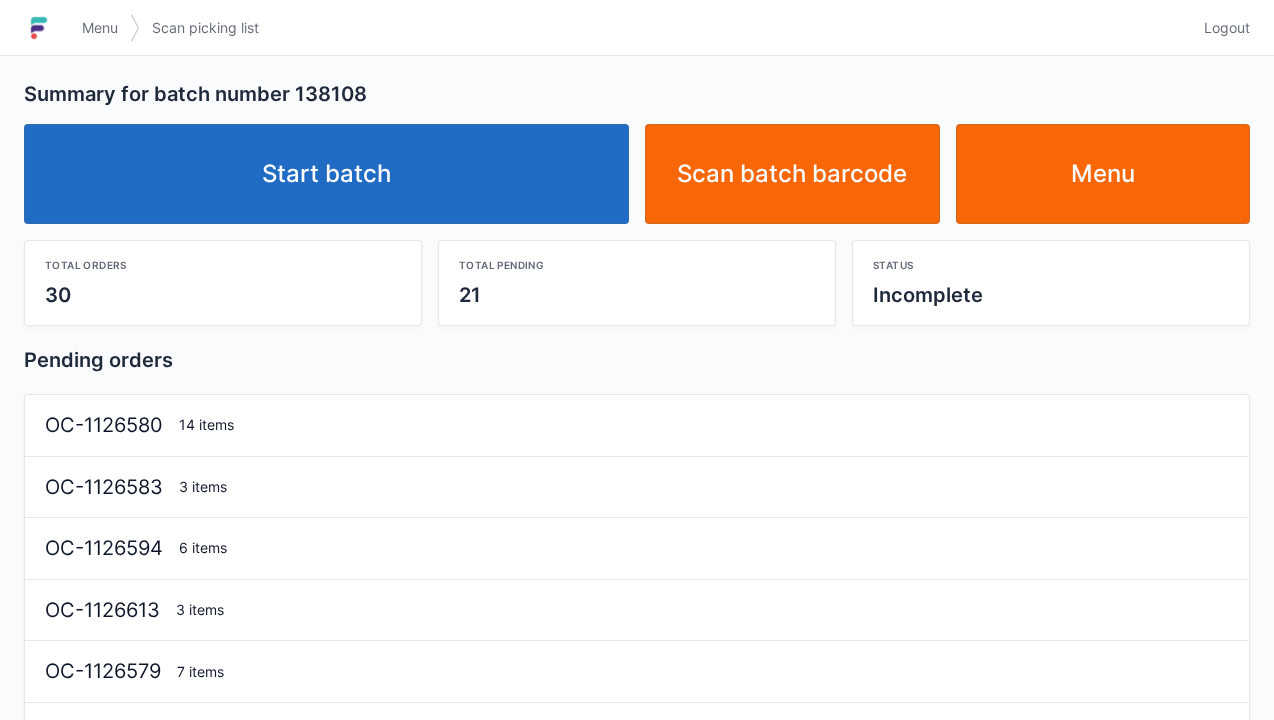 click on "Start batch" at bounding box center (326, 174) 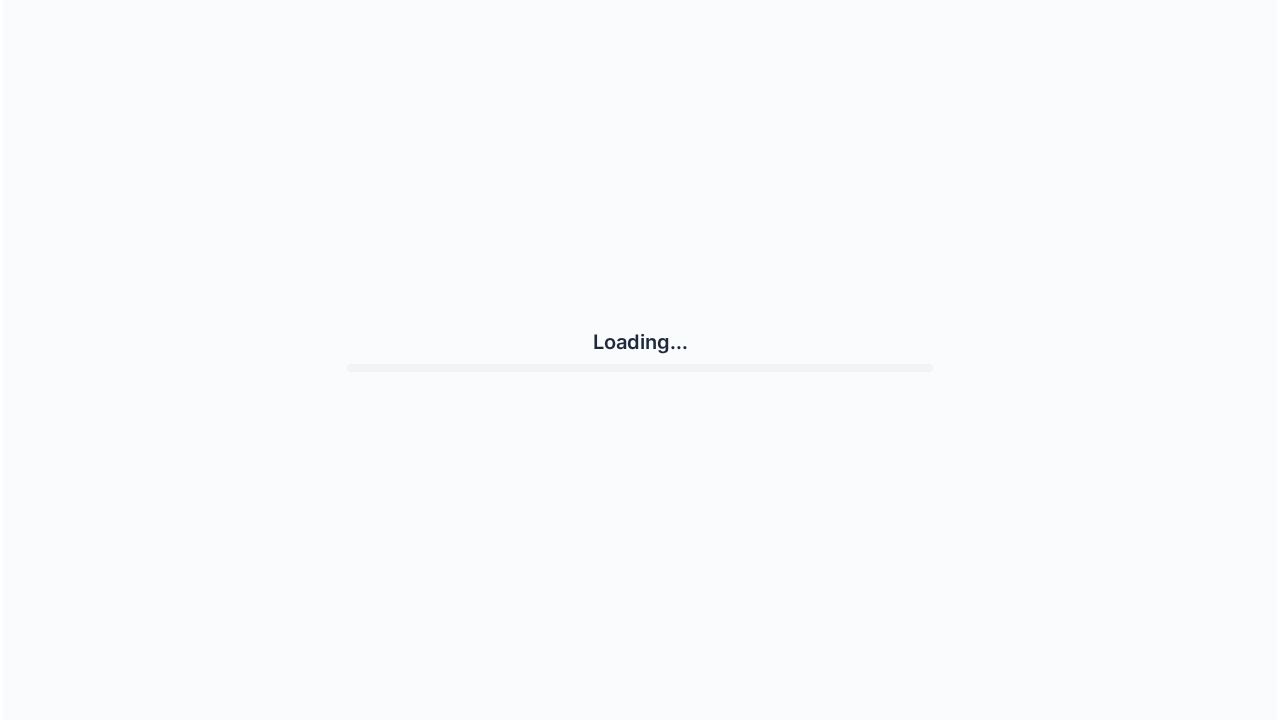 scroll, scrollTop: 0, scrollLeft: 0, axis: both 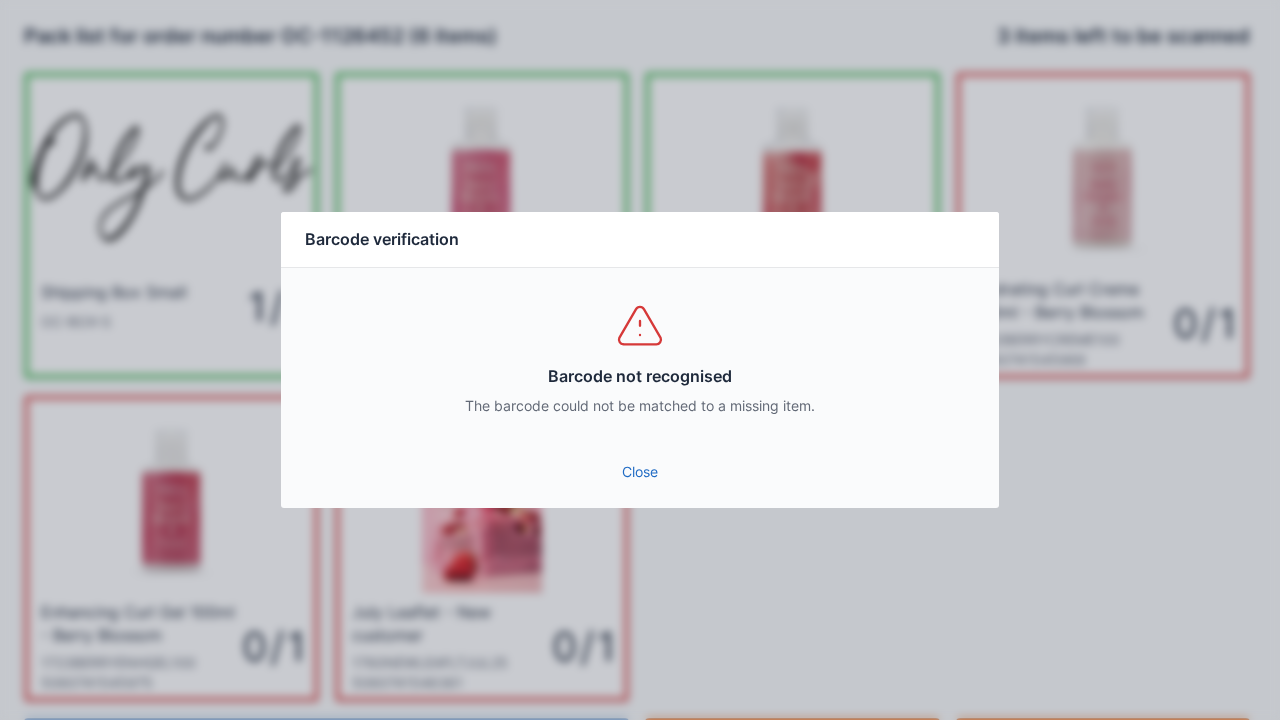 click on "Close" at bounding box center [640, 472] 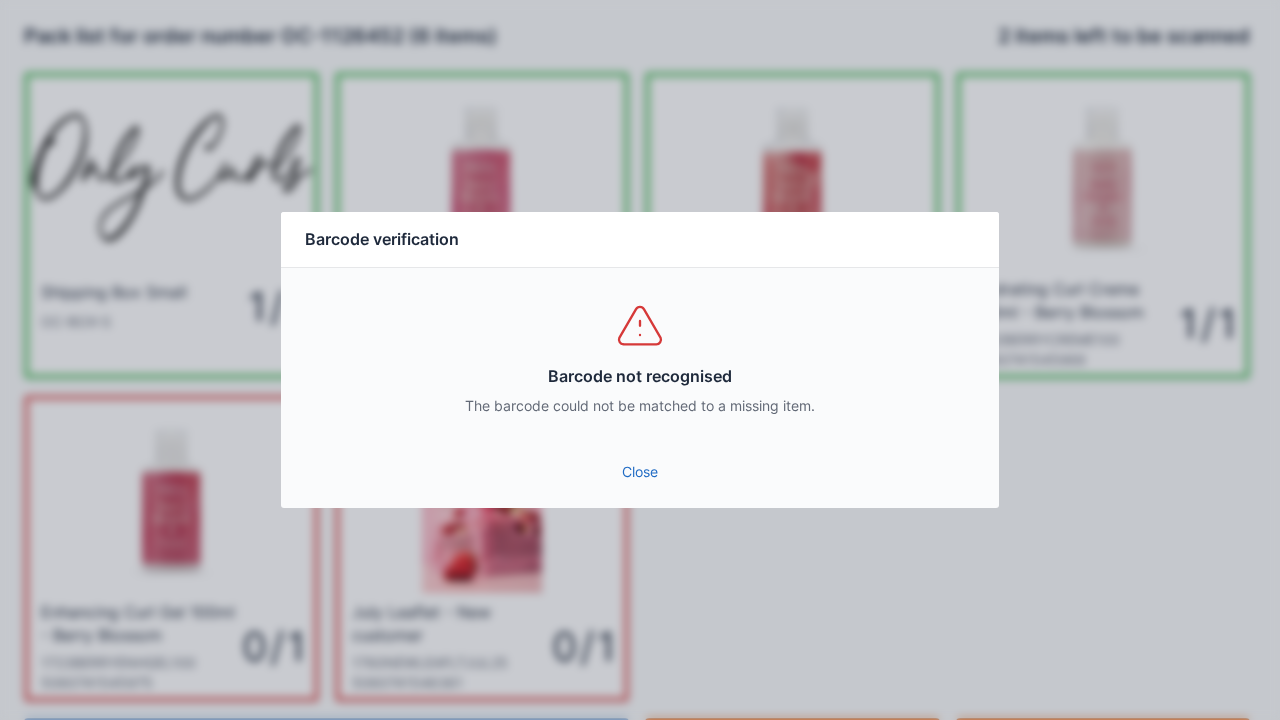 click on "Close" at bounding box center (640, 472) 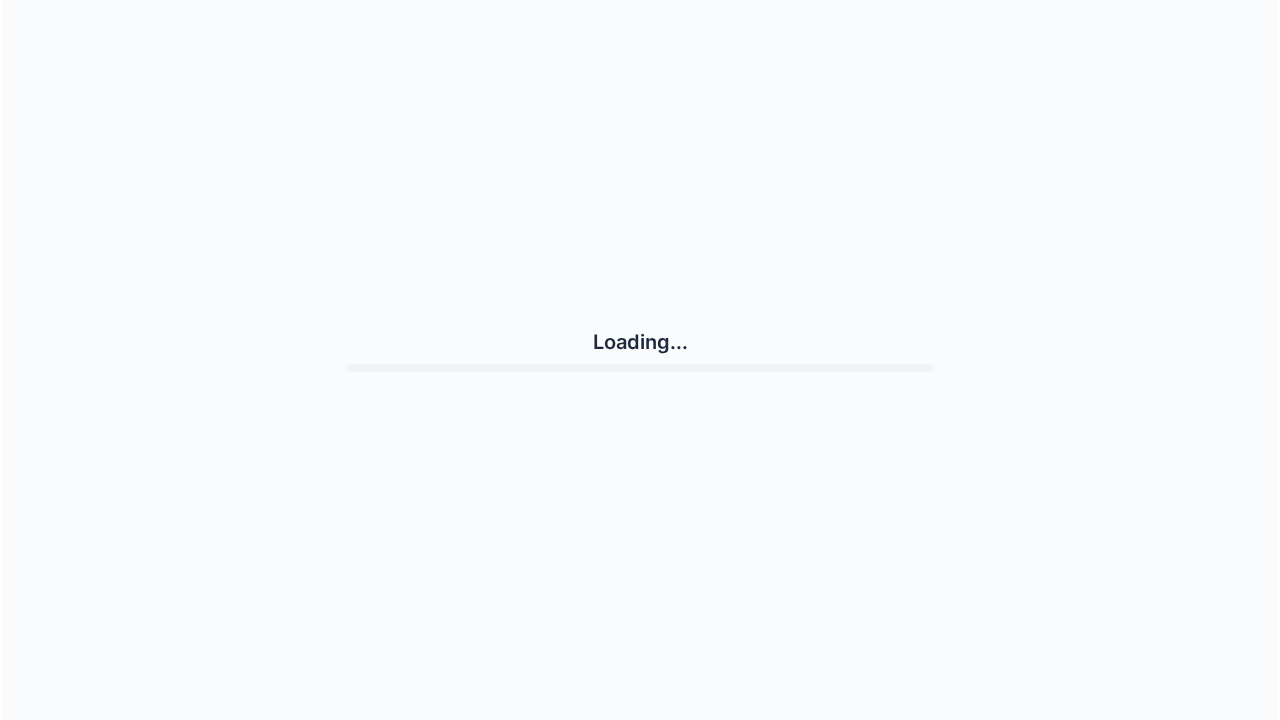 scroll, scrollTop: 0, scrollLeft: 0, axis: both 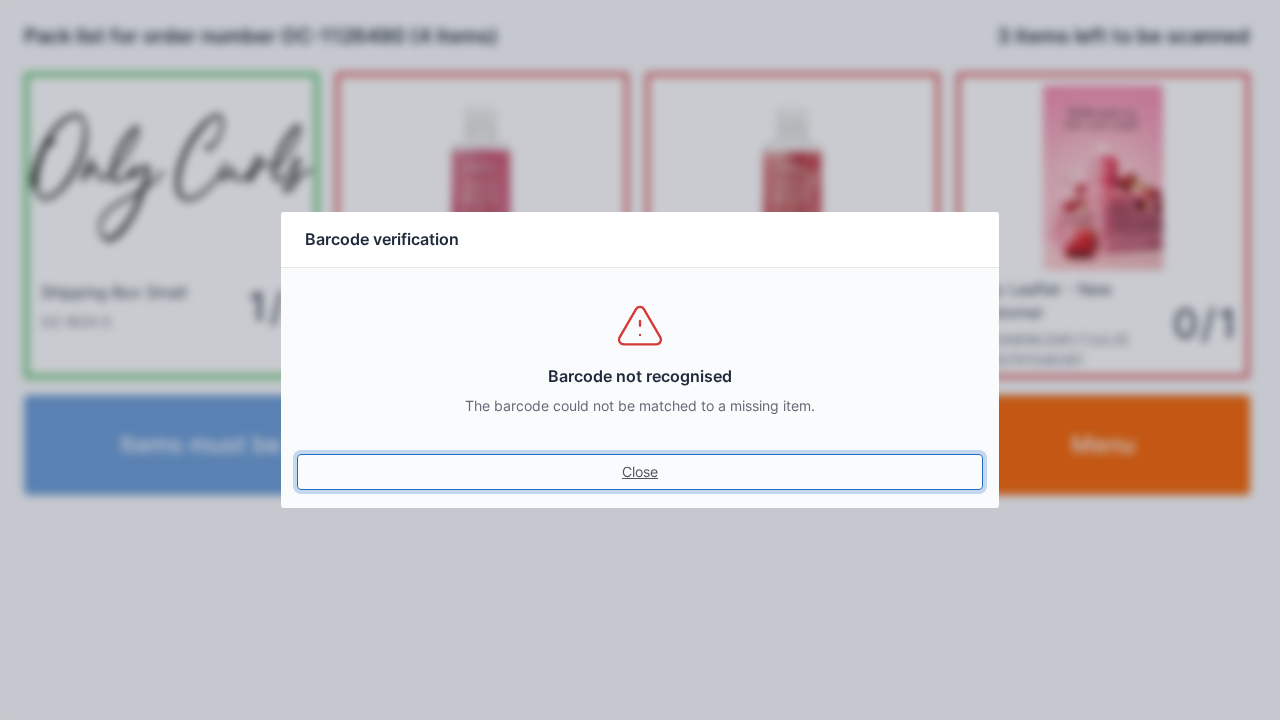 click on "Close" at bounding box center (640, 472) 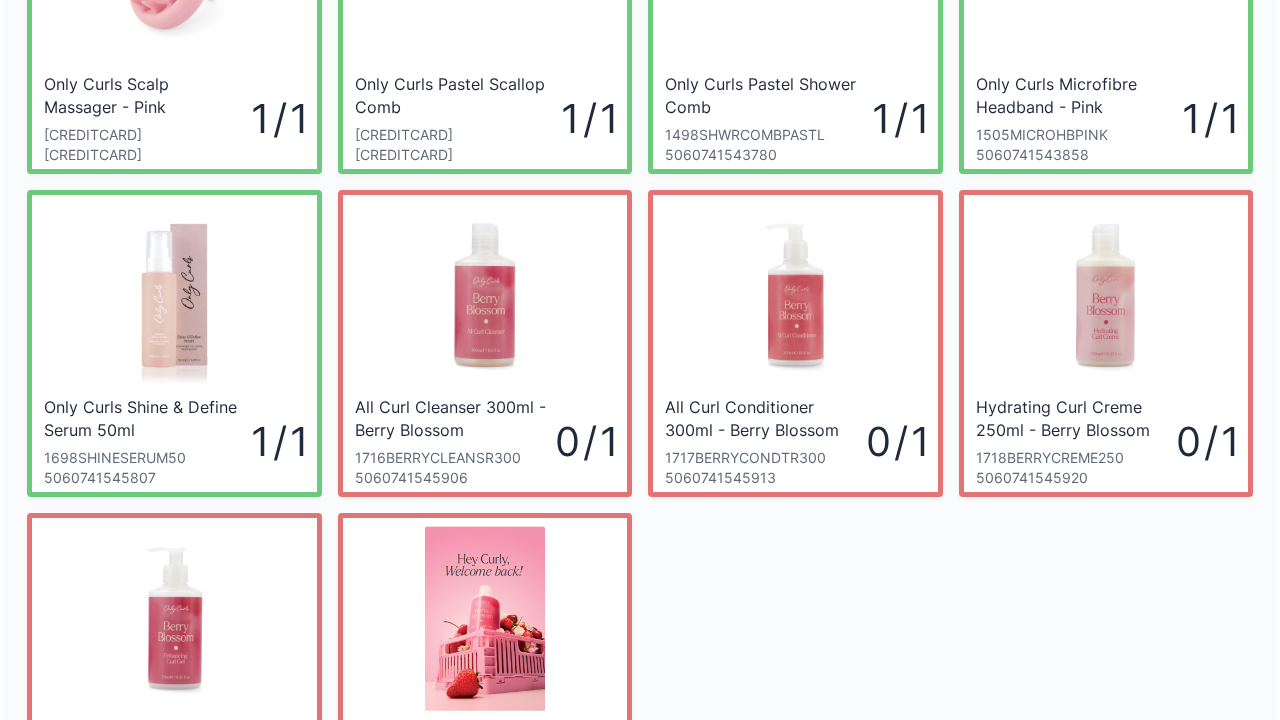 scroll, scrollTop: 1000, scrollLeft: 0, axis: vertical 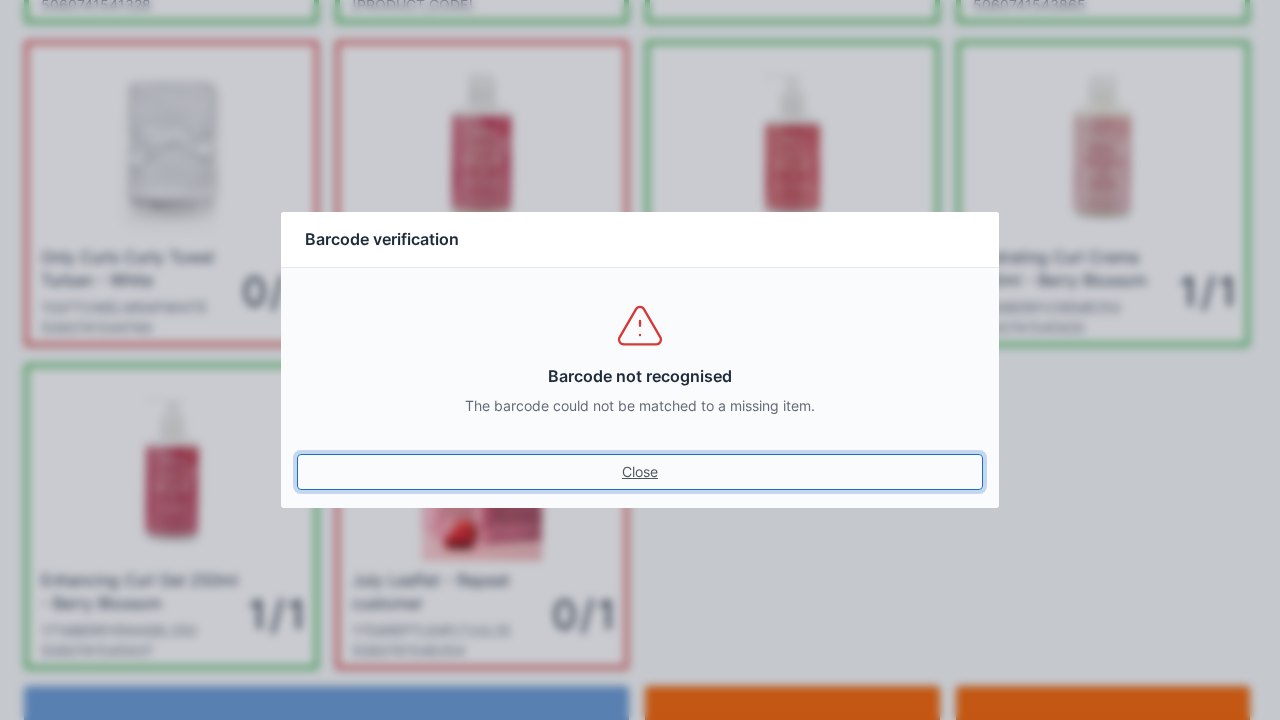 click on "Close" at bounding box center (640, 472) 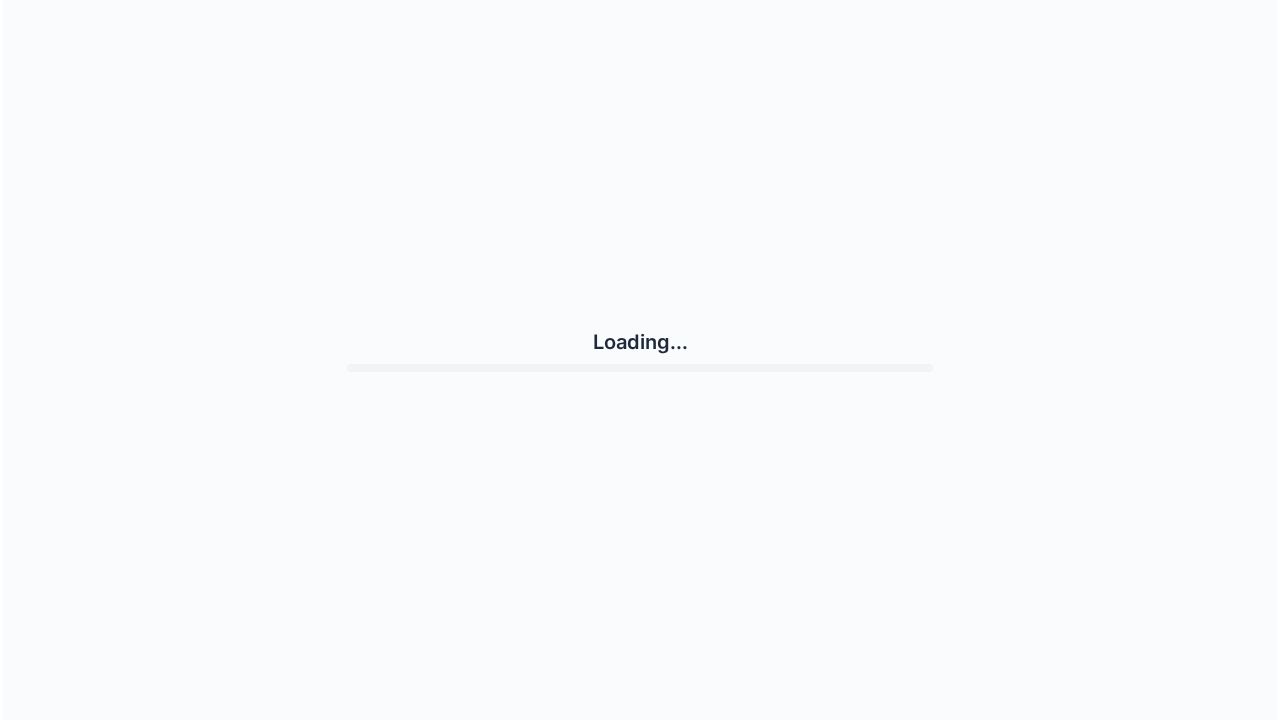 scroll, scrollTop: 0, scrollLeft: 0, axis: both 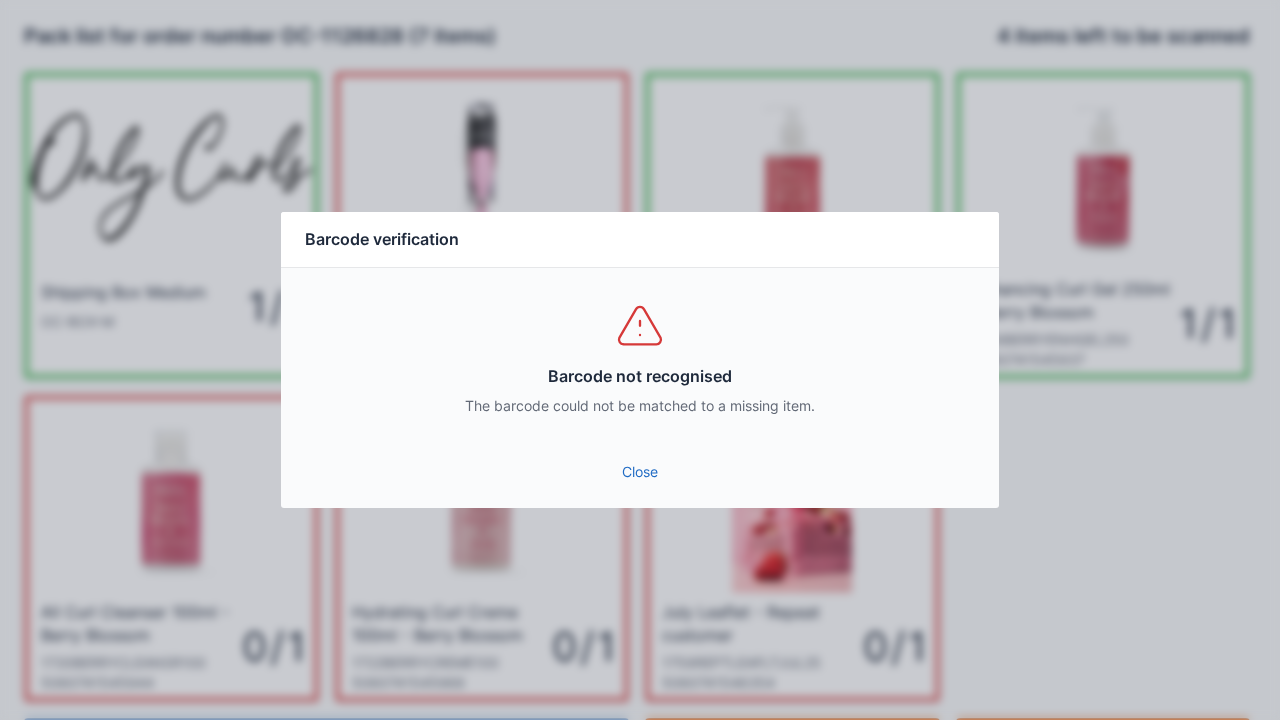click on "Close" at bounding box center [640, 472] 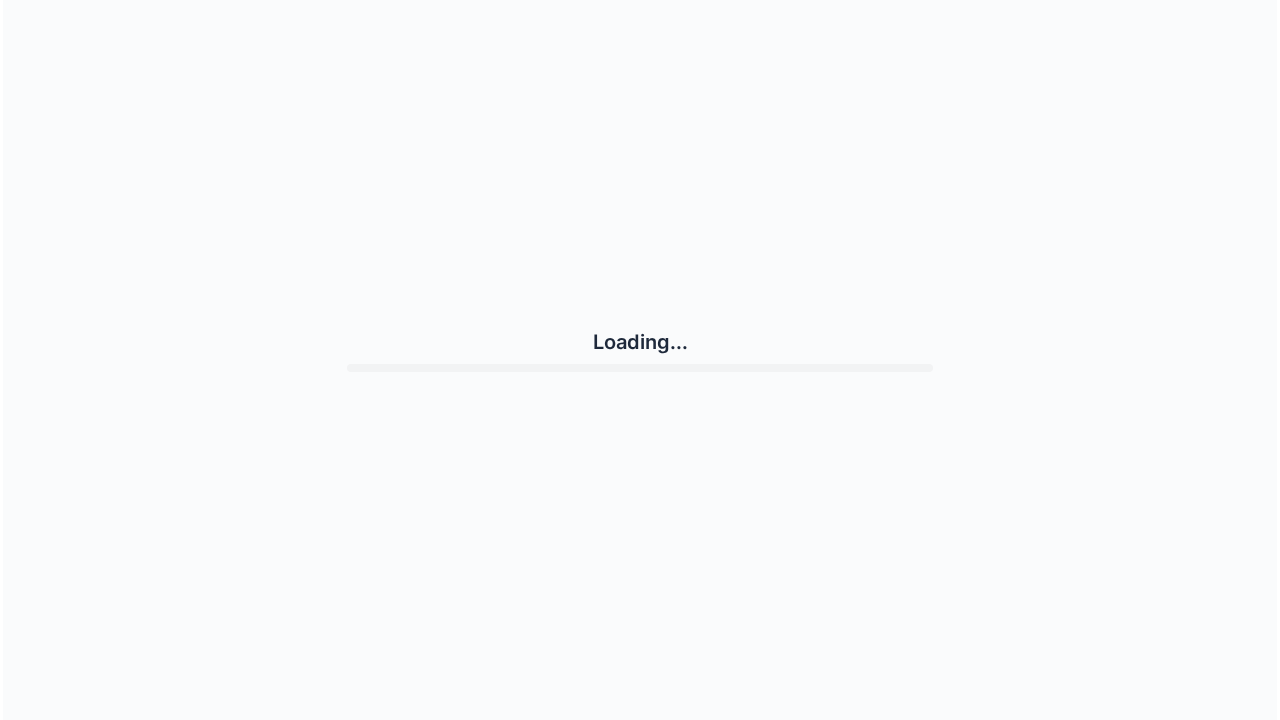 scroll, scrollTop: 0, scrollLeft: 0, axis: both 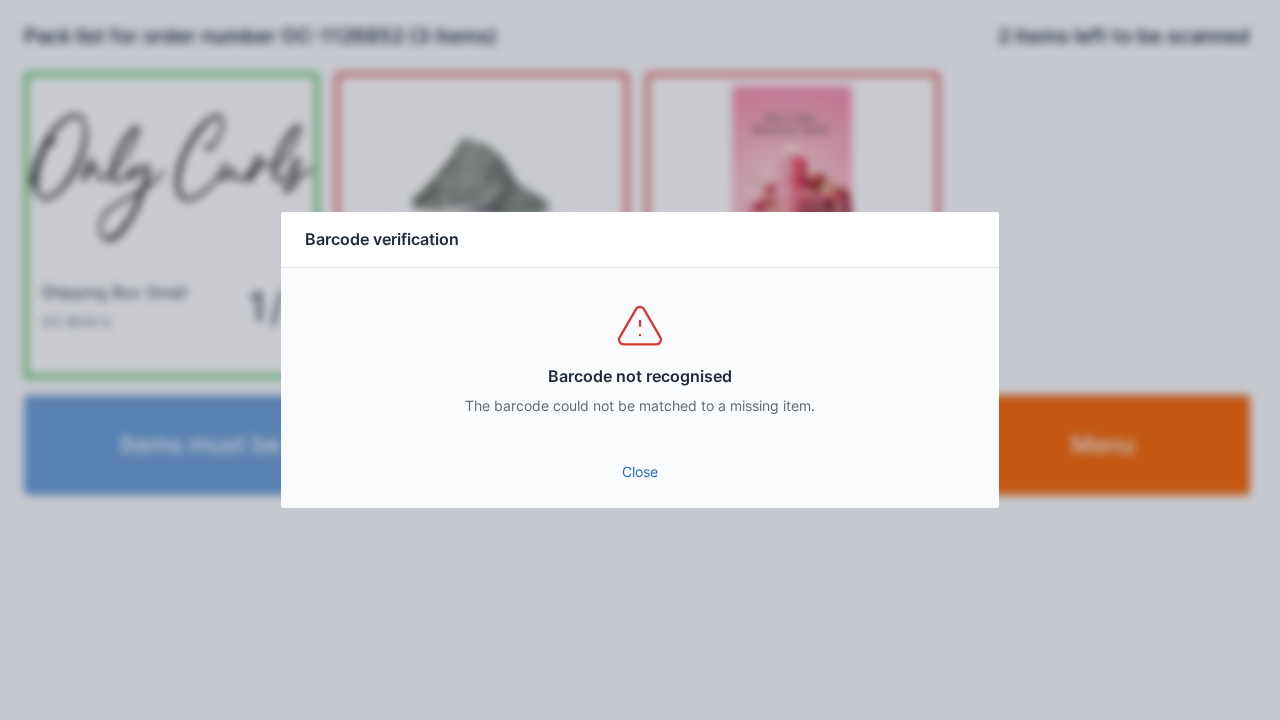 click on "Close" at bounding box center (640, 472) 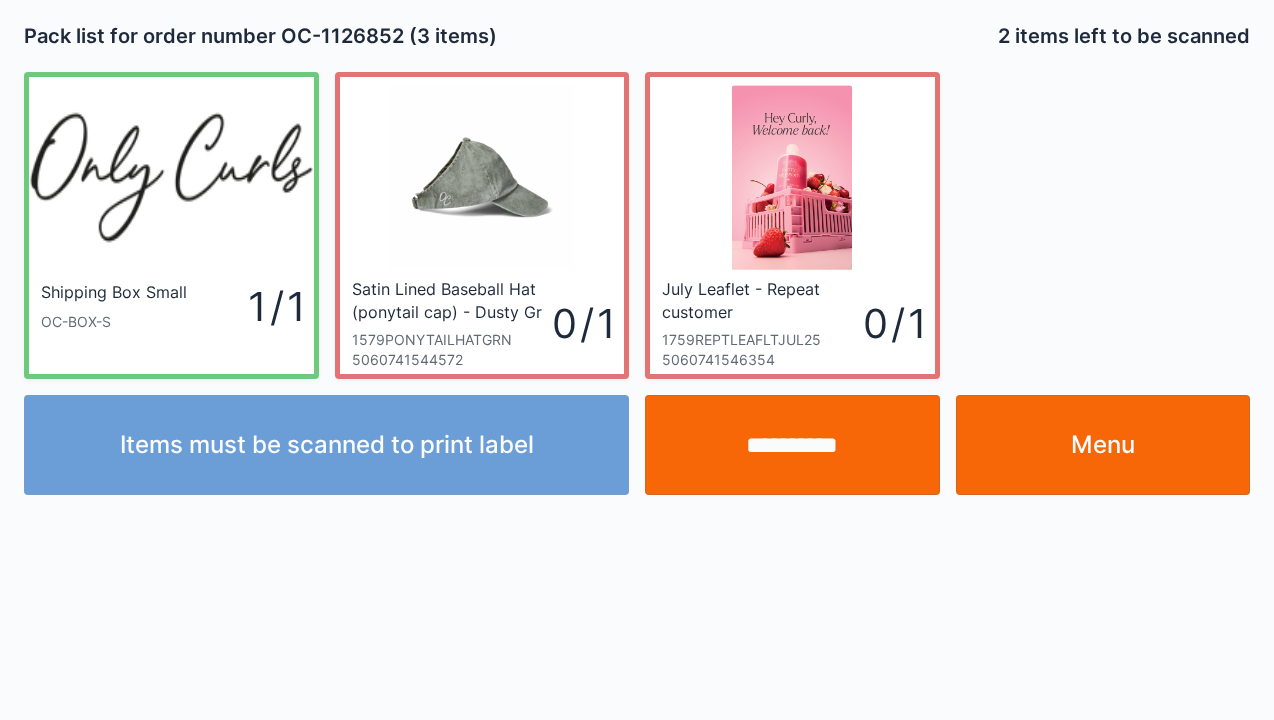 click on "**********" at bounding box center (792, 445) 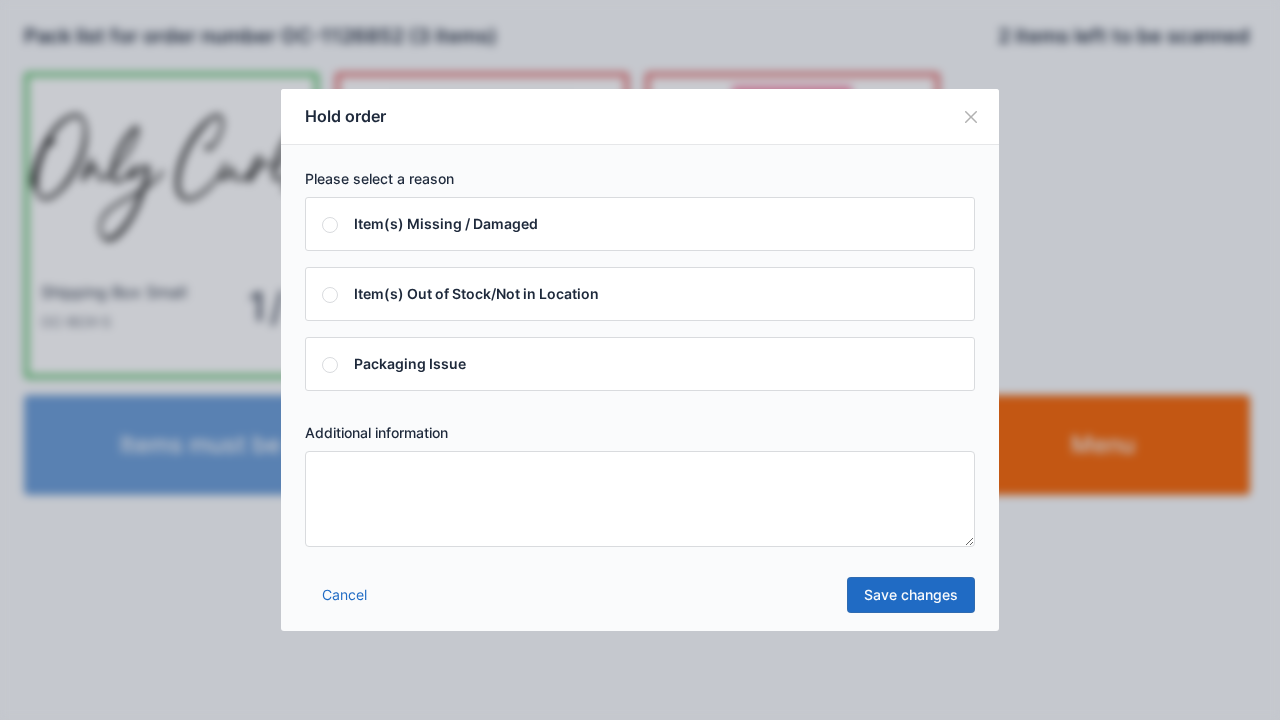 click at bounding box center (640, 499) 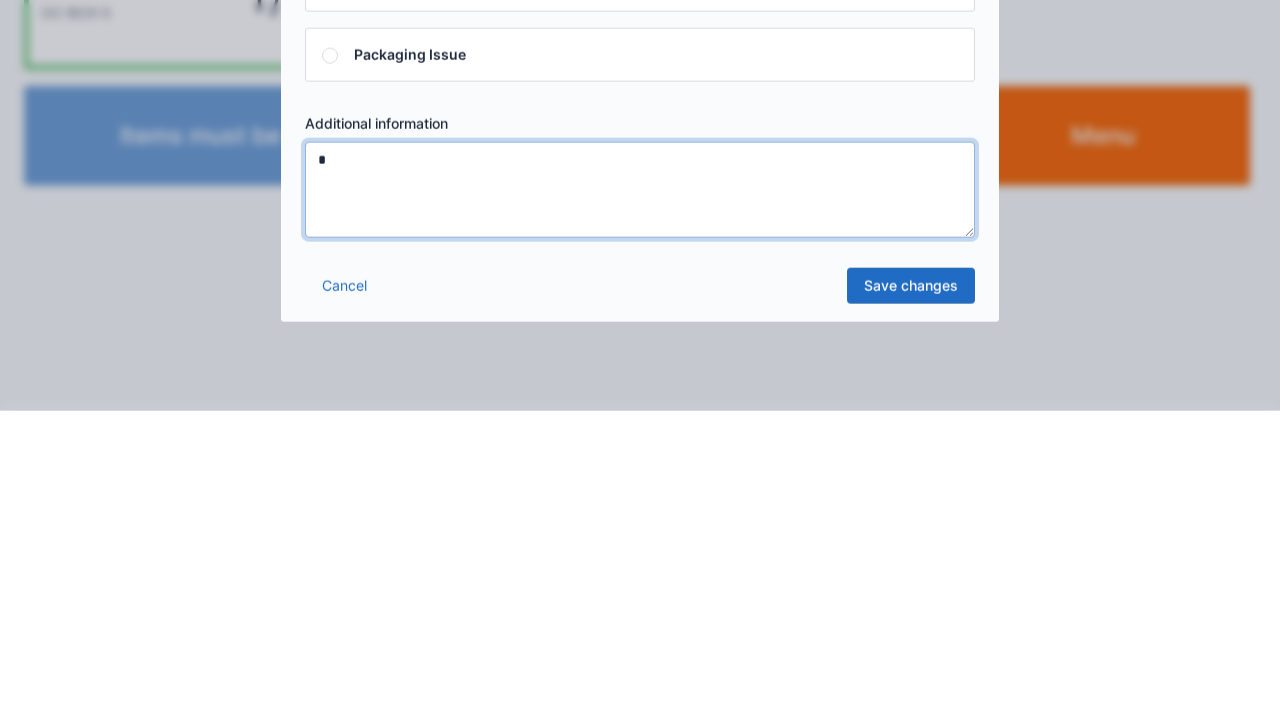 type on "*" 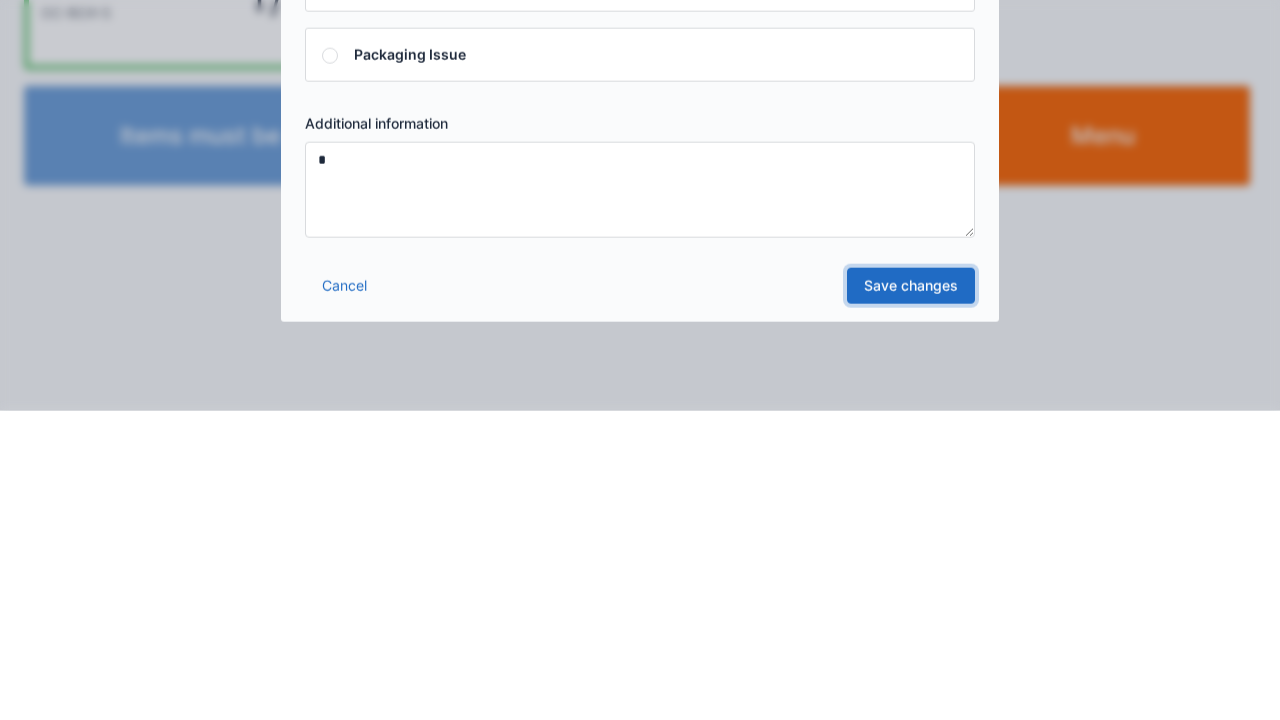 click on "Save changes" at bounding box center (911, 595) 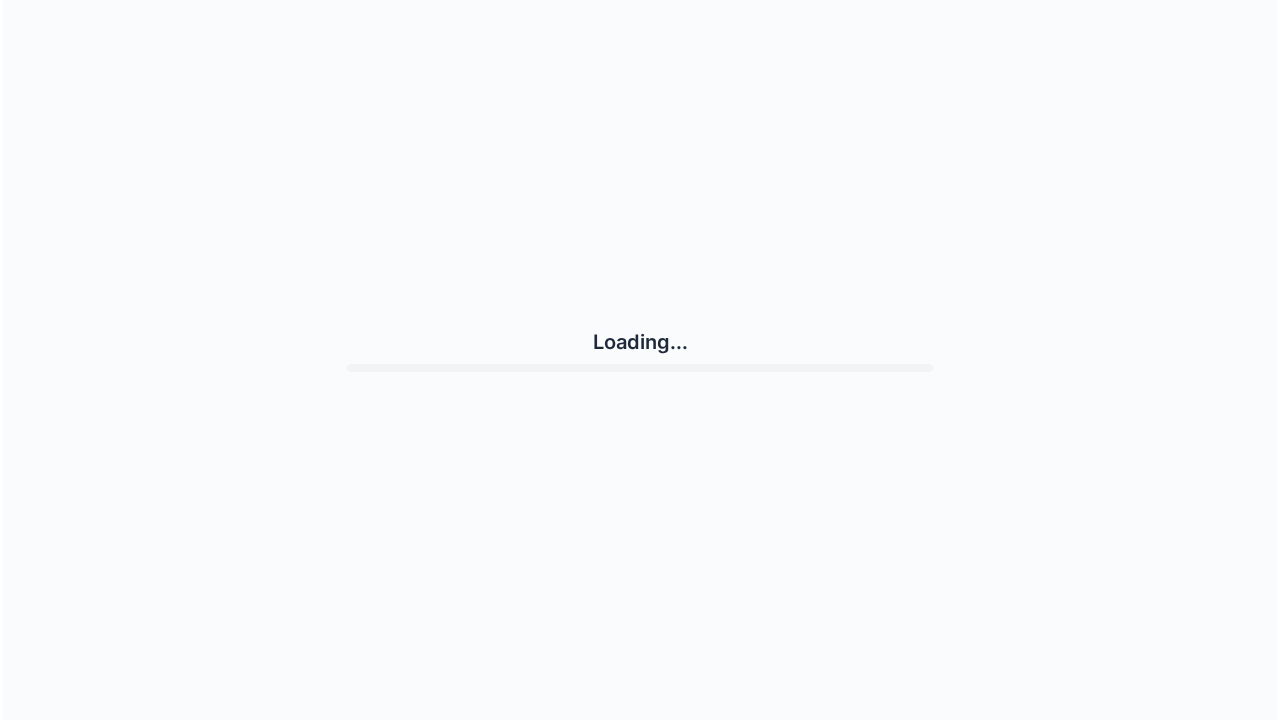 scroll, scrollTop: 0, scrollLeft: 0, axis: both 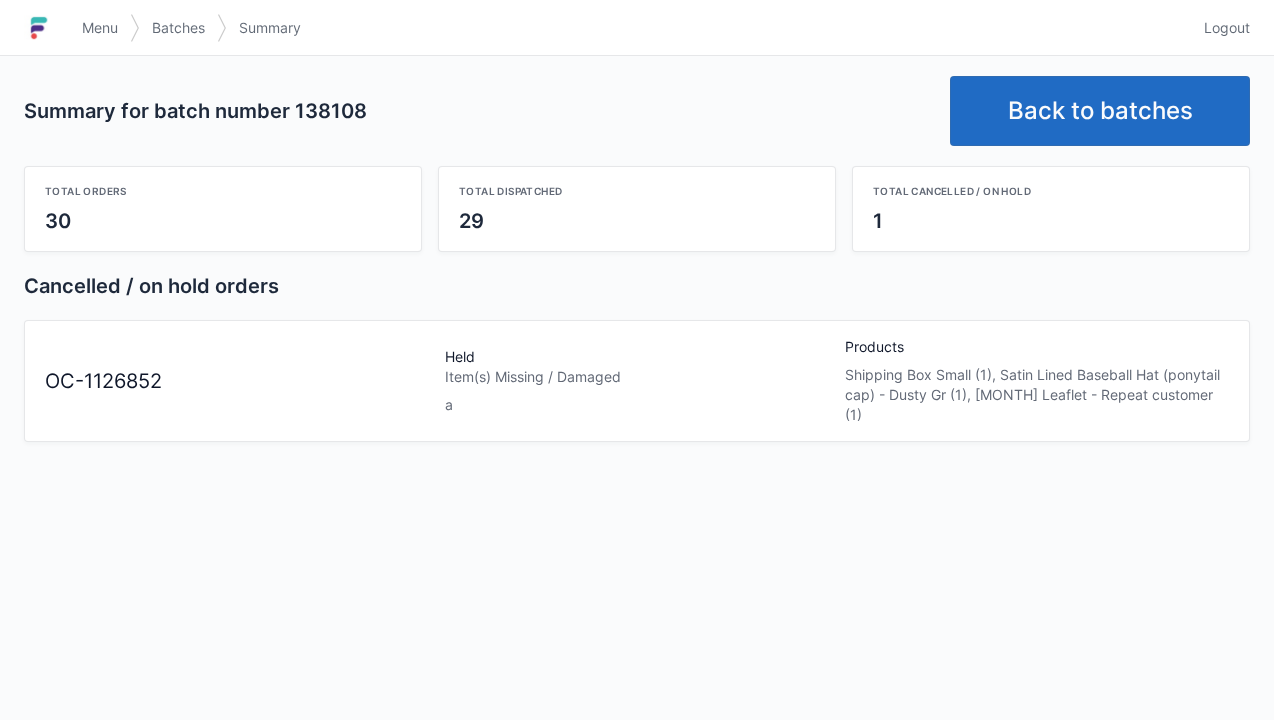 click on "Back to batches" at bounding box center (1100, 111) 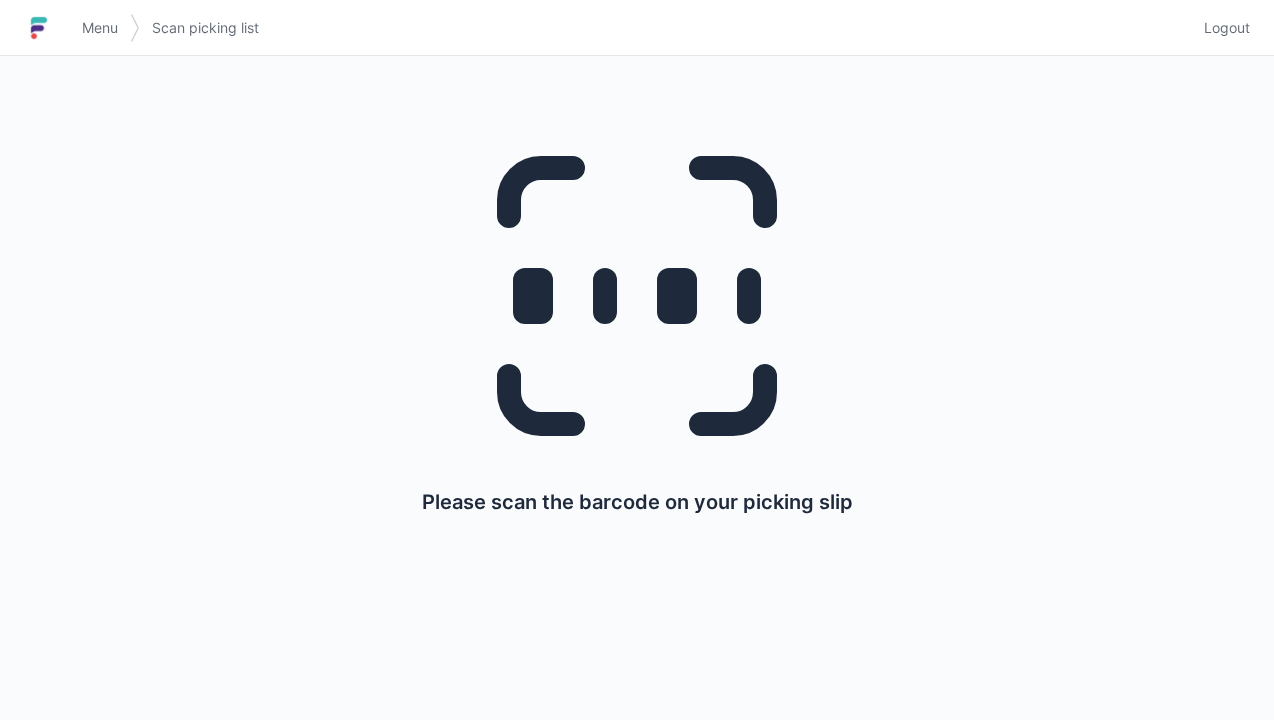scroll, scrollTop: 0, scrollLeft: 0, axis: both 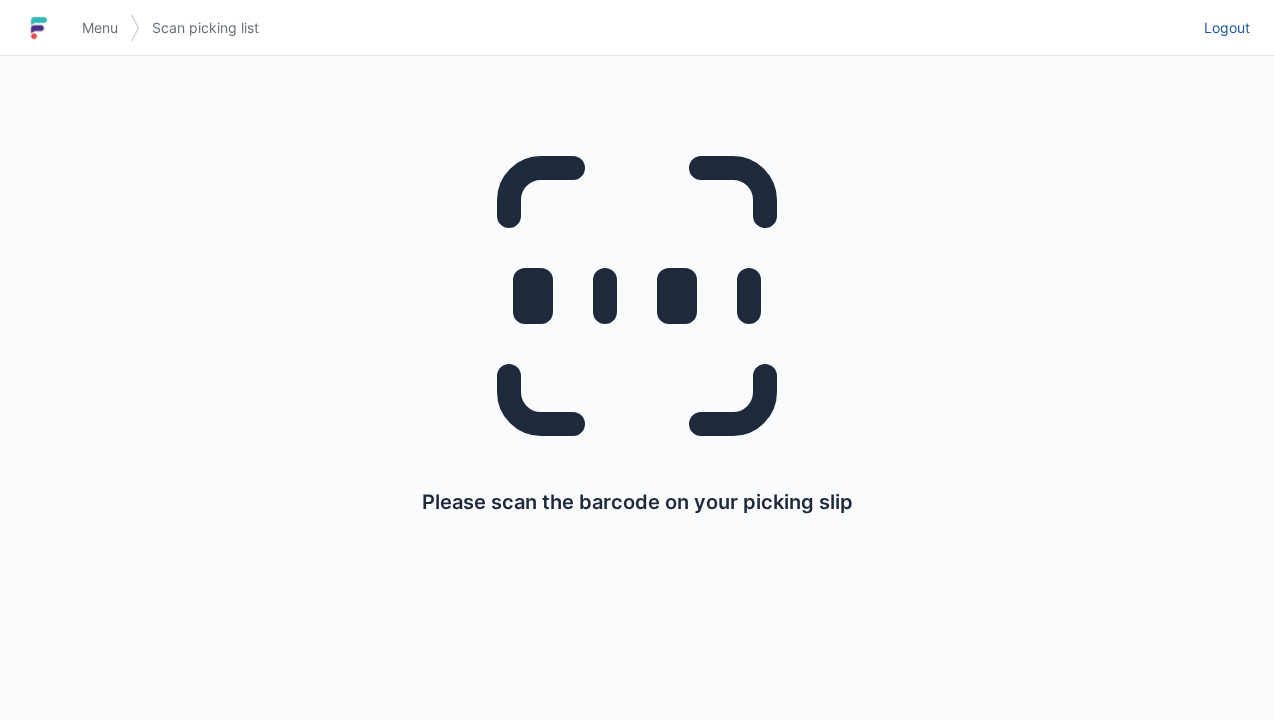 click on "Logout" at bounding box center [1227, 28] 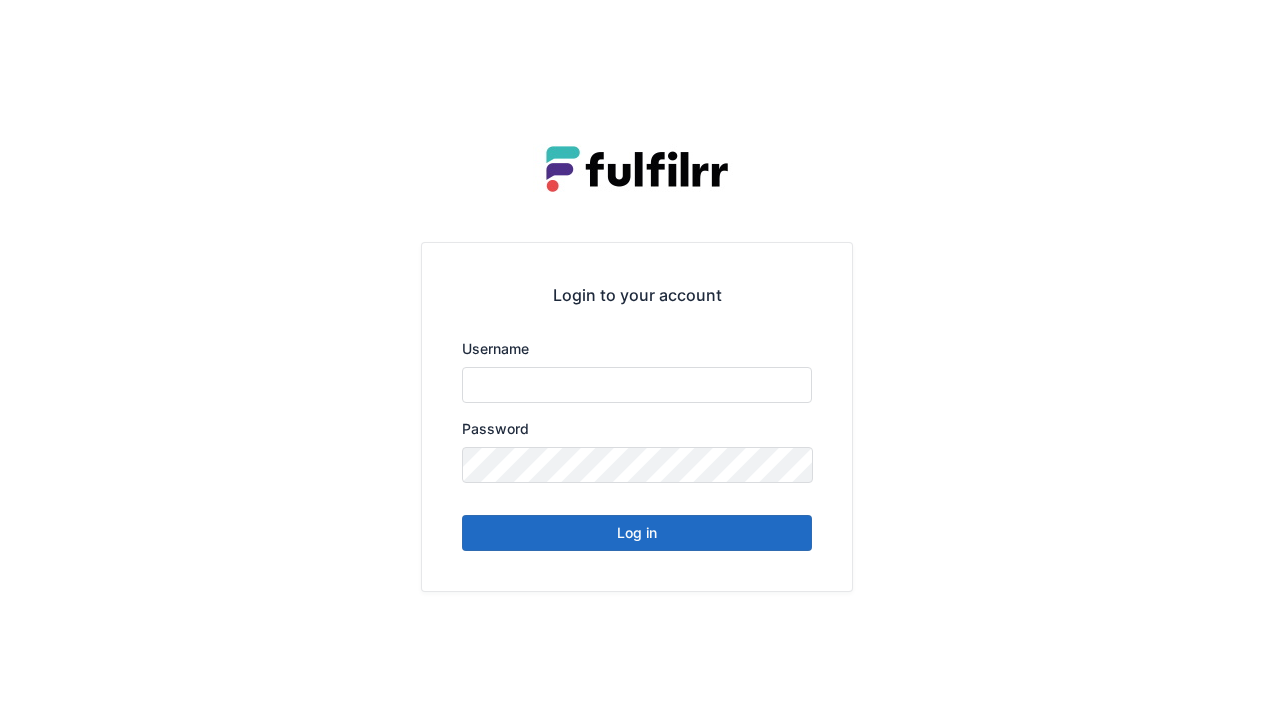scroll, scrollTop: 0, scrollLeft: 0, axis: both 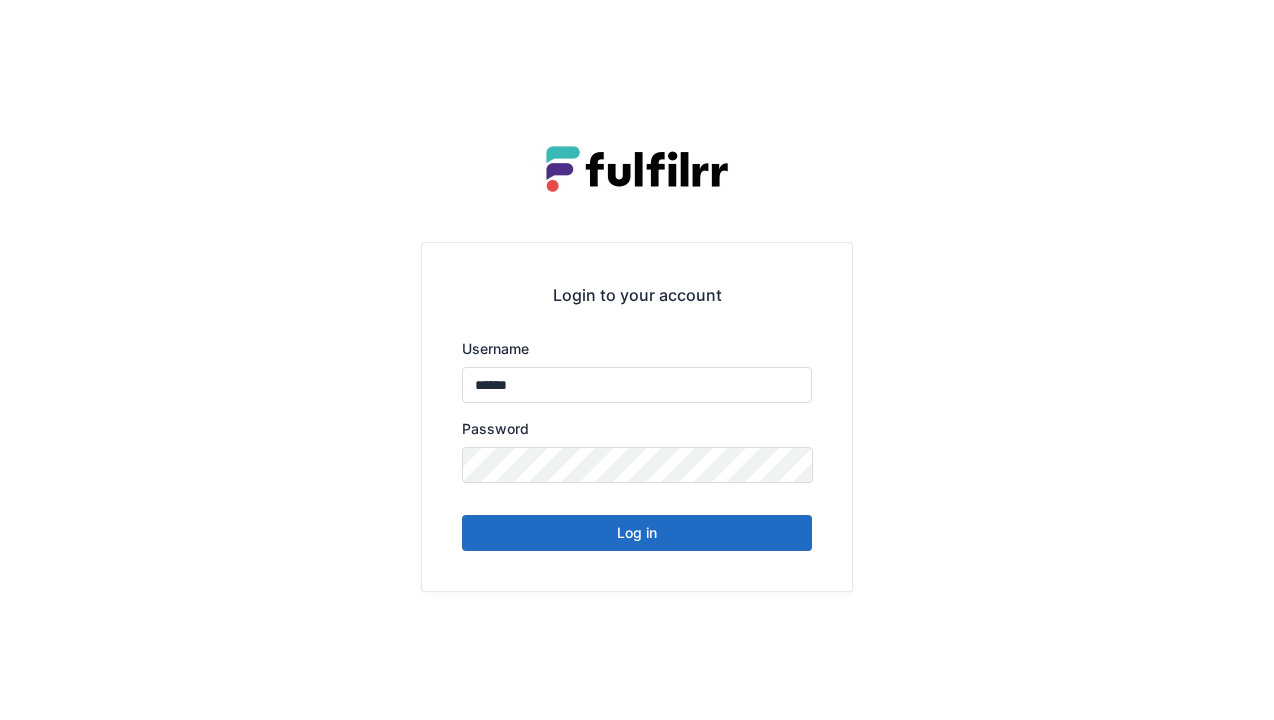 click on "Log in" at bounding box center [637, 533] 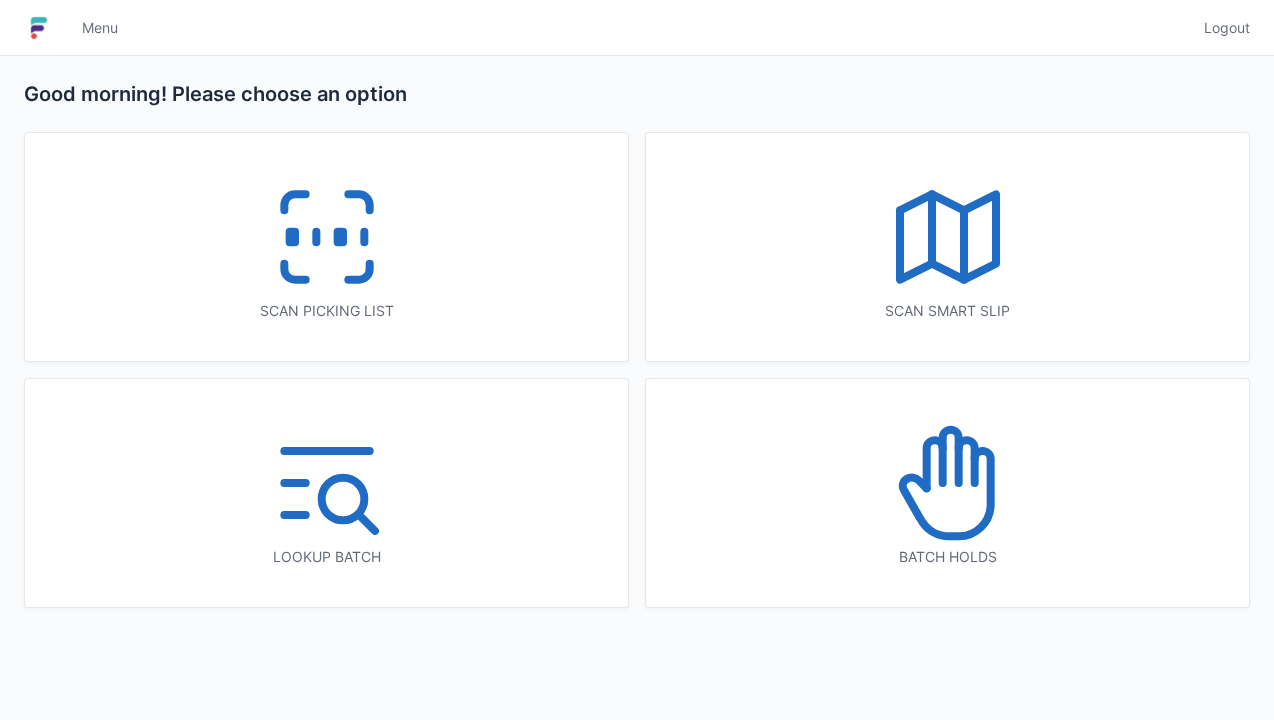 scroll, scrollTop: 0, scrollLeft: 0, axis: both 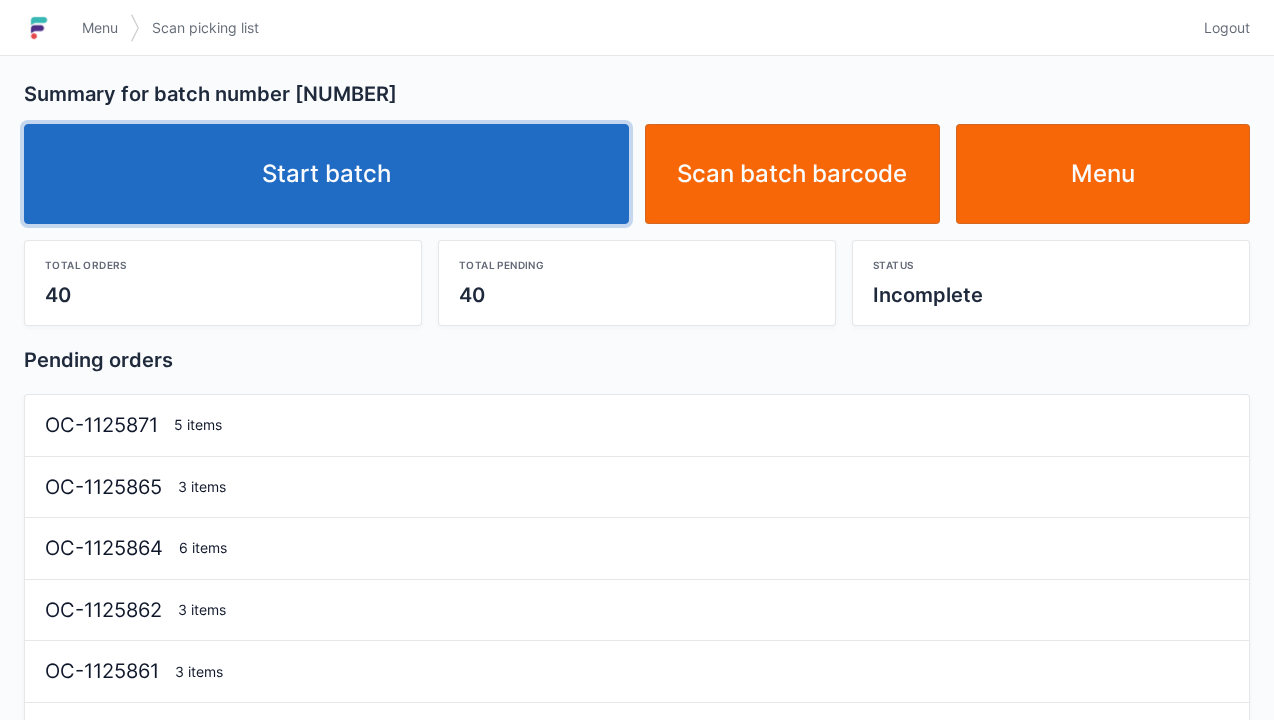 click on "Start batch" at bounding box center [326, 174] 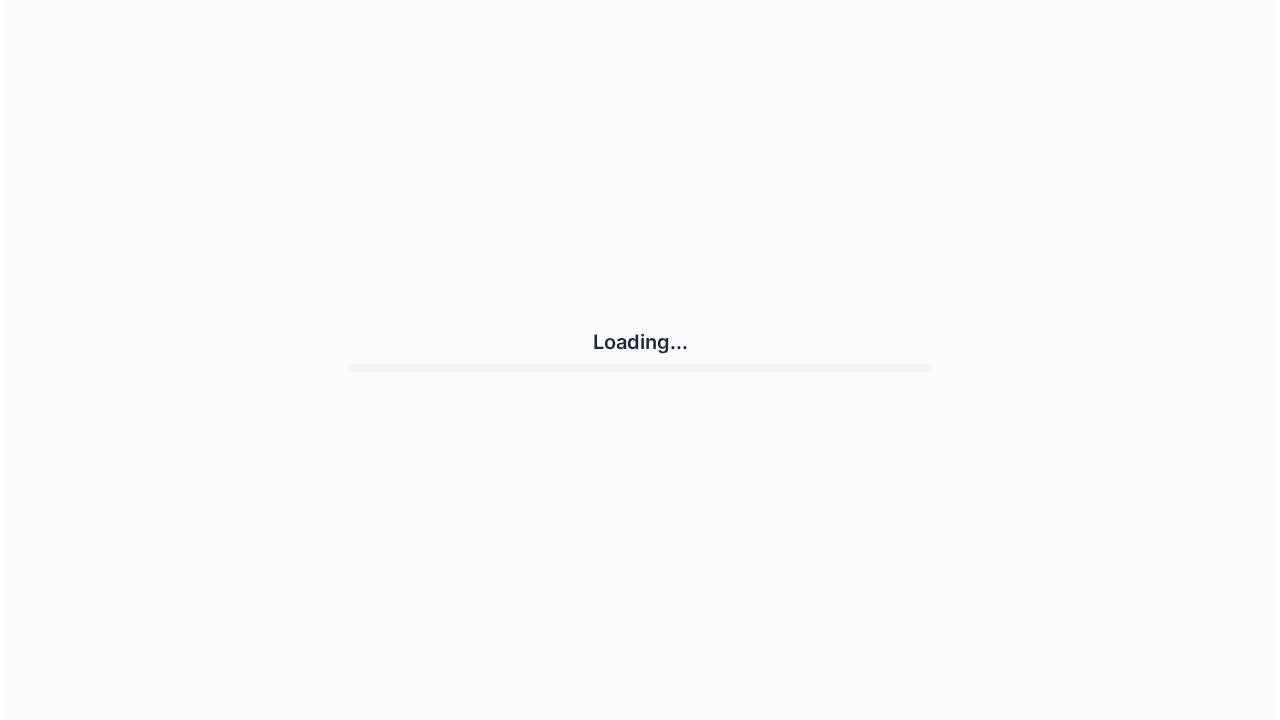 scroll, scrollTop: 0, scrollLeft: 0, axis: both 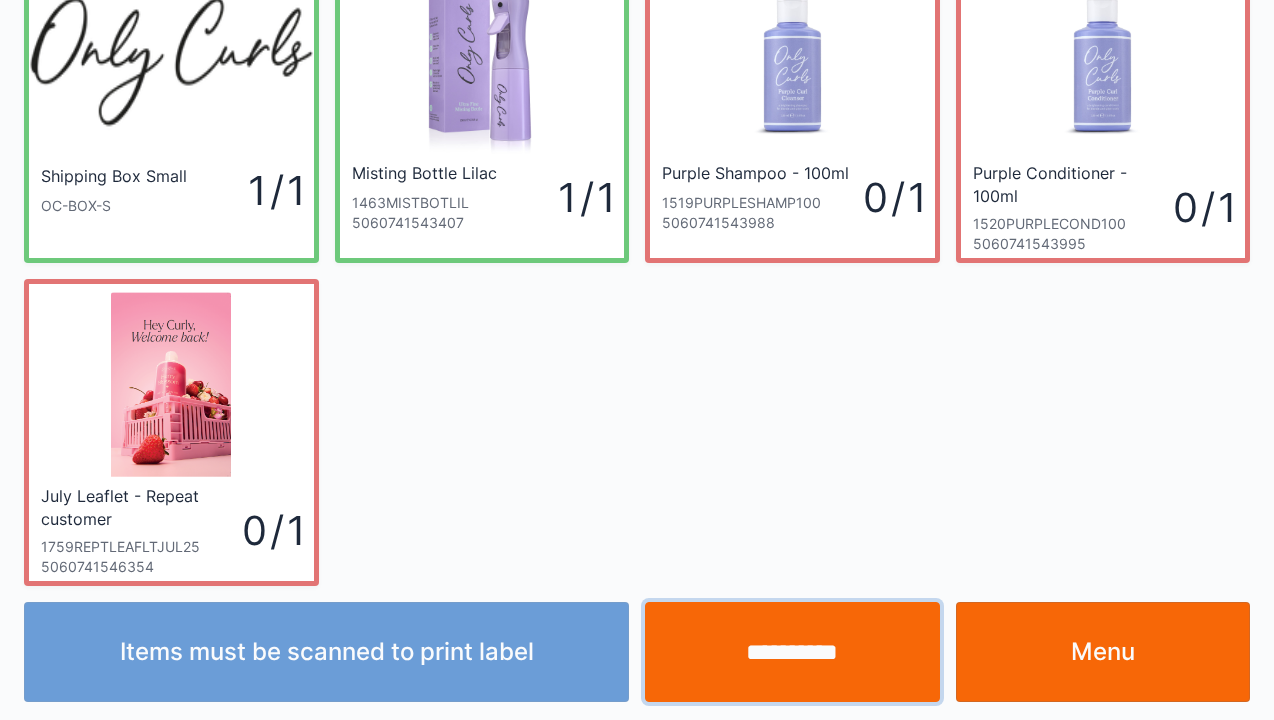 click on "**********" at bounding box center (792, 652) 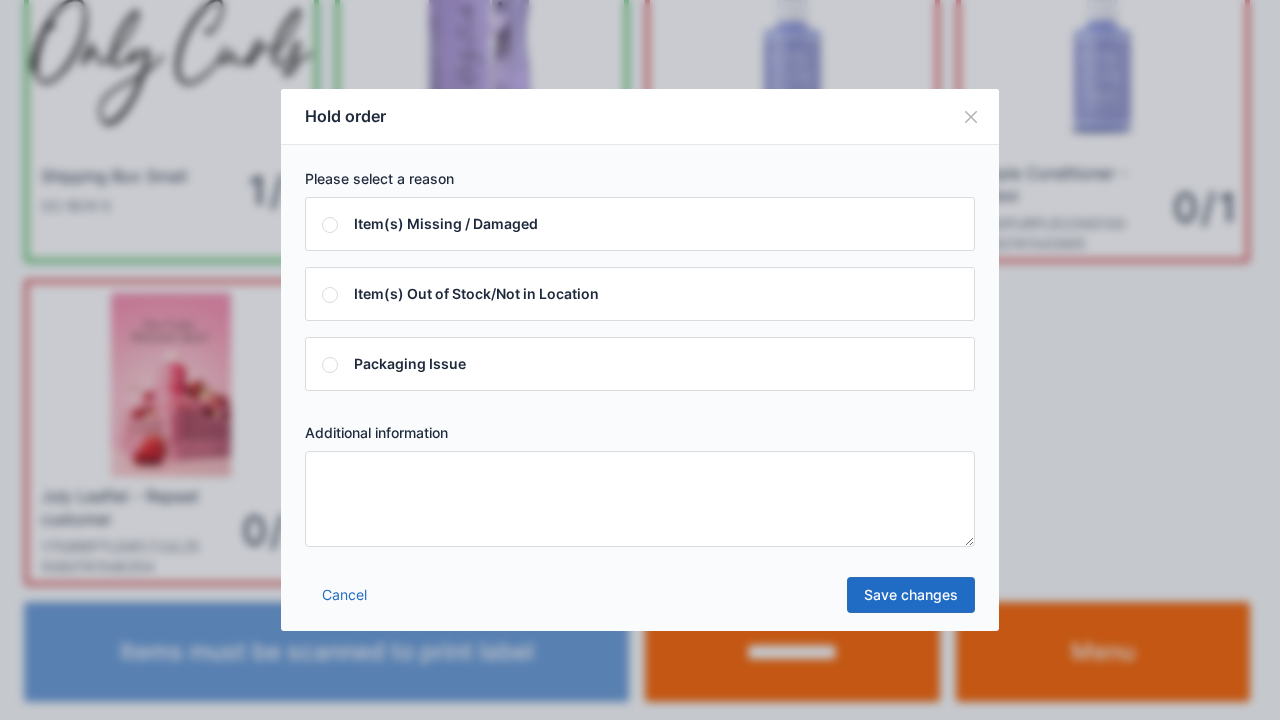 click at bounding box center [640, 499] 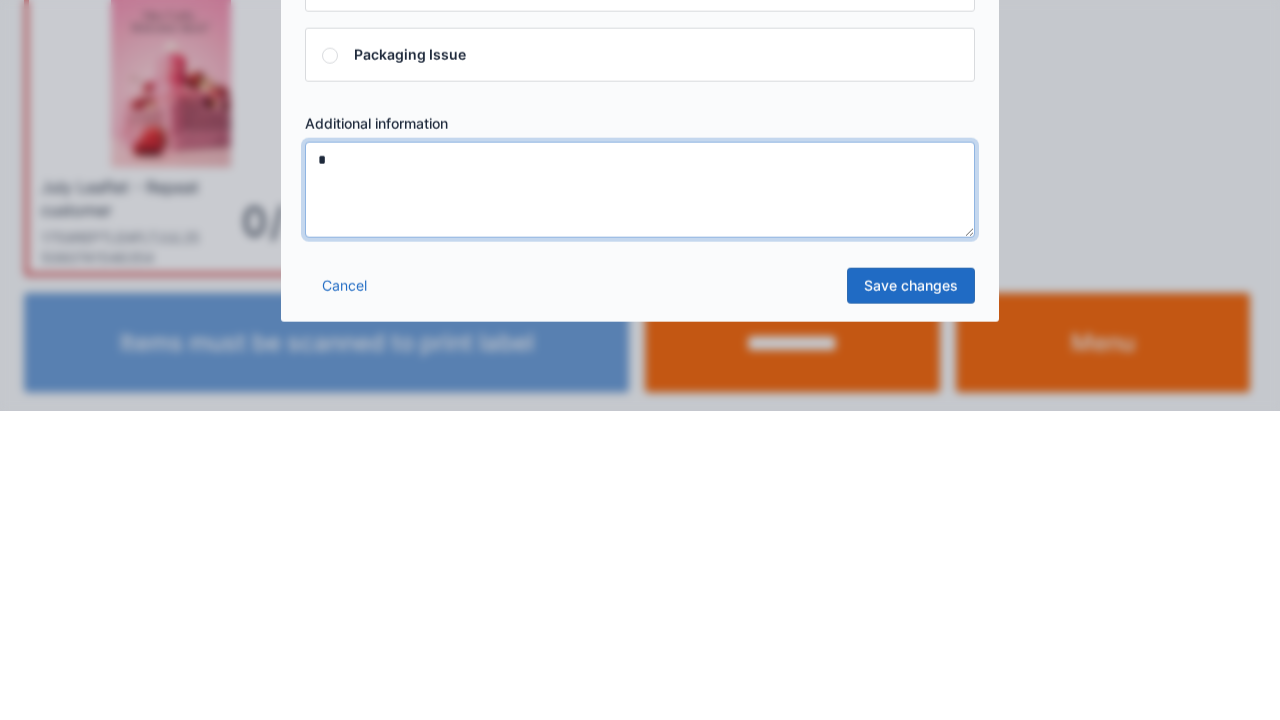 type on "*" 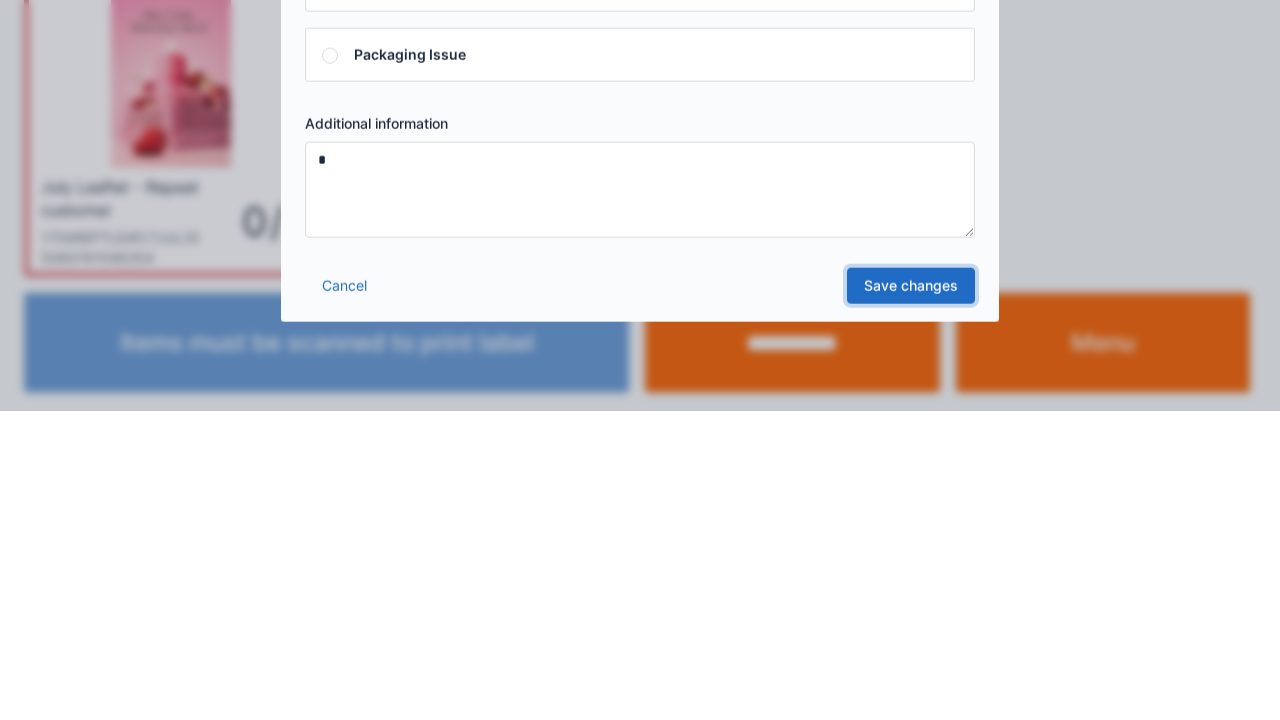 click on "Save changes" at bounding box center [911, 595] 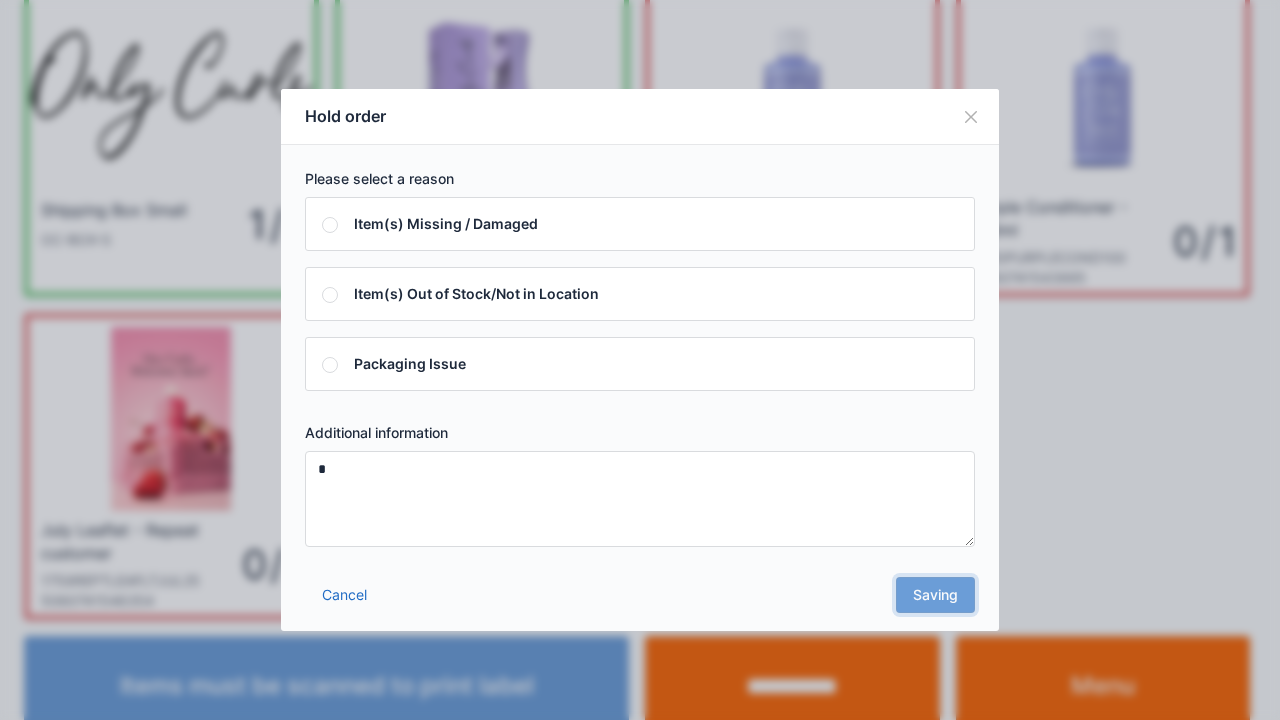 scroll, scrollTop: 0, scrollLeft: 0, axis: both 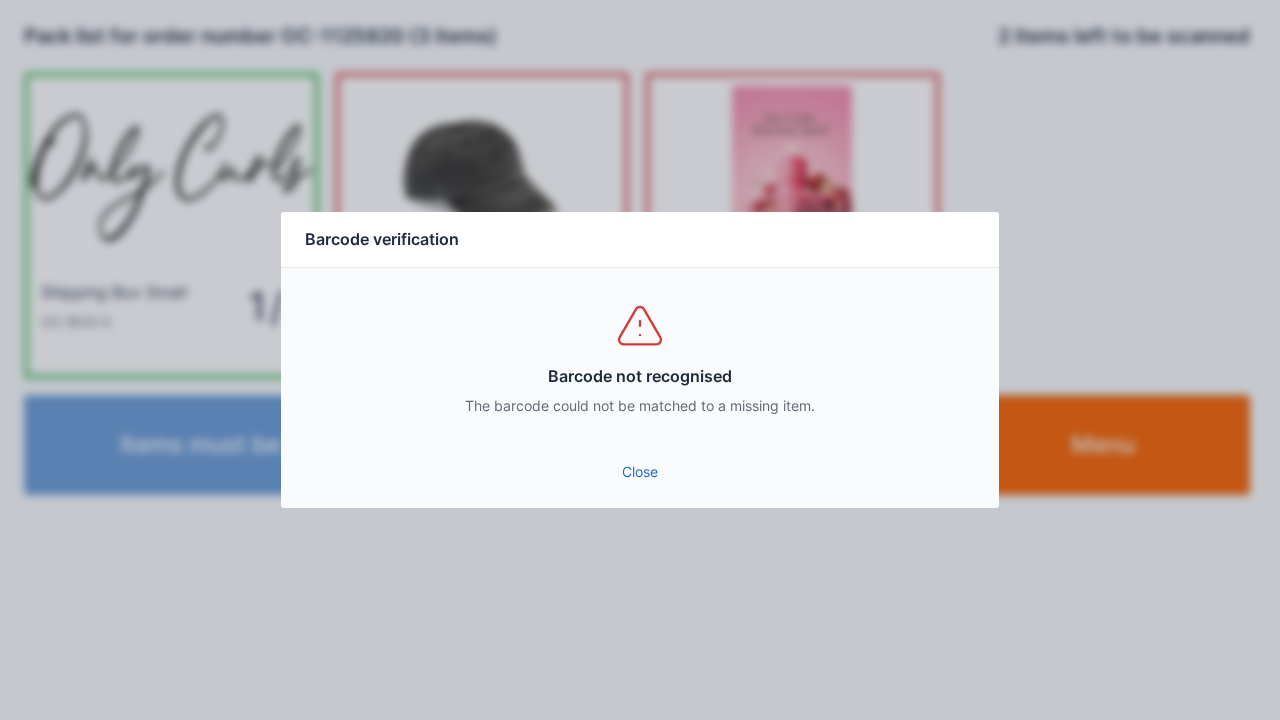 click on "Barcode not recognised The barcode could not be matched to a missing item." at bounding box center (640, 358) 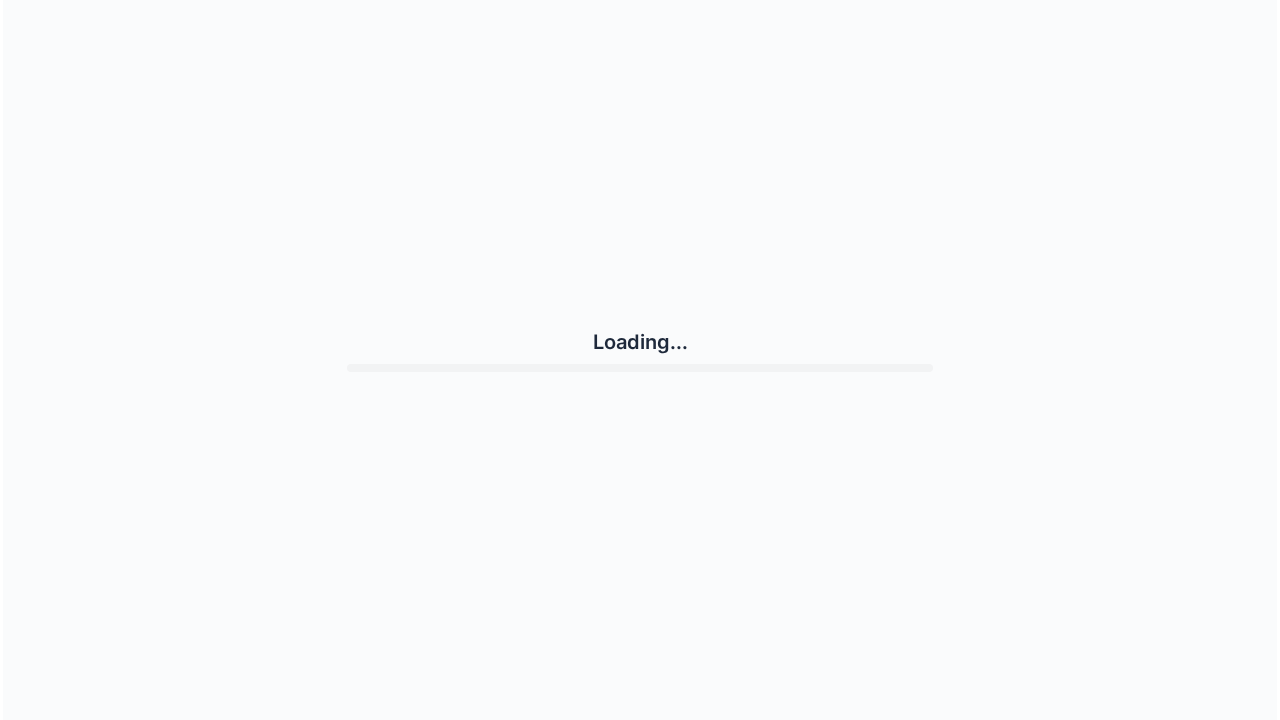 scroll, scrollTop: 0, scrollLeft: 0, axis: both 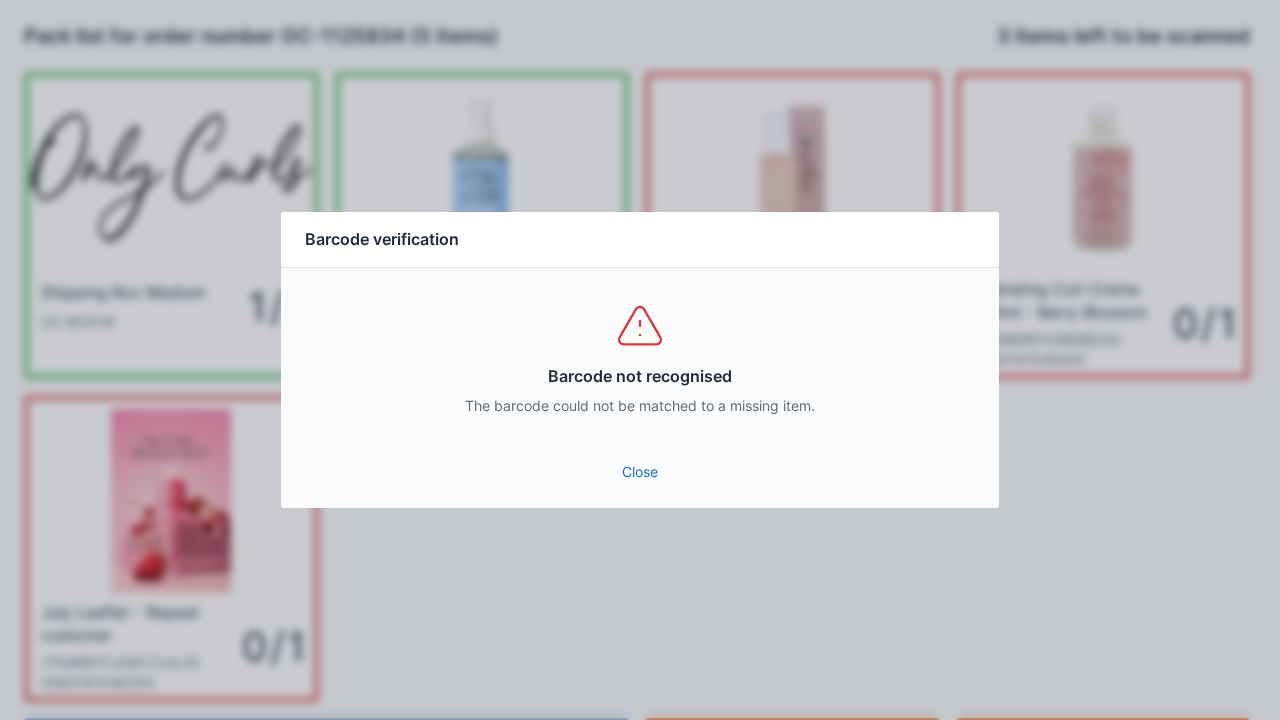 click on "Close" at bounding box center [640, 472] 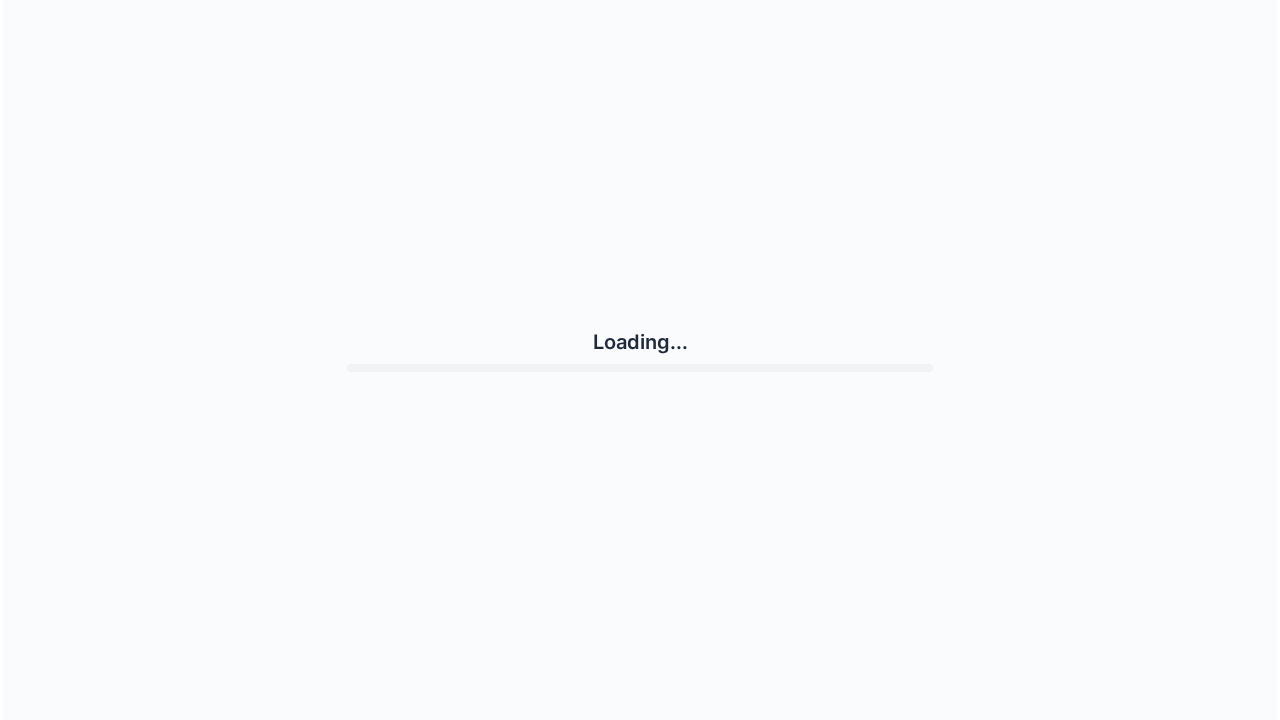 scroll, scrollTop: 0, scrollLeft: 0, axis: both 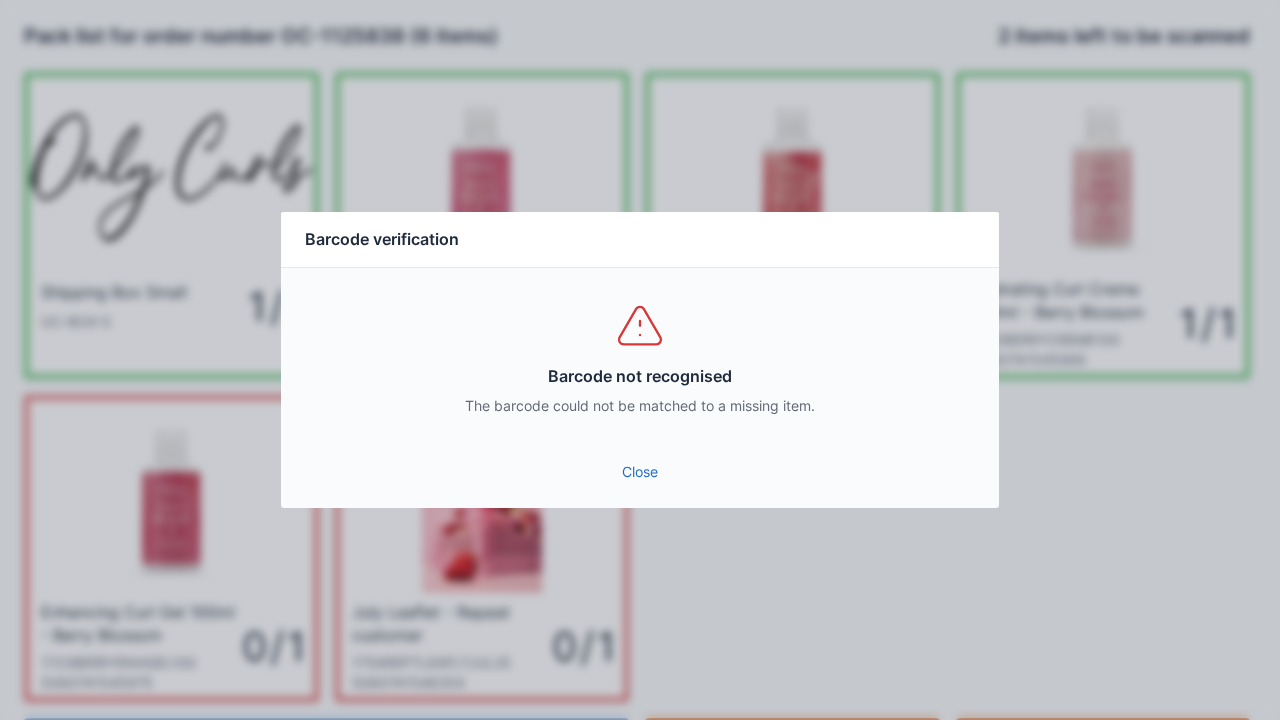 click on "Close" at bounding box center [640, 472] 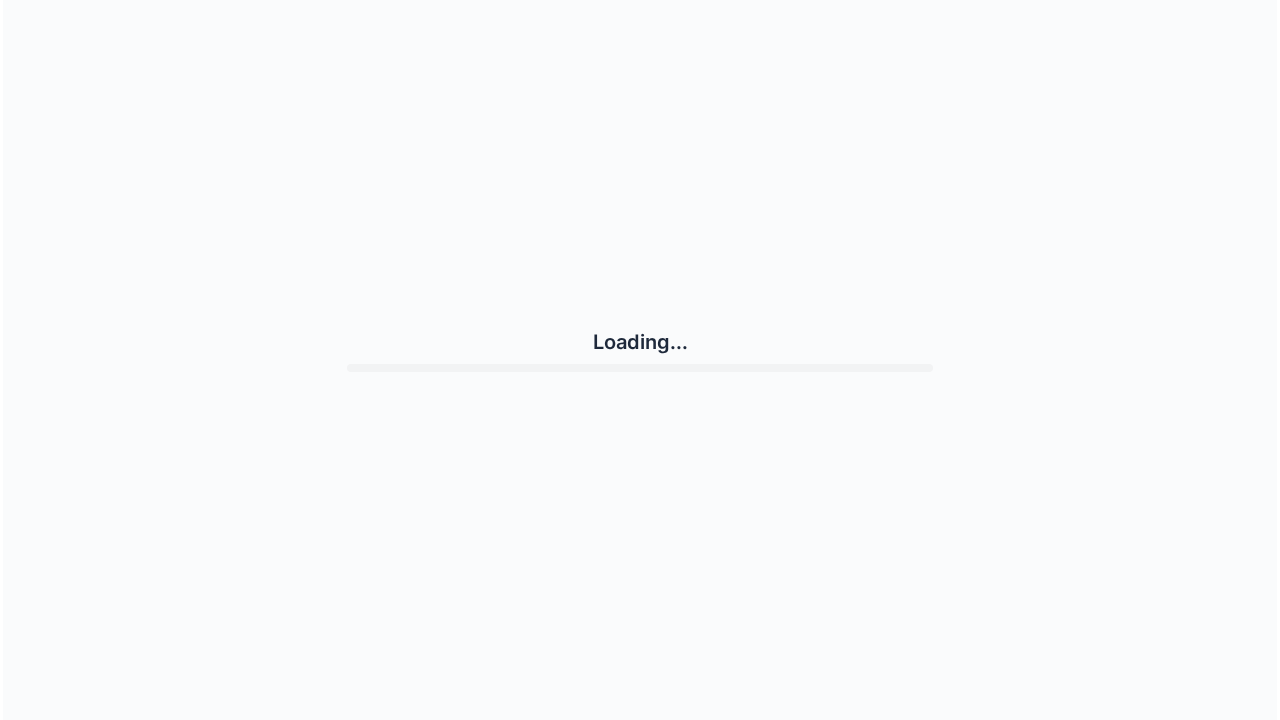 scroll, scrollTop: 0, scrollLeft: 0, axis: both 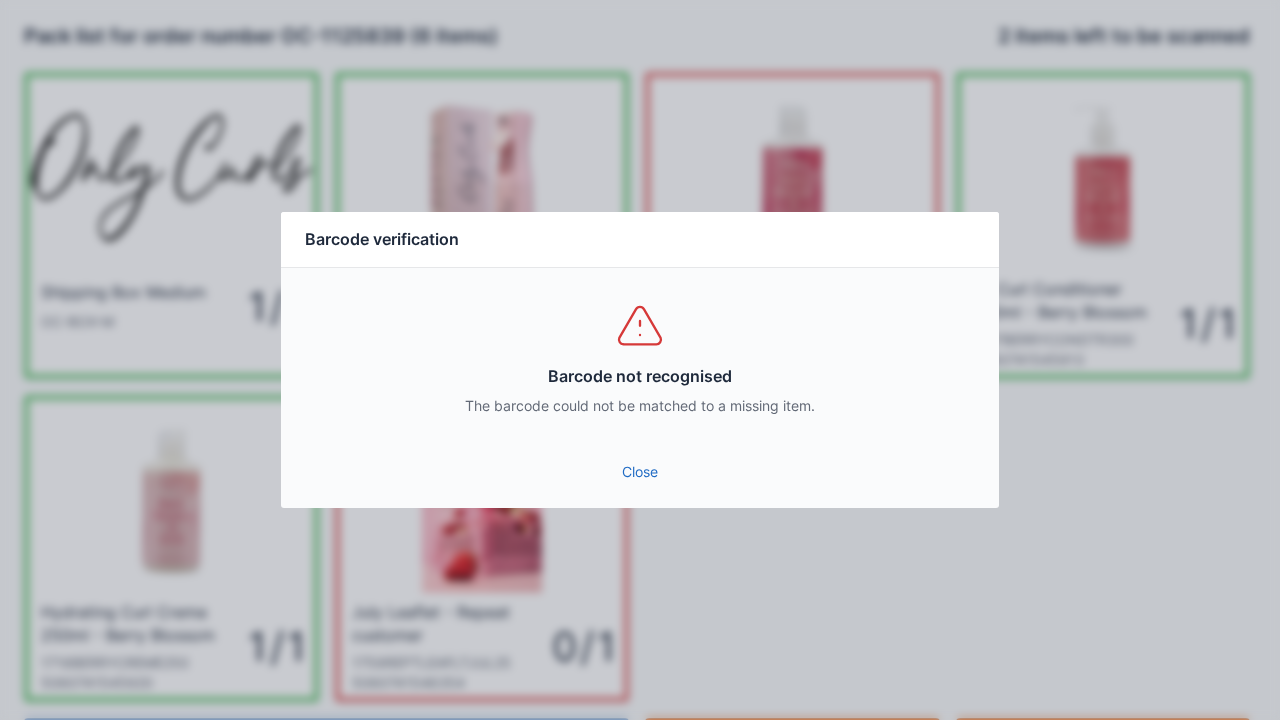 click on "Close" at bounding box center [640, 472] 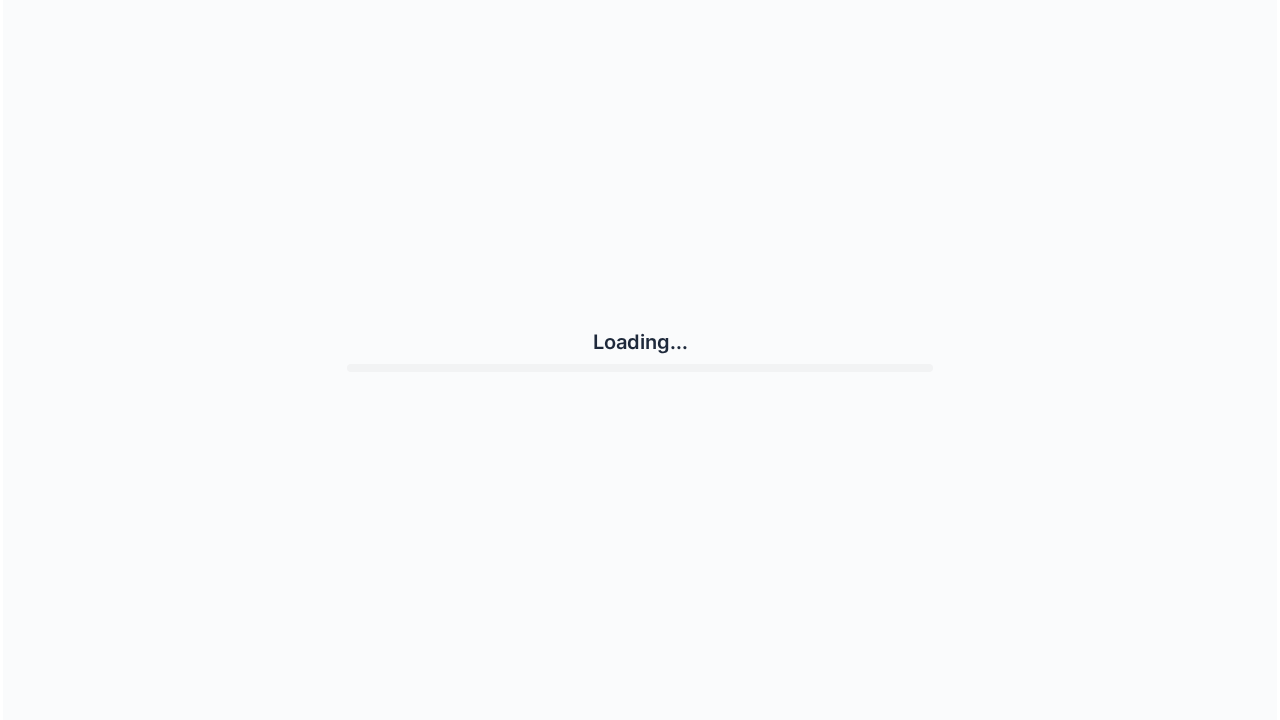 scroll, scrollTop: 0, scrollLeft: 0, axis: both 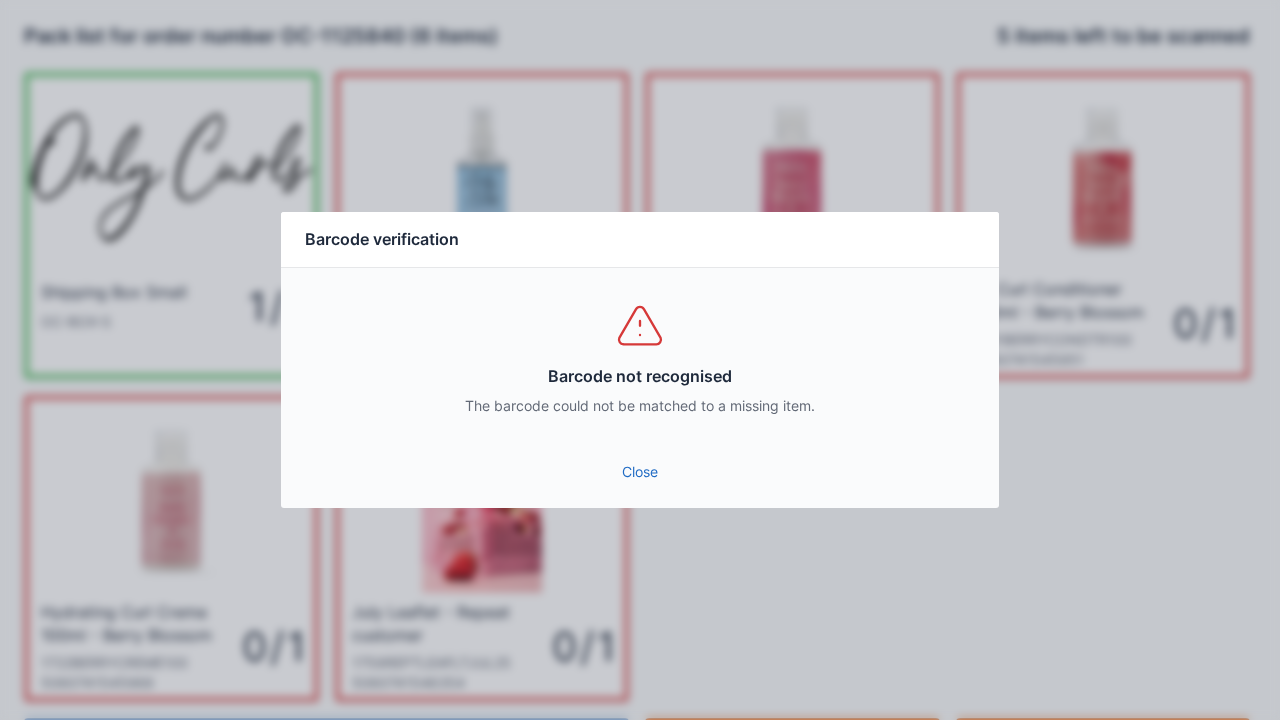 click on "Close" at bounding box center (640, 472) 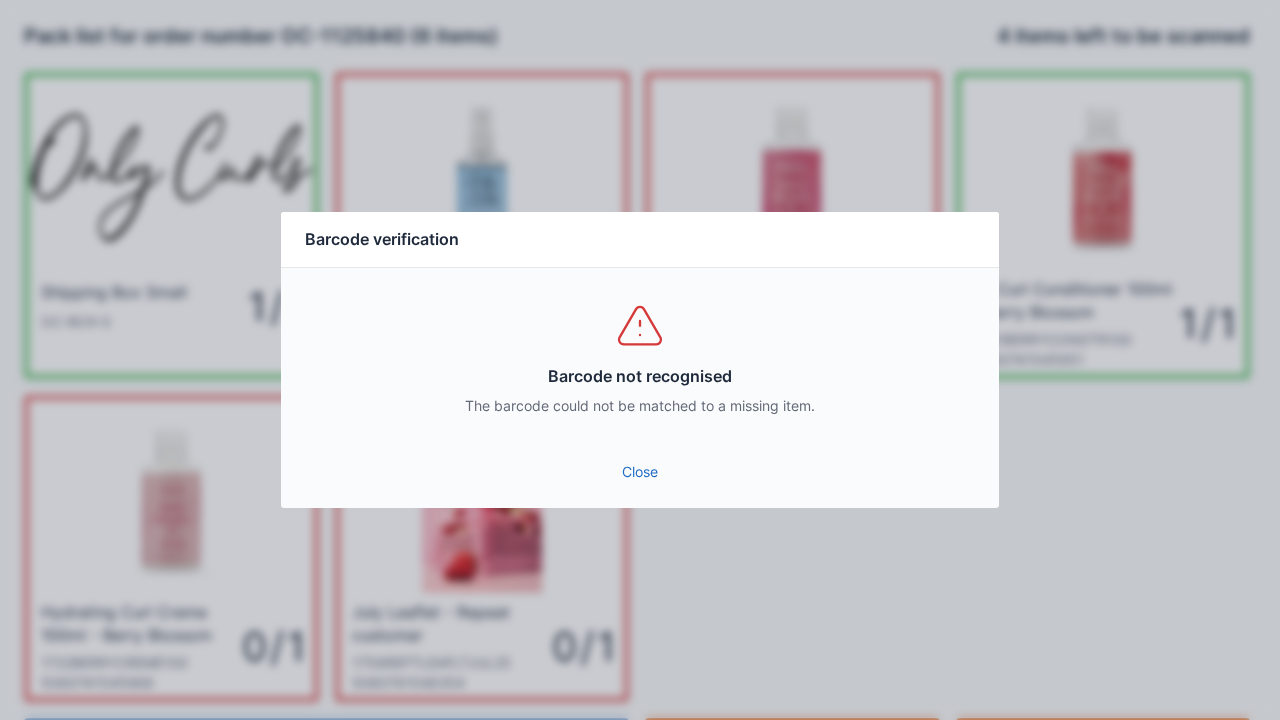click on "Close" at bounding box center [640, 472] 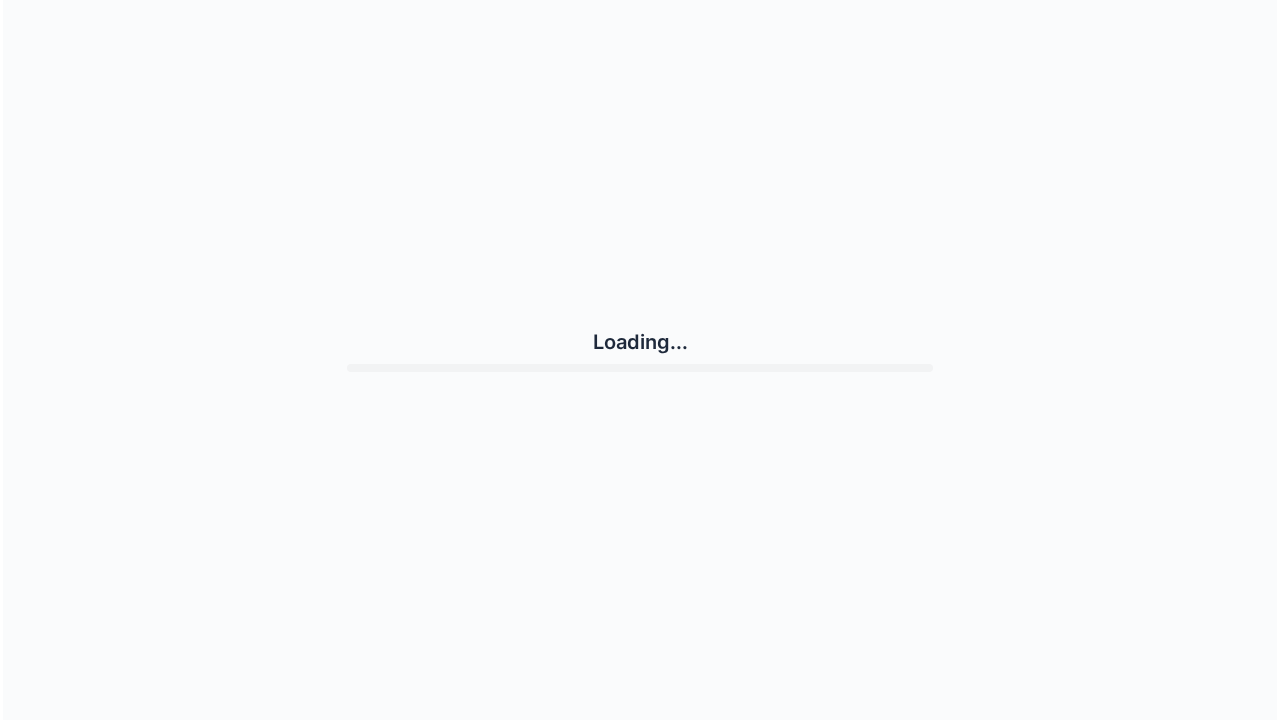 scroll, scrollTop: 0, scrollLeft: 0, axis: both 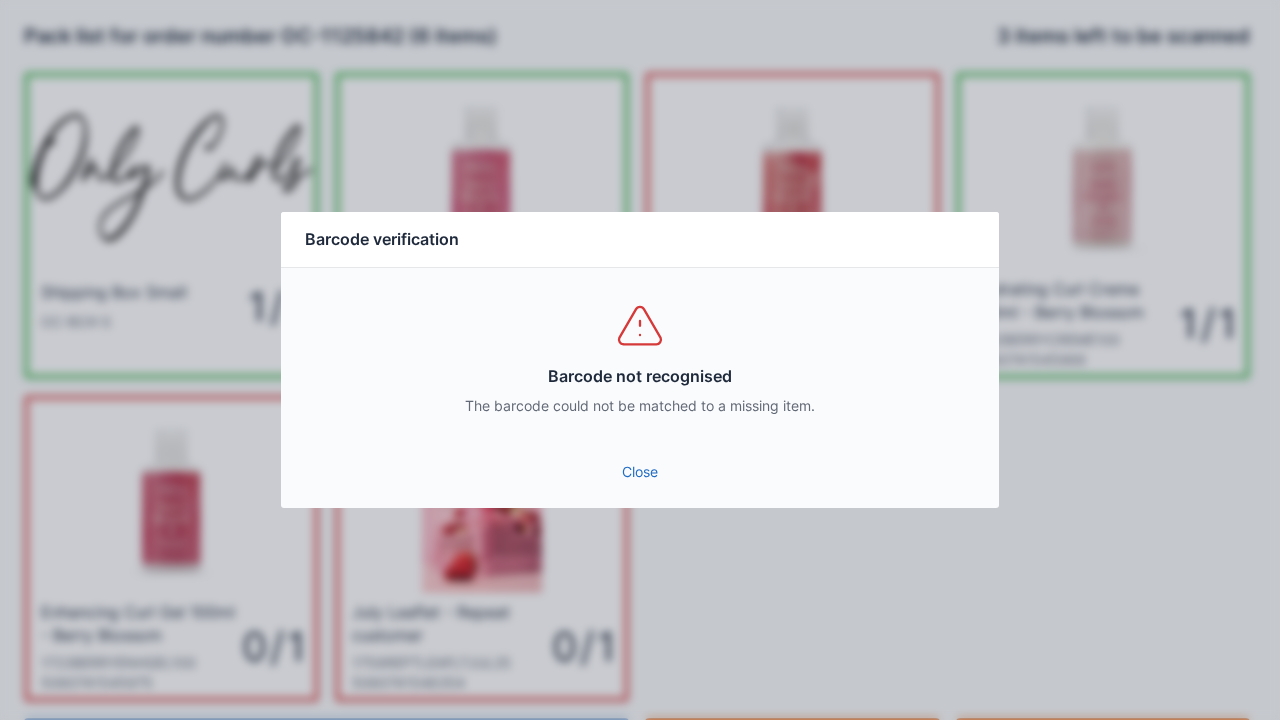 click on "Close" at bounding box center [640, 472] 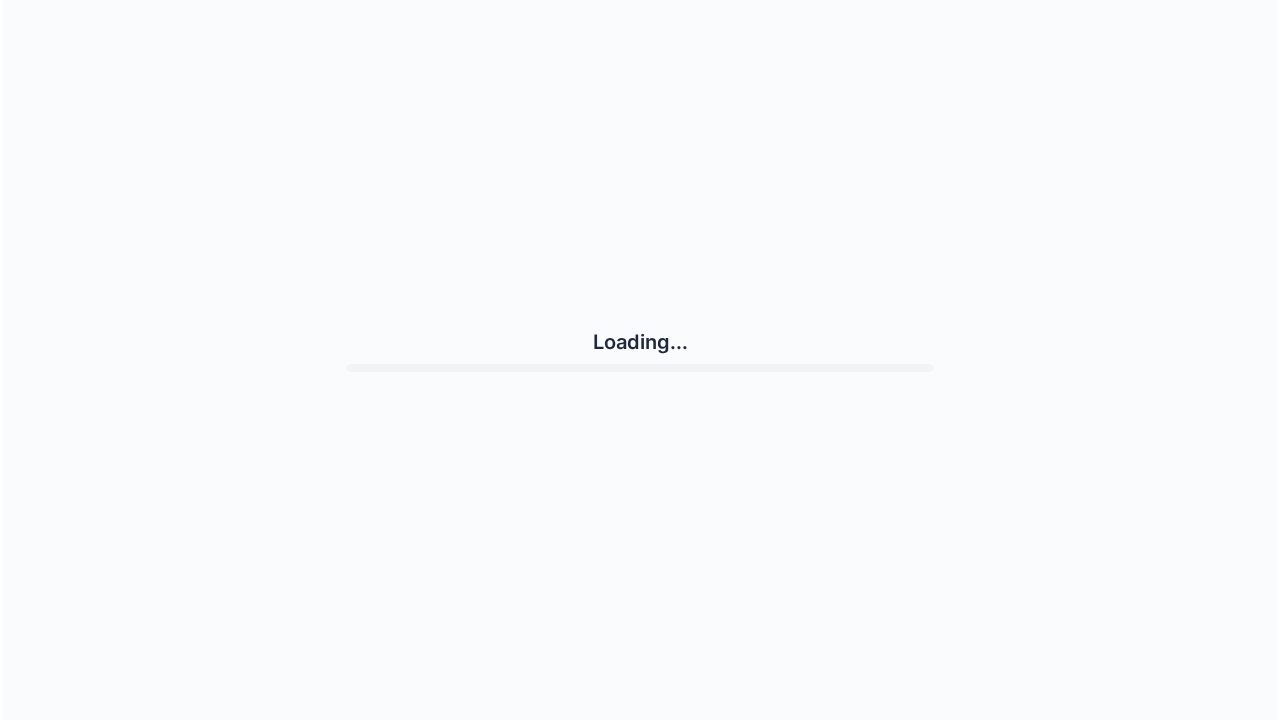 scroll, scrollTop: 0, scrollLeft: 0, axis: both 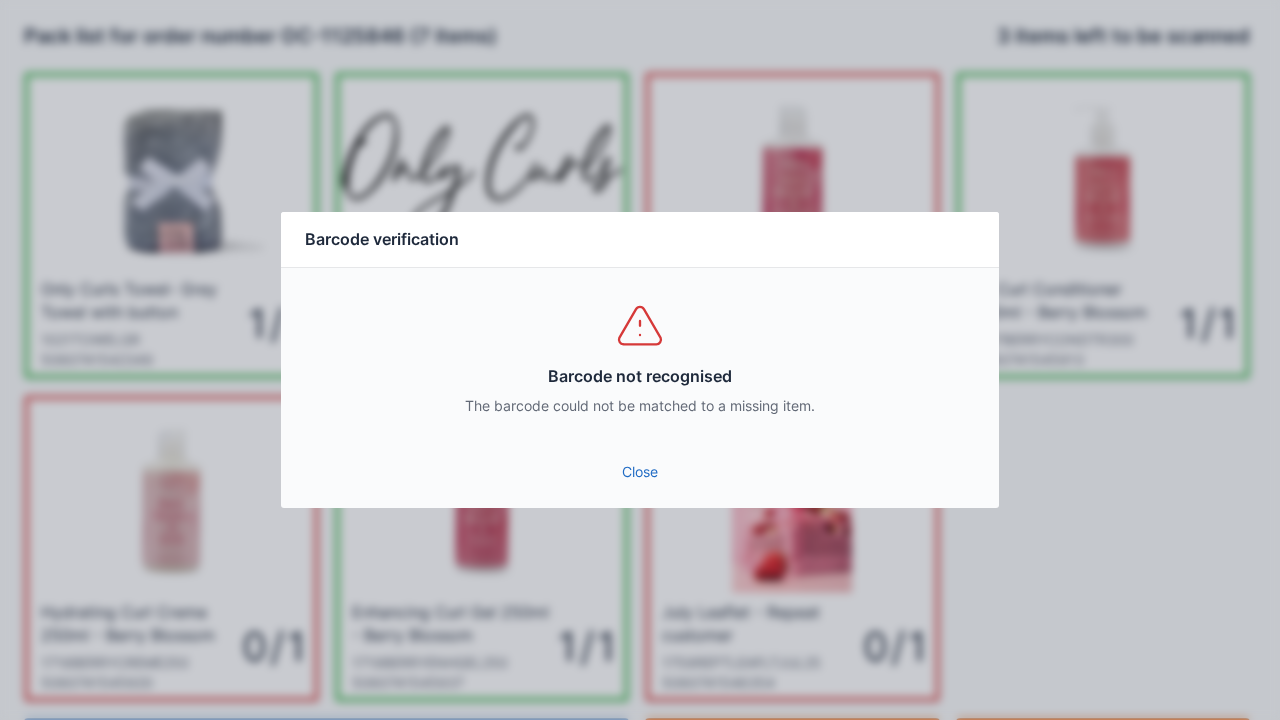 click on "Close" at bounding box center (640, 472) 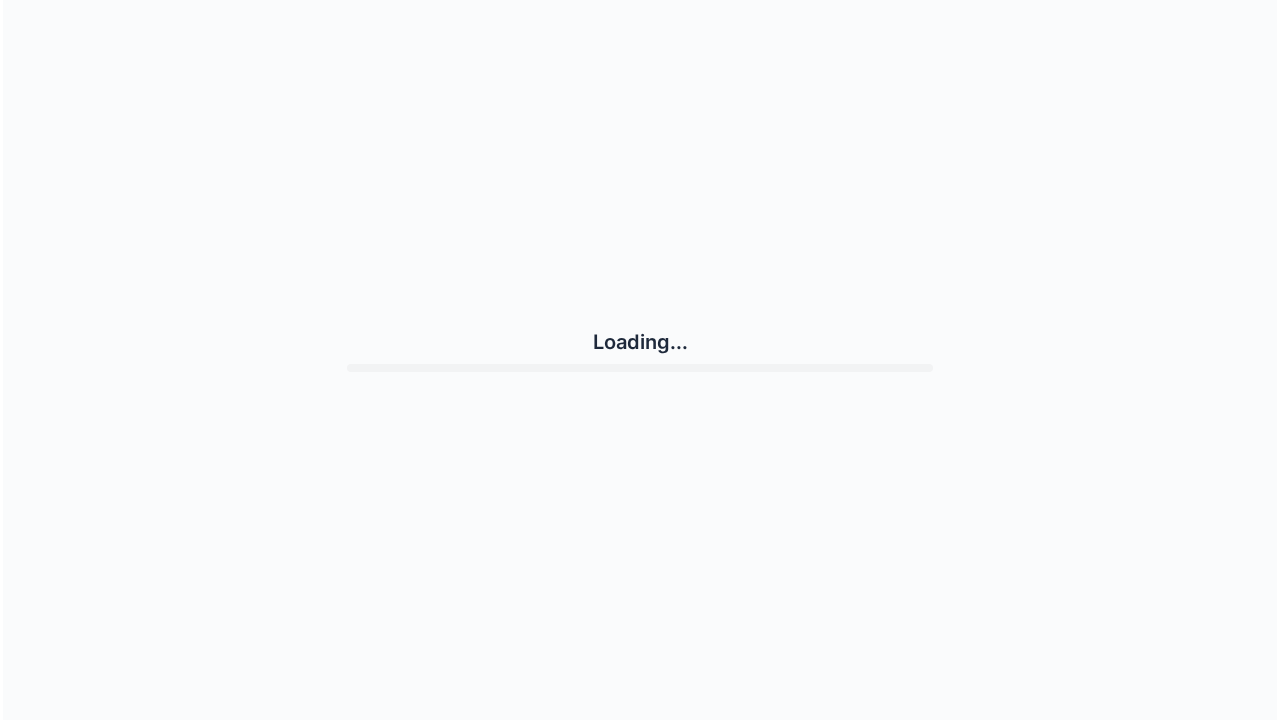 scroll, scrollTop: 0, scrollLeft: 0, axis: both 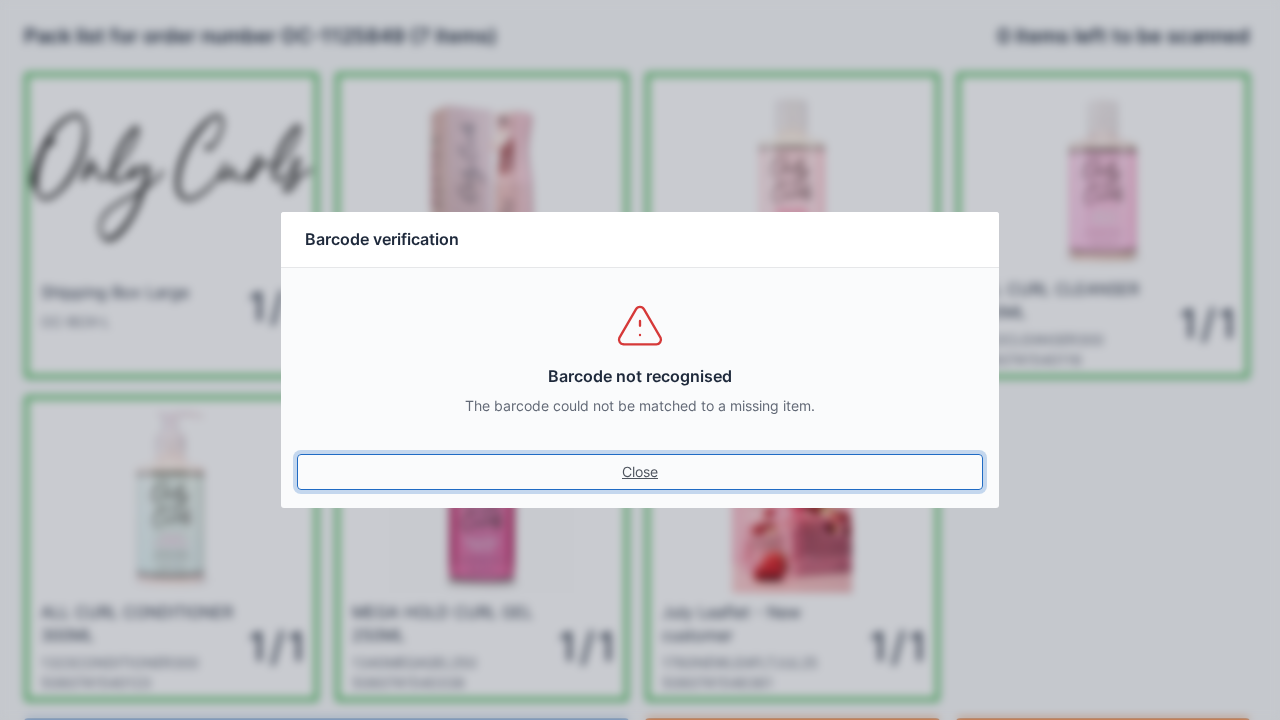 click on "Close" at bounding box center [640, 472] 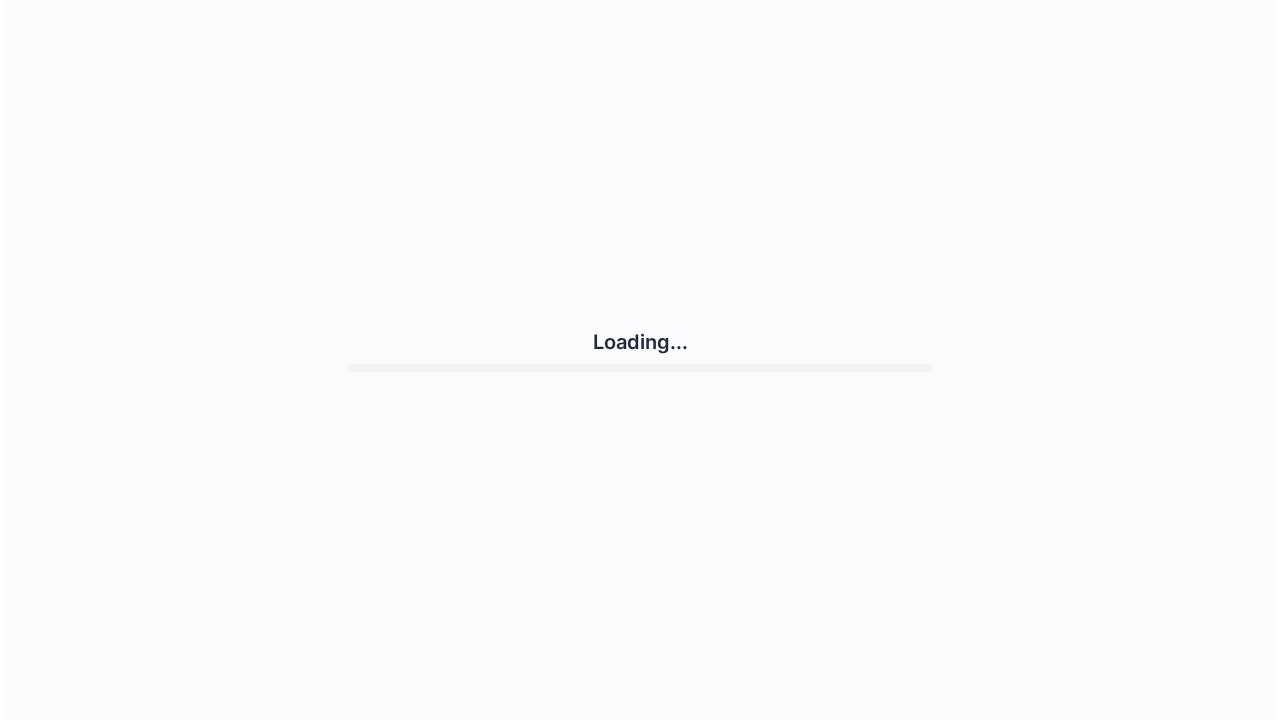 scroll, scrollTop: 0, scrollLeft: 0, axis: both 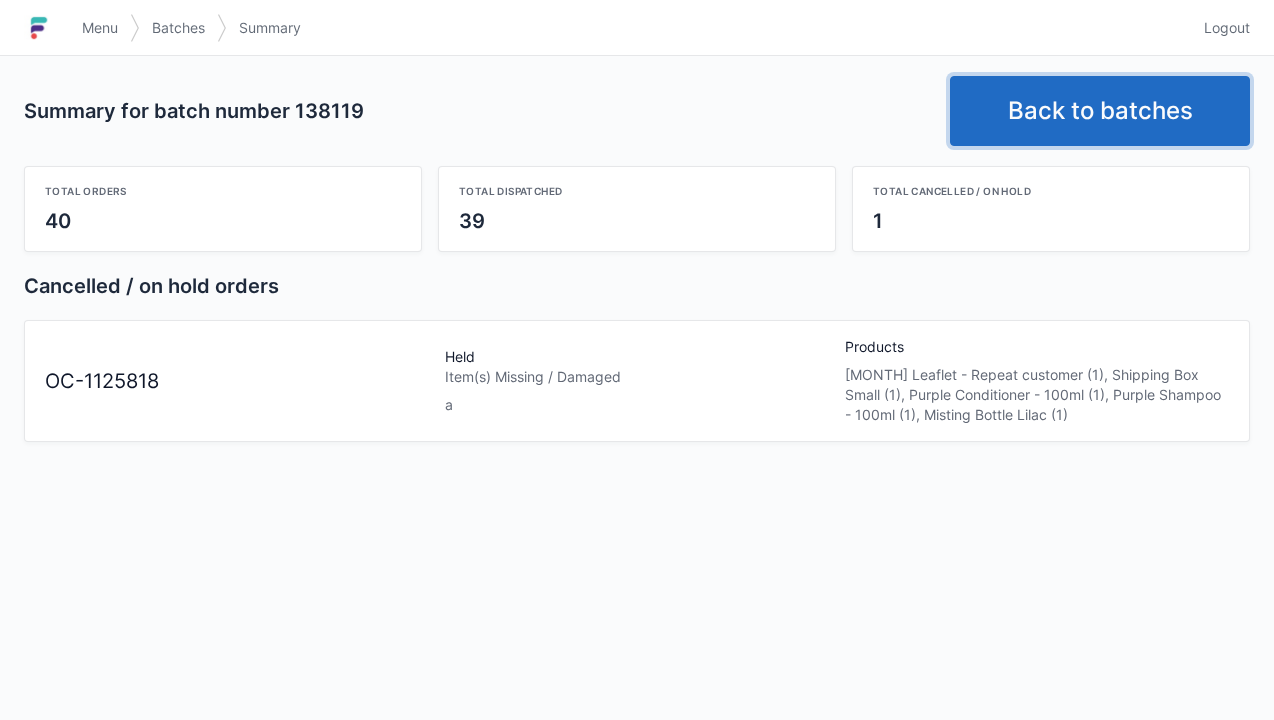 click on "Back to batches" at bounding box center (1100, 111) 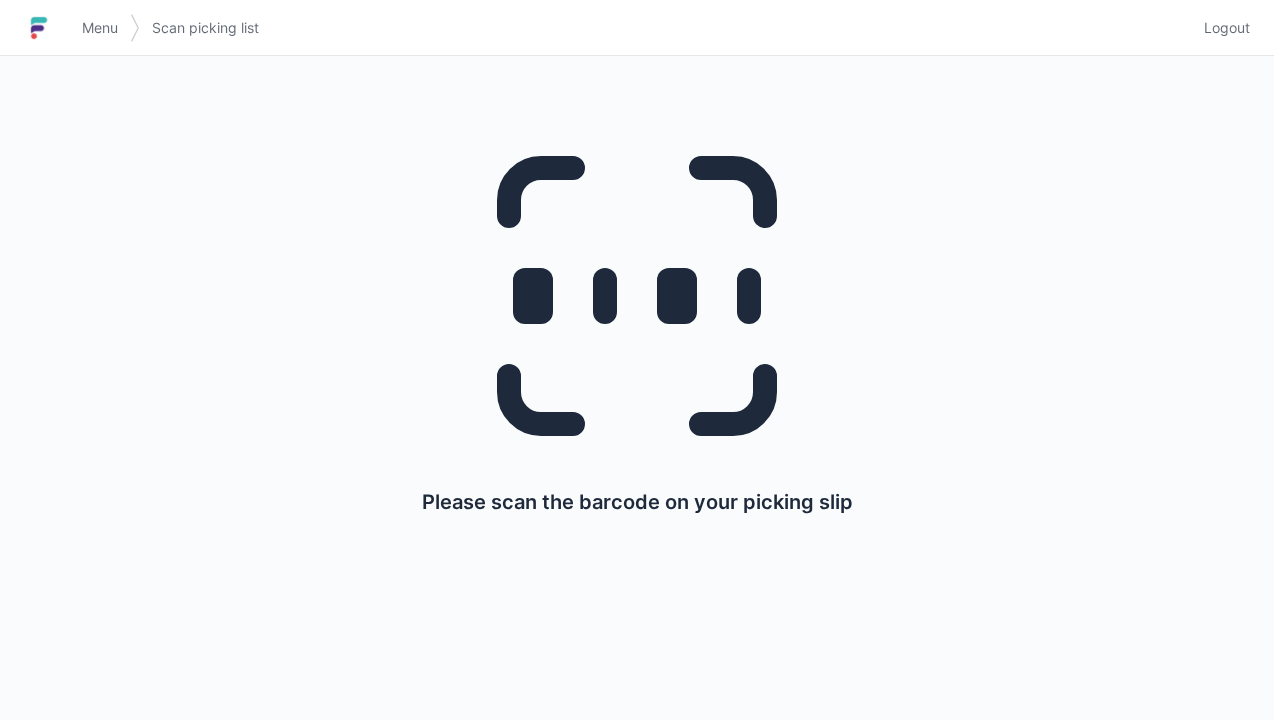 scroll, scrollTop: 0, scrollLeft: 0, axis: both 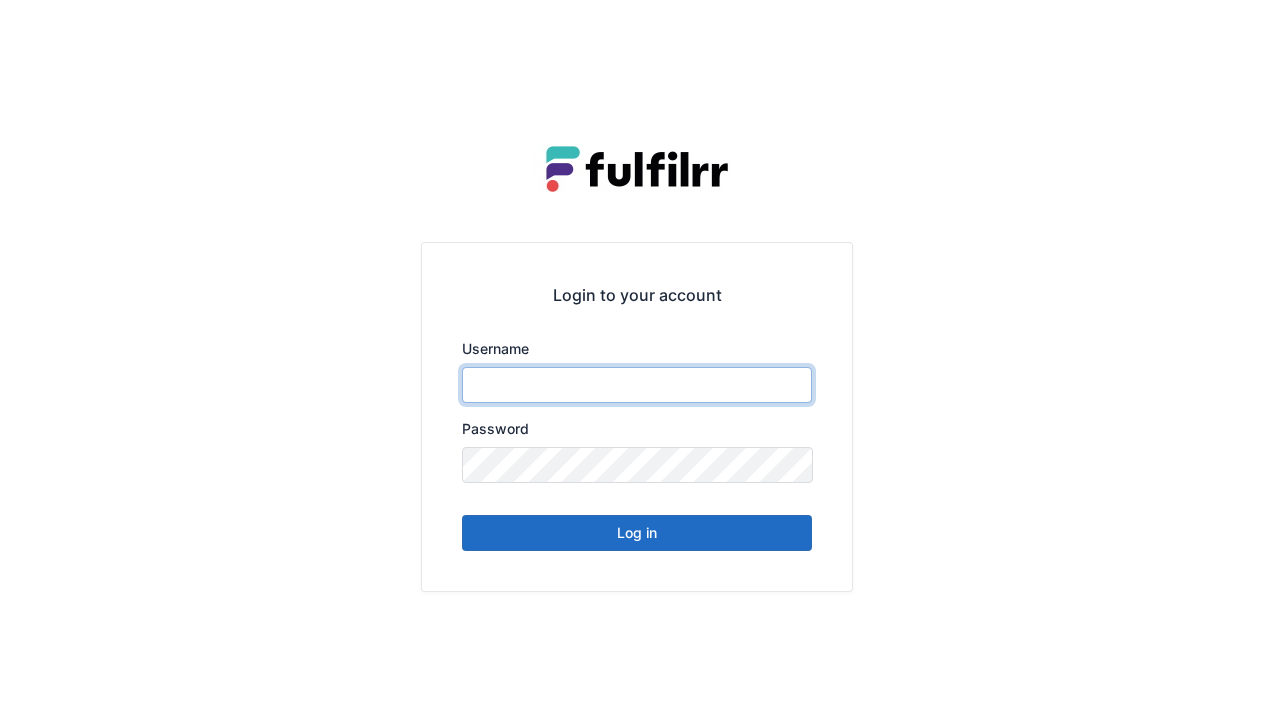type on "******" 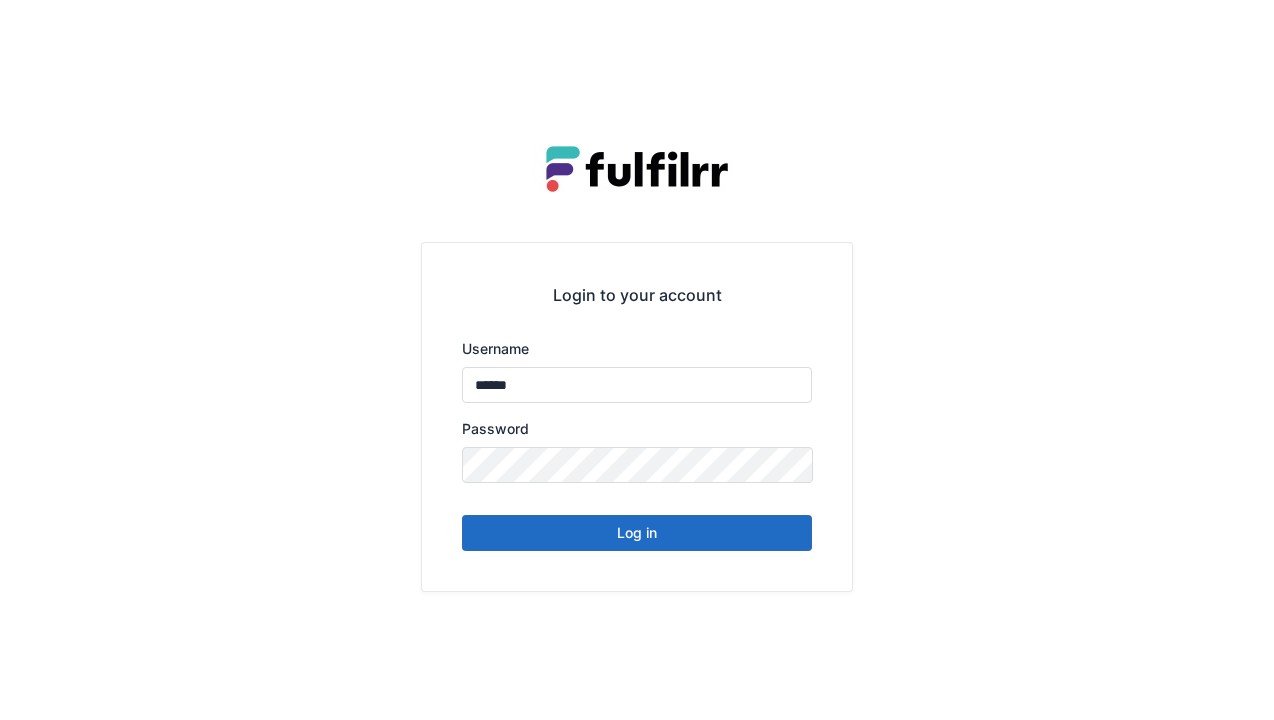 click on "Log in" at bounding box center (637, 533) 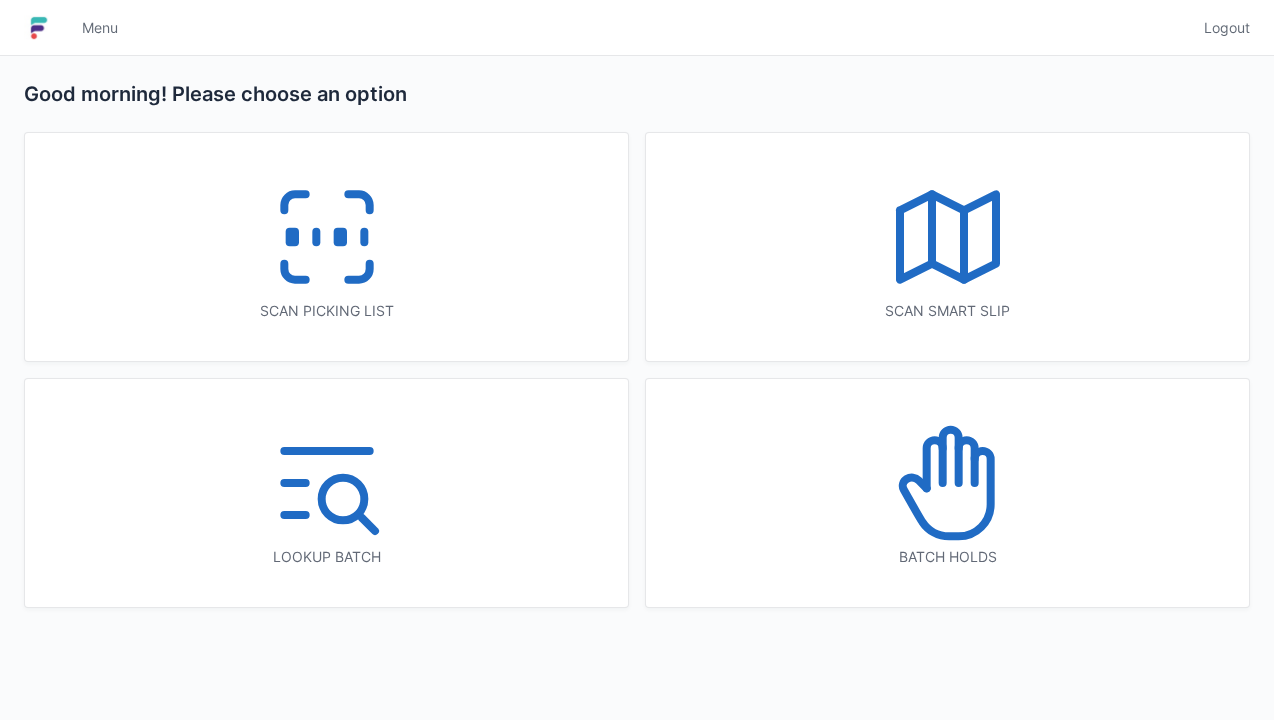 scroll, scrollTop: 0, scrollLeft: 0, axis: both 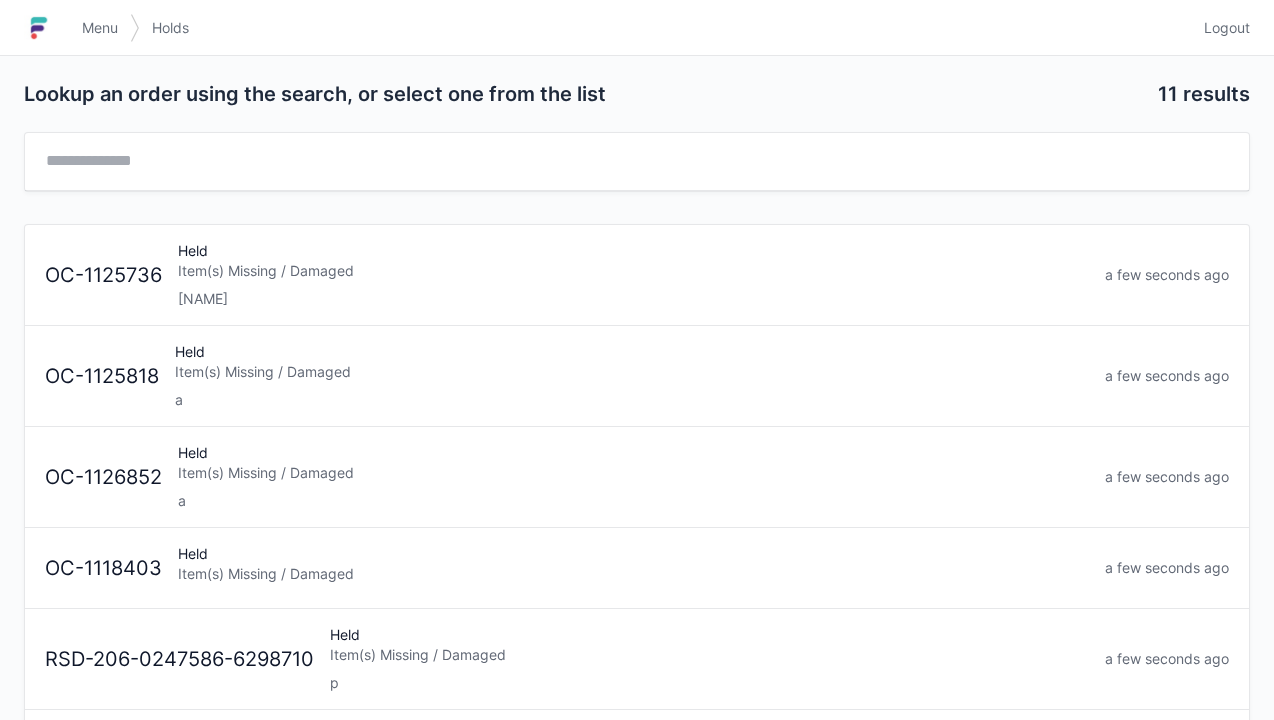 click on "Item(s) Missing / Damaged" at bounding box center (632, 372) 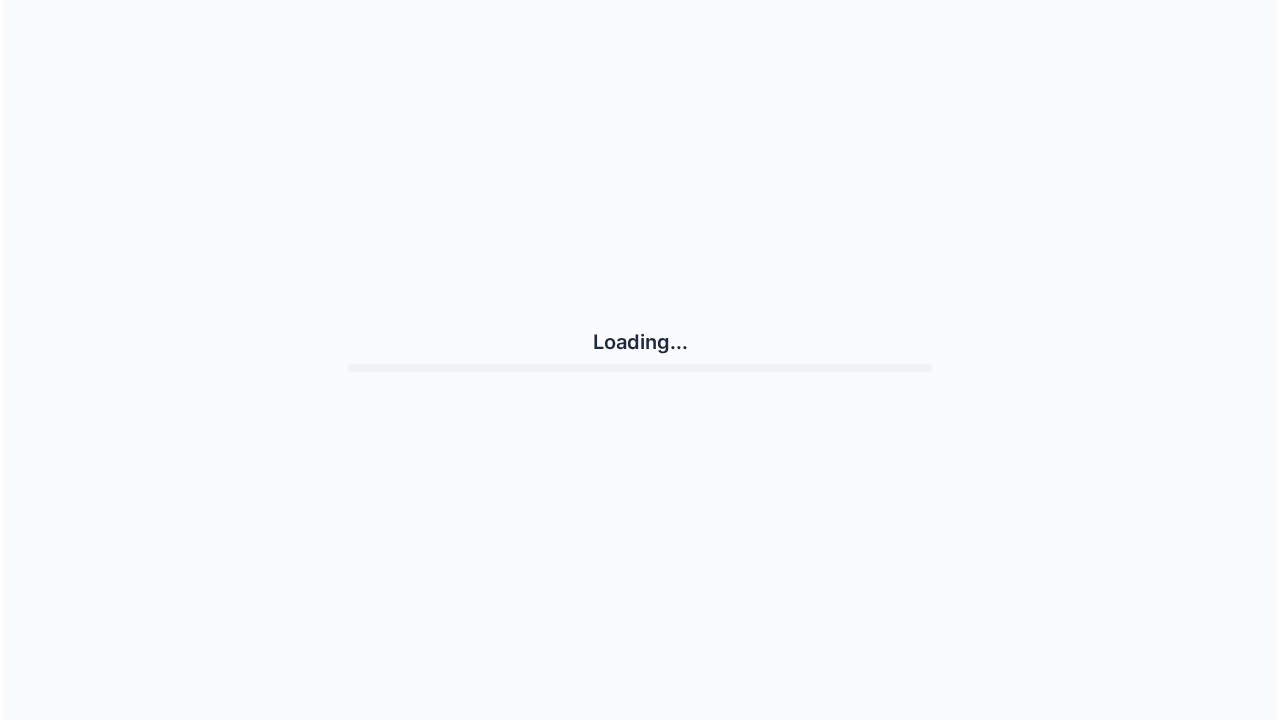 scroll, scrollTop: 0, scrollLeft: 0, axis: both 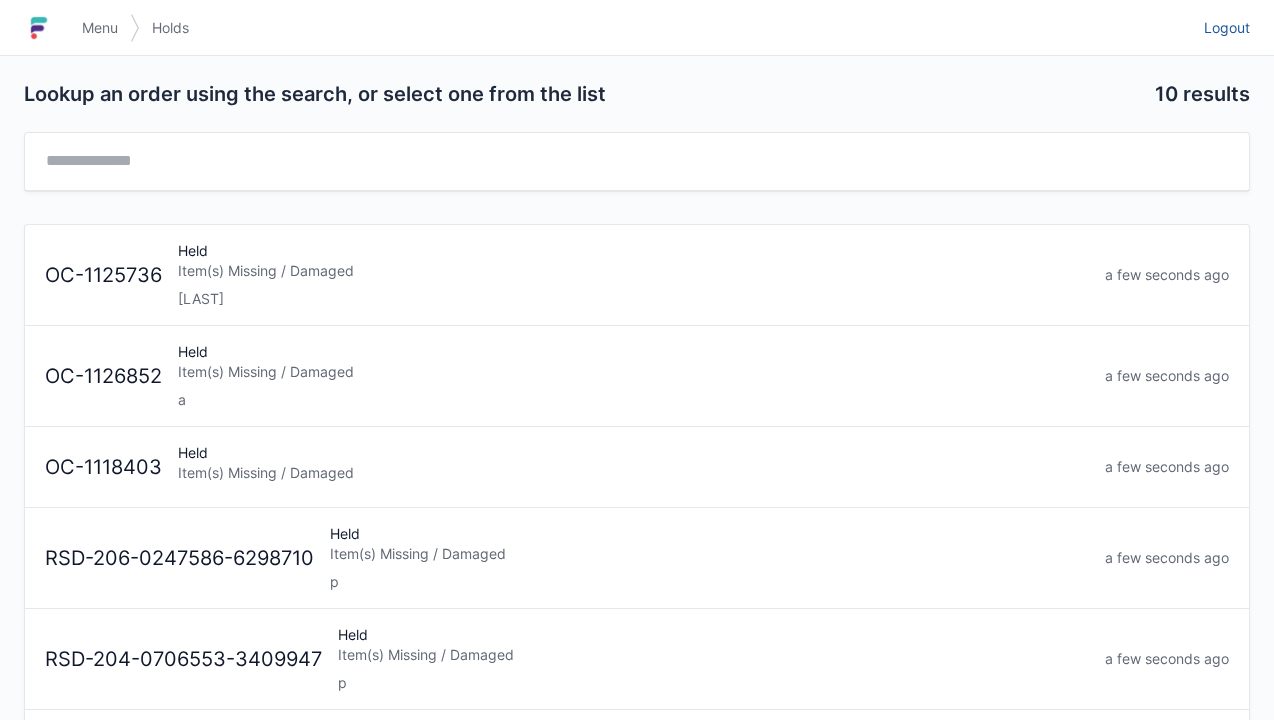 click on "Logout" at bounding box center (1227, 28) 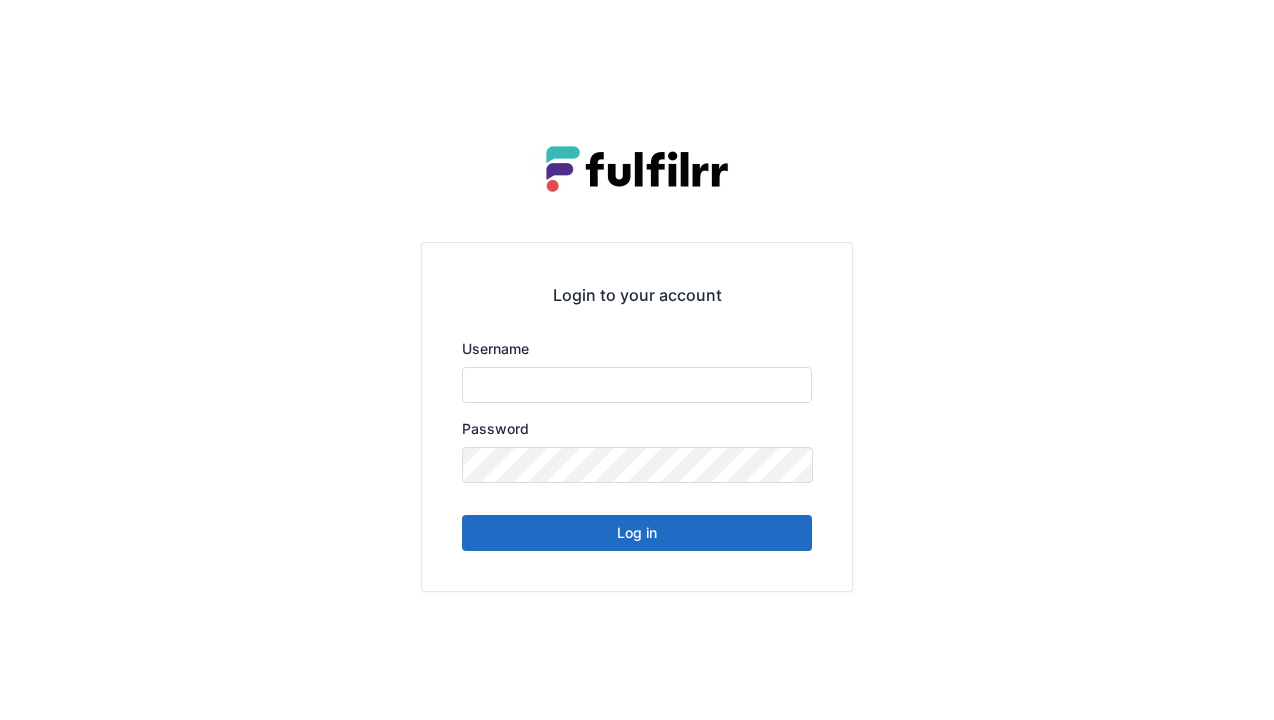 scroll, scrollTop: 0, scrollLeft: 0, axis: both 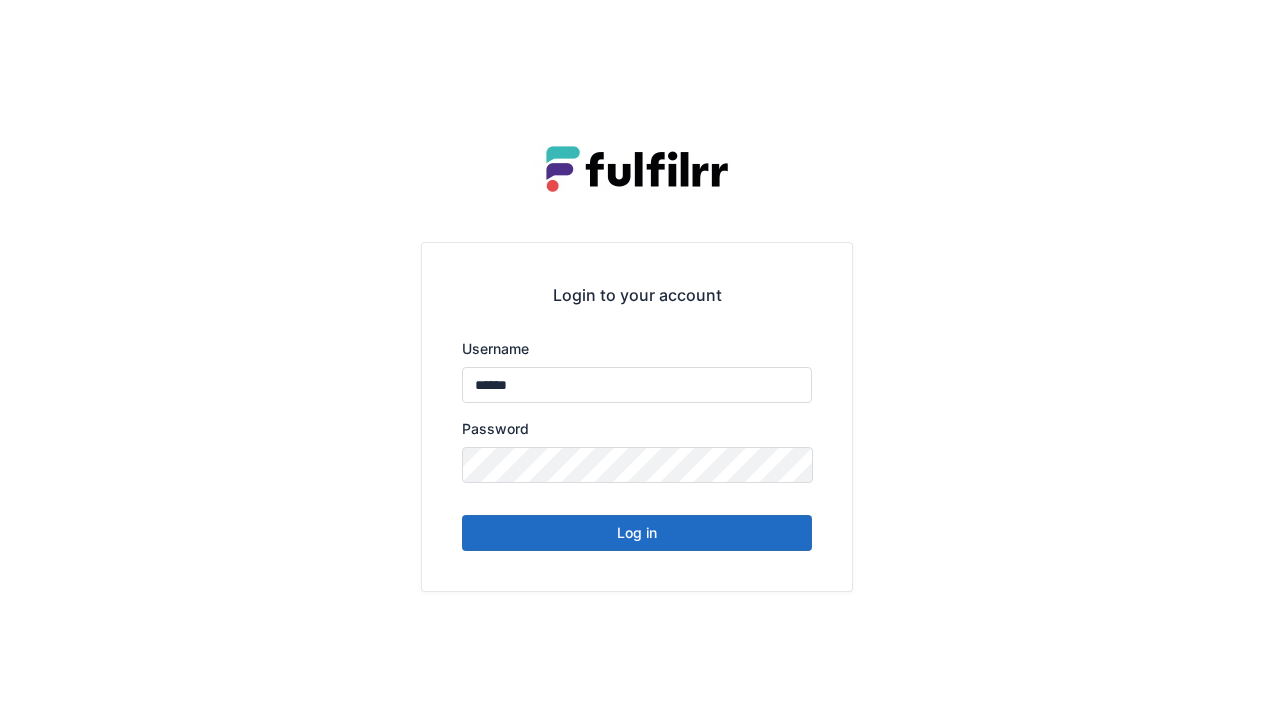 click on "Log in" at bounding box center (637, 533) 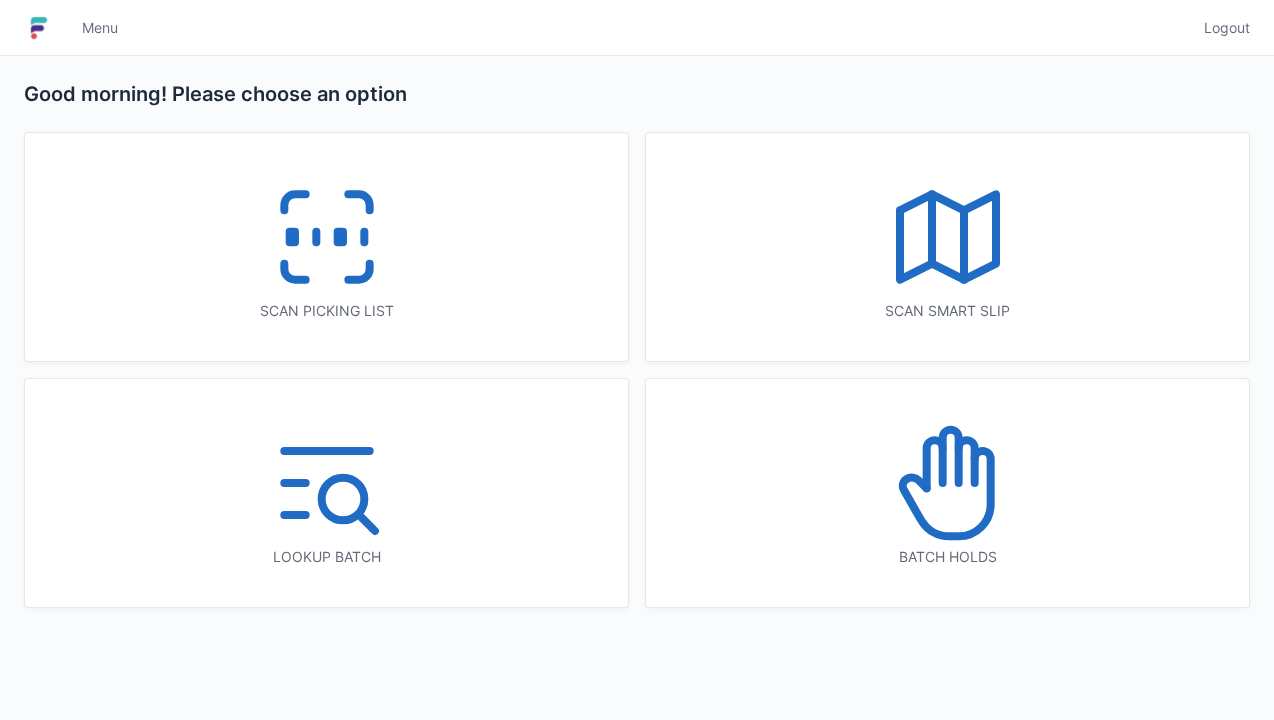 scroll, scrollTop: 0, scrollLeft: 0, axis: both 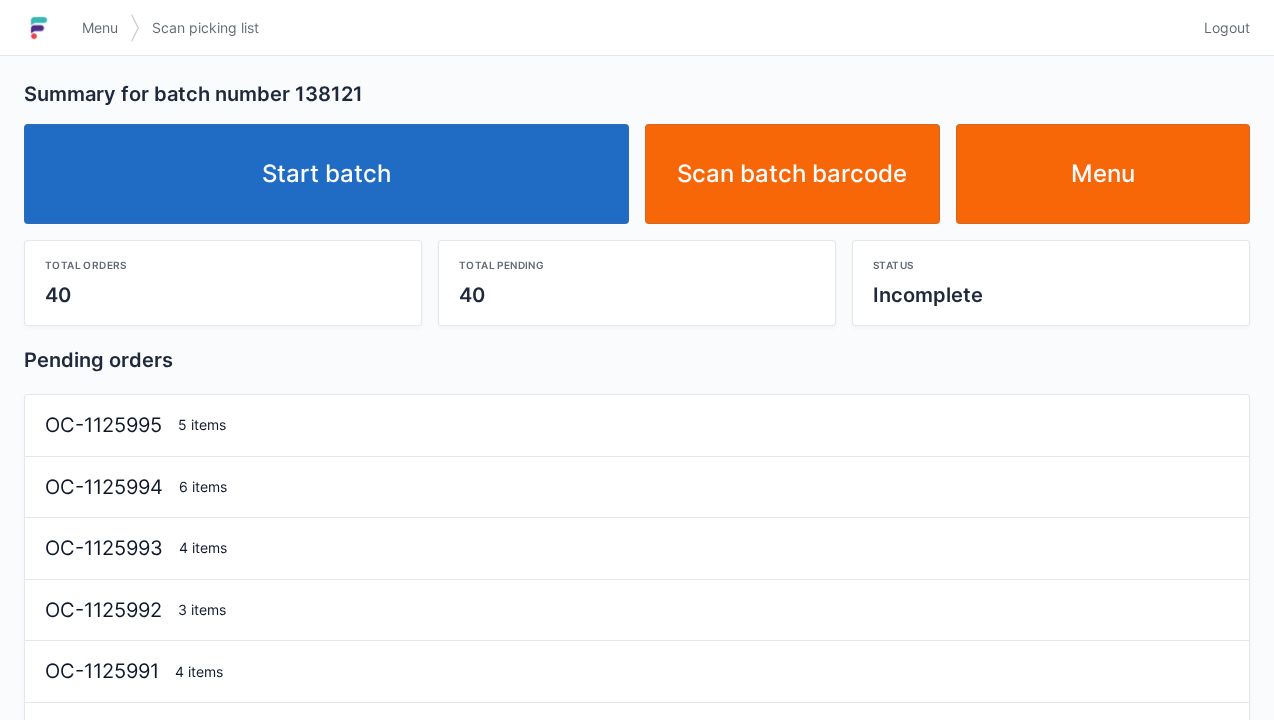 click on "Start batch" at bounding box center (326, 174) 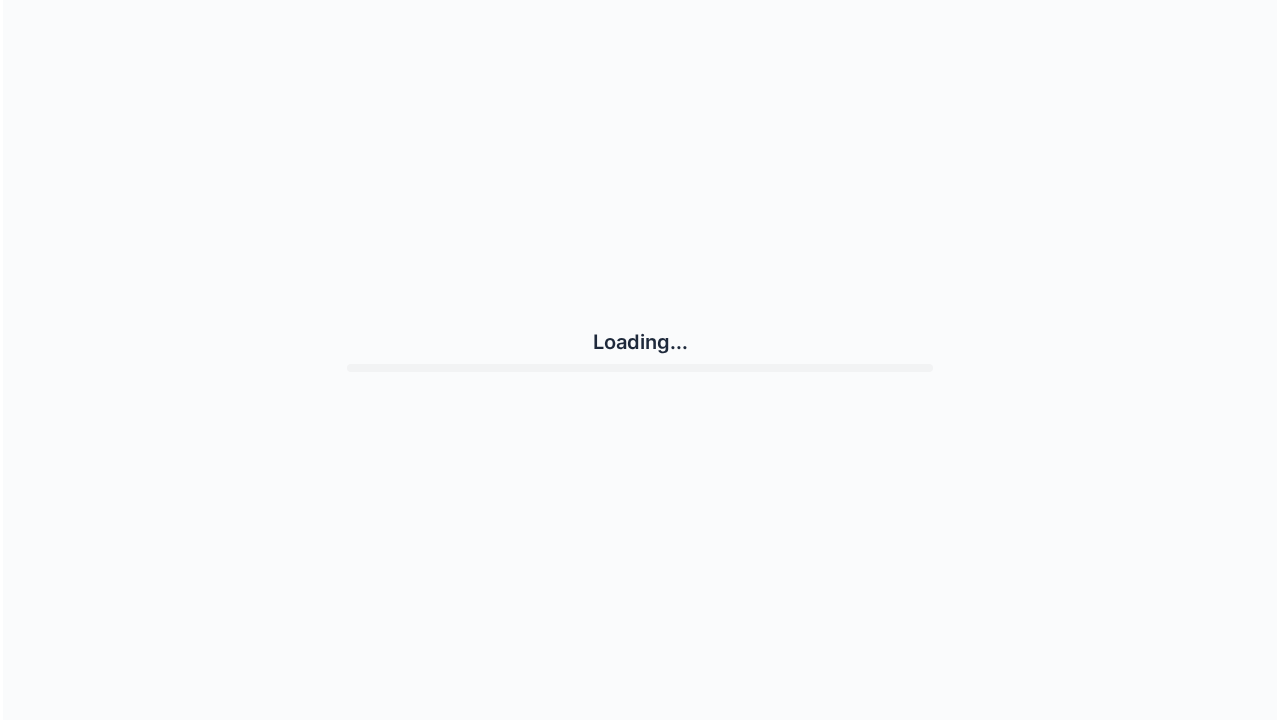 scroll, scrollTop: 0, scrollLeft: 0, axis: both 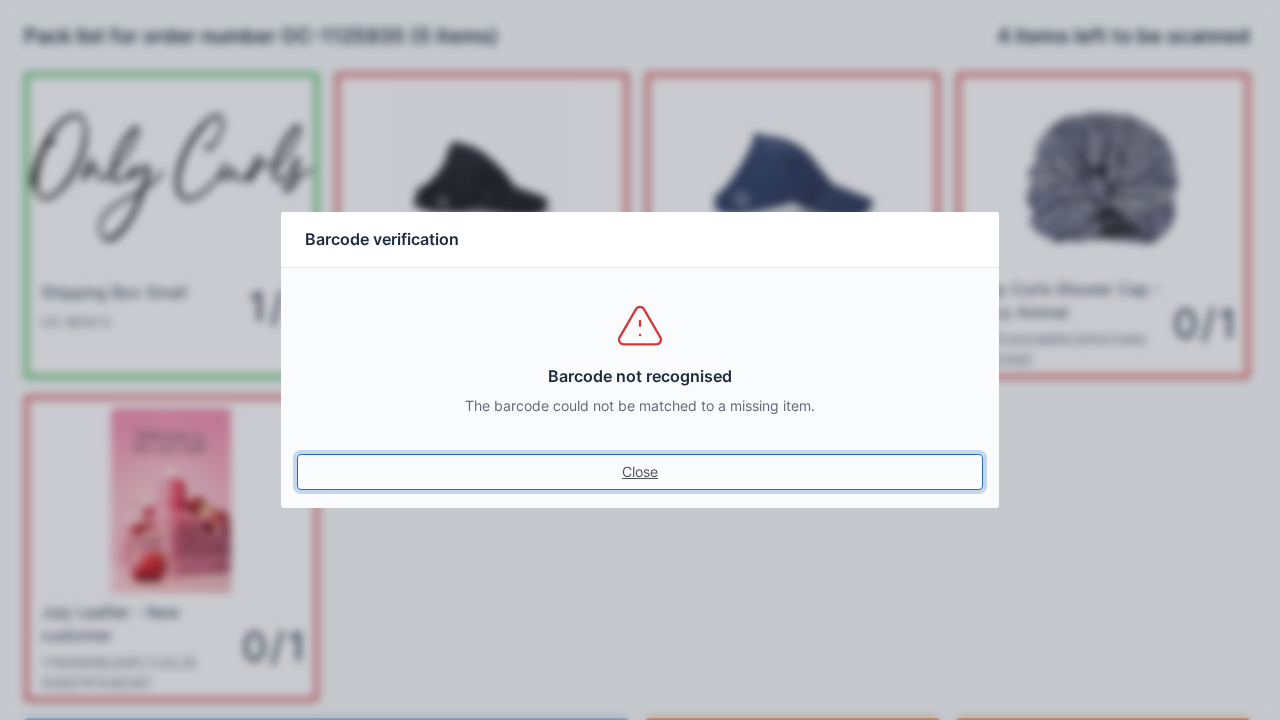 click on "Close" at bounding box center [640, 472] 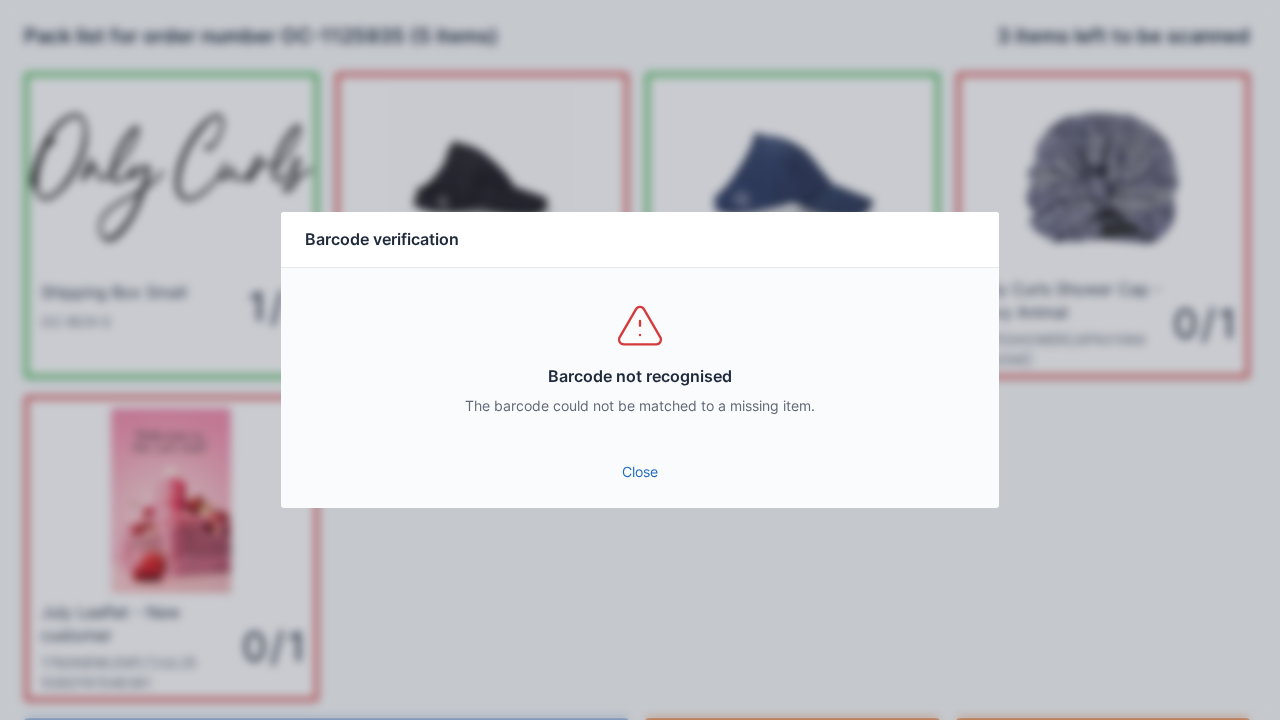 click on "Barcode not recognised The barcode could not be matched to a missing item." at bounding box center (640, 358) 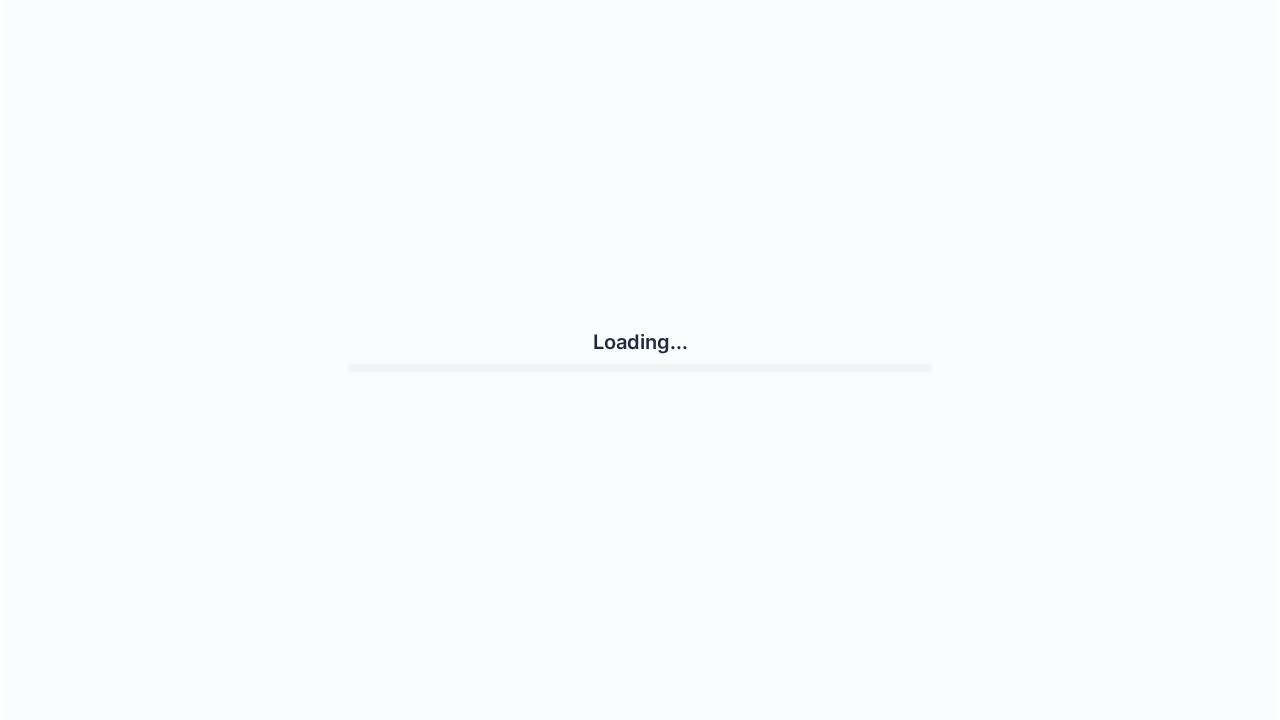 scroll, scrollTop: 0, scrollLeft: 0, axis: both 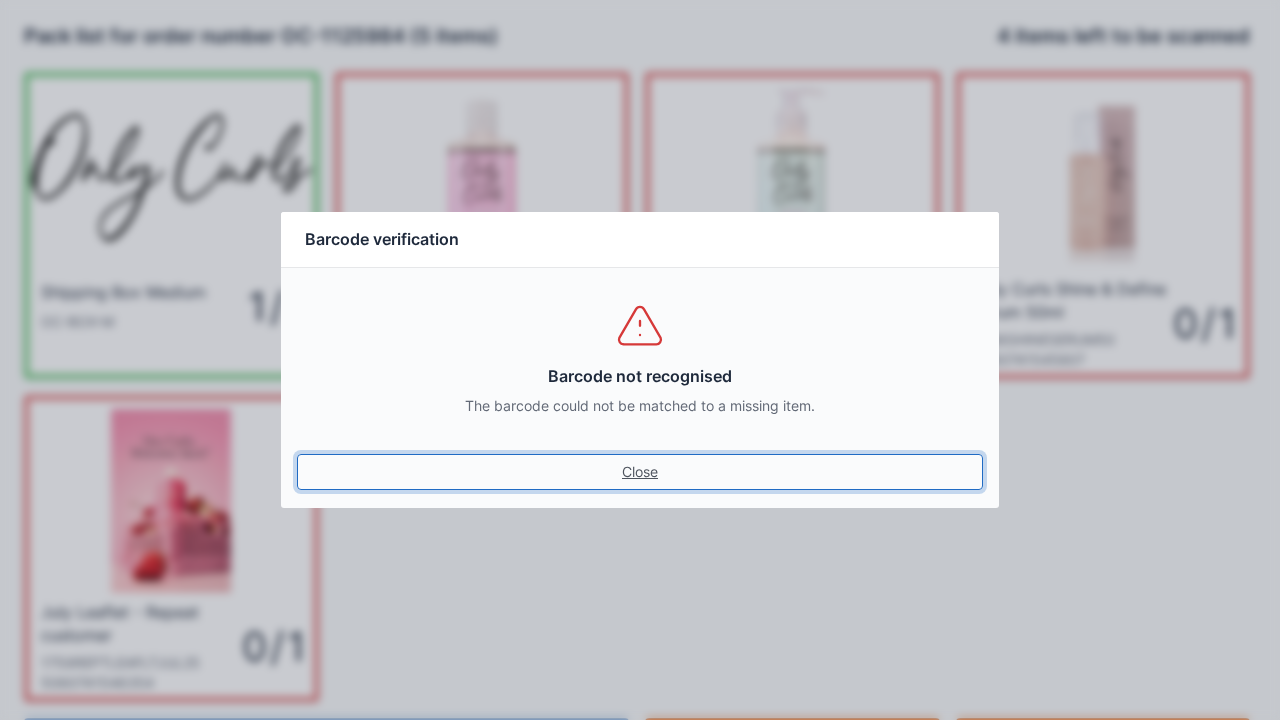 click on "Close" at bounding box center (640, 472) 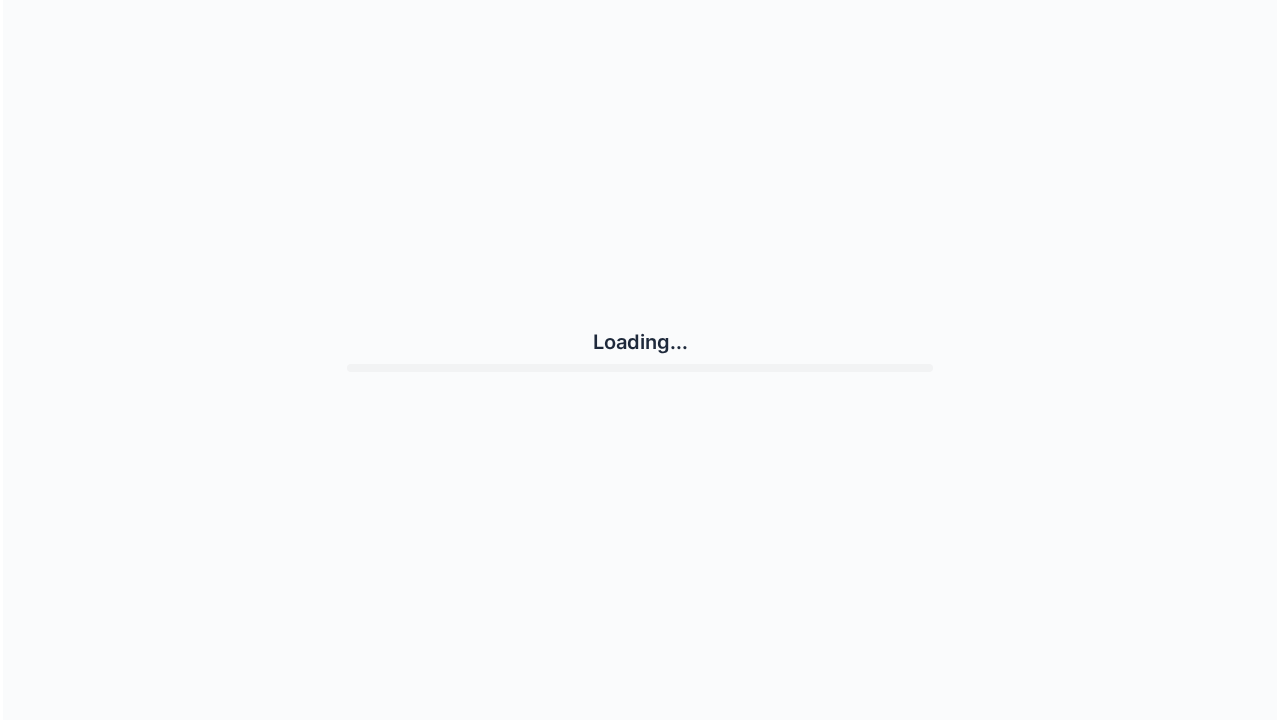 scroll, scrollTop: 0, scrollLeft: 0, axis: both 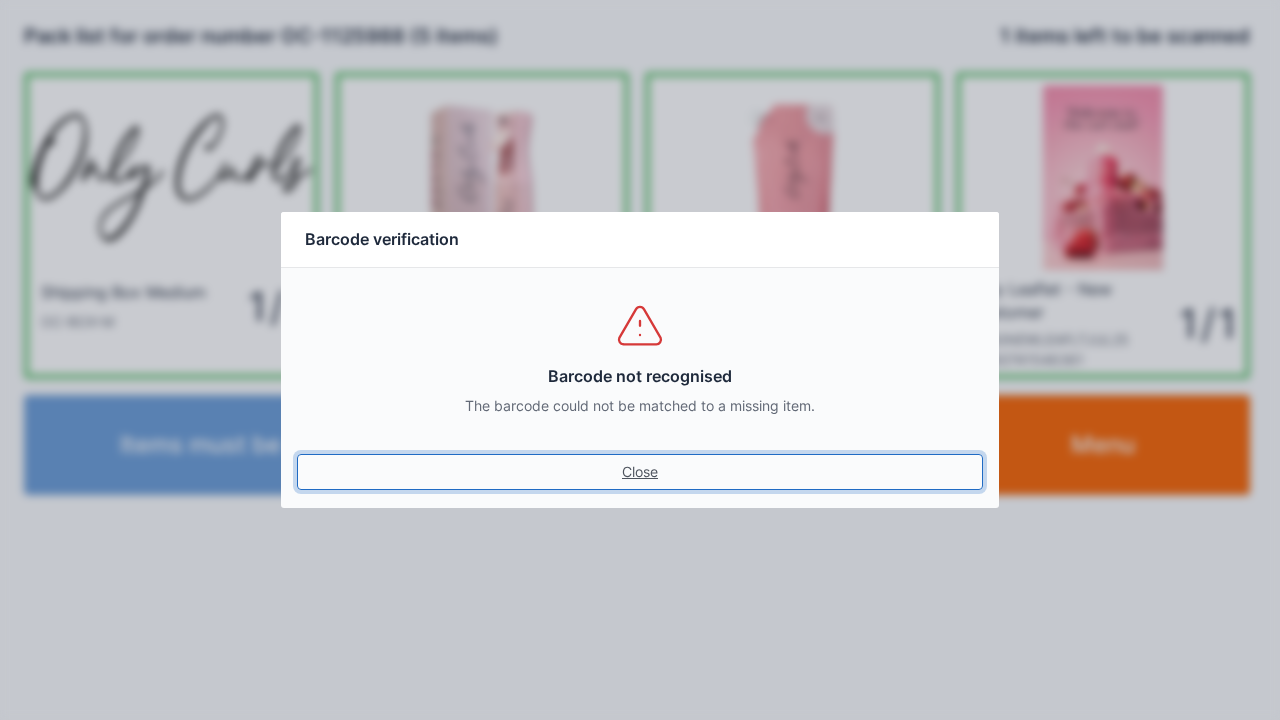 click on "Close" at bounding box center (640, 472) 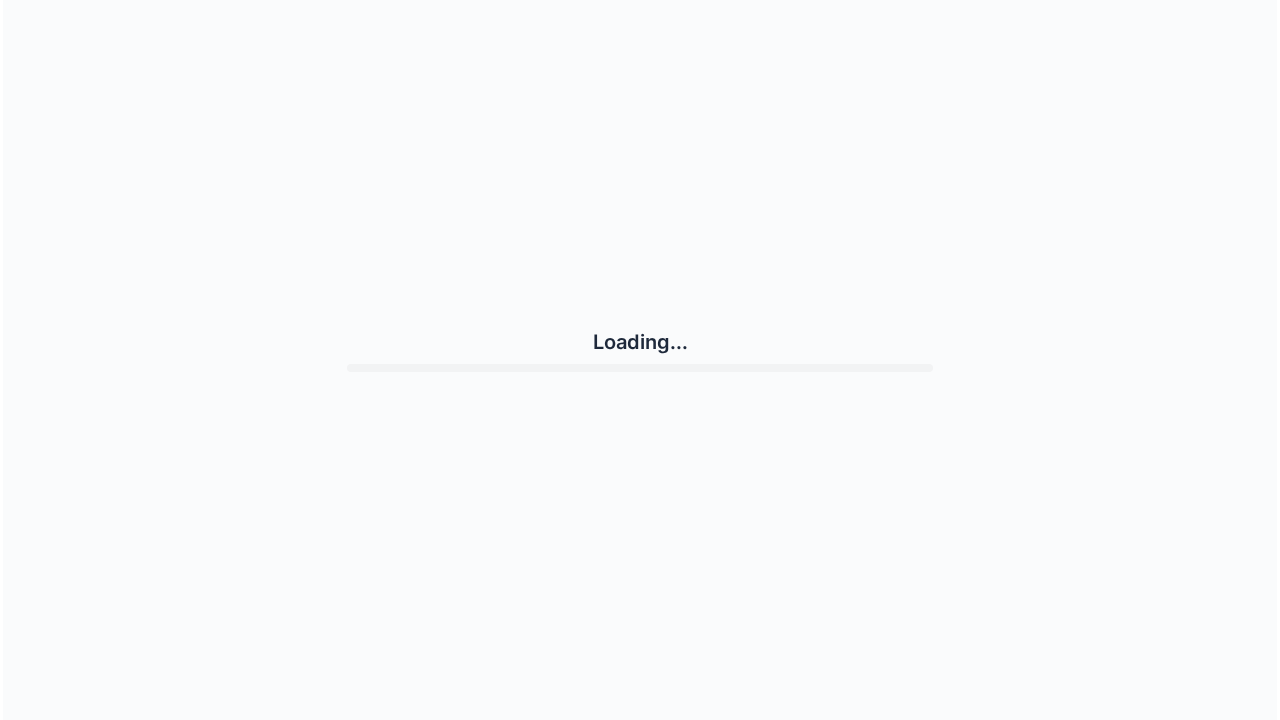 scroll, scrollTop: 0, scrollLeft: 0, axis: both 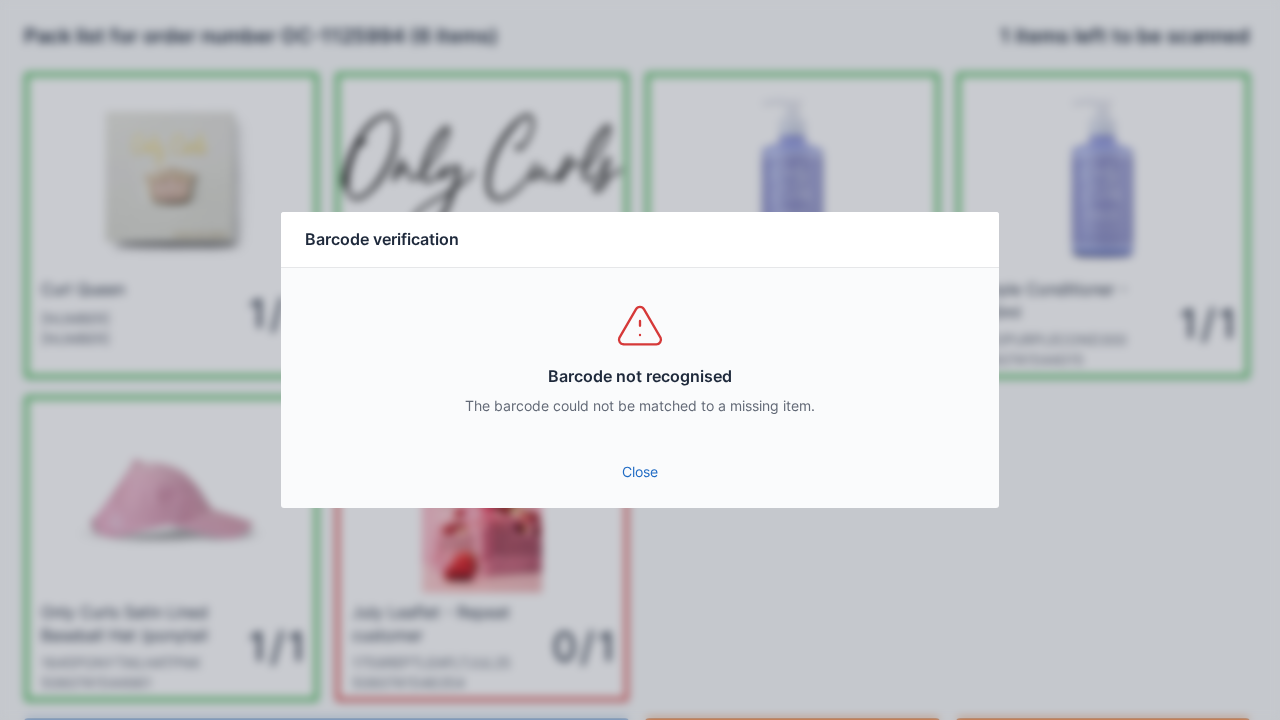 click on "Barcode not recognised The barcode could not be matched to a missing item." at bounding box center [640, 358] 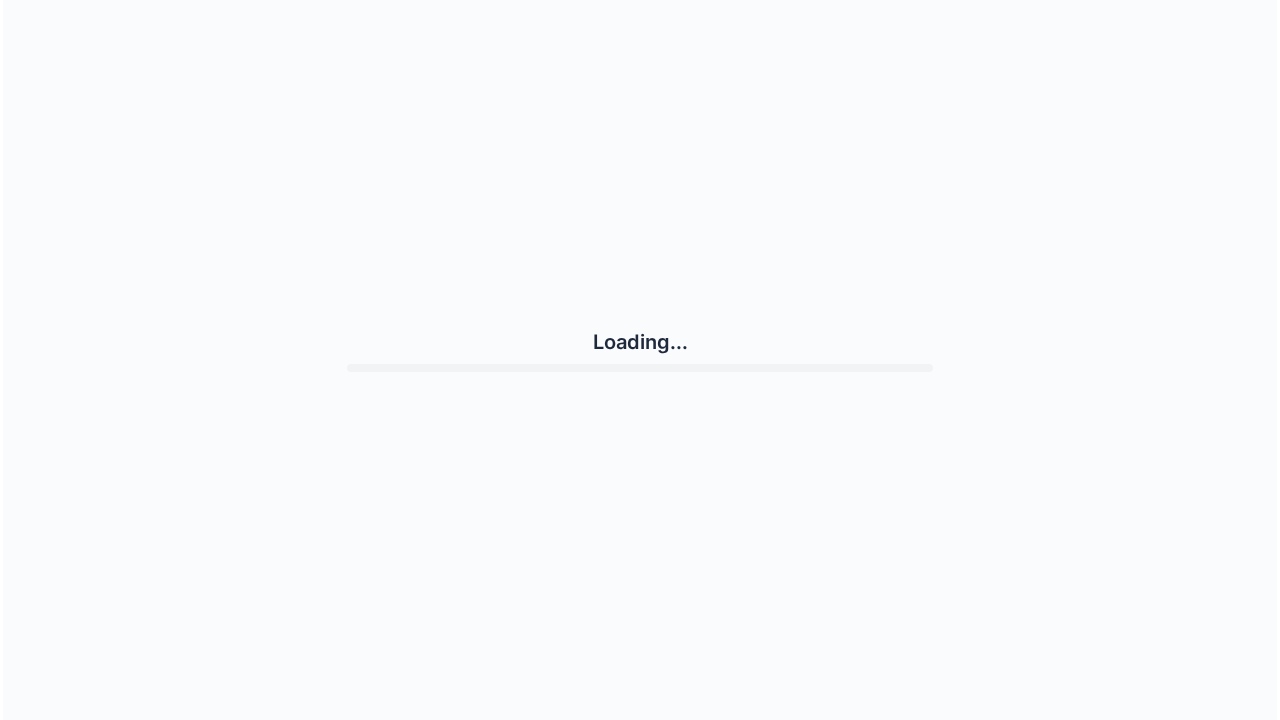 scroll, scrollTop: 0, scrollLeft: 0, axis: both 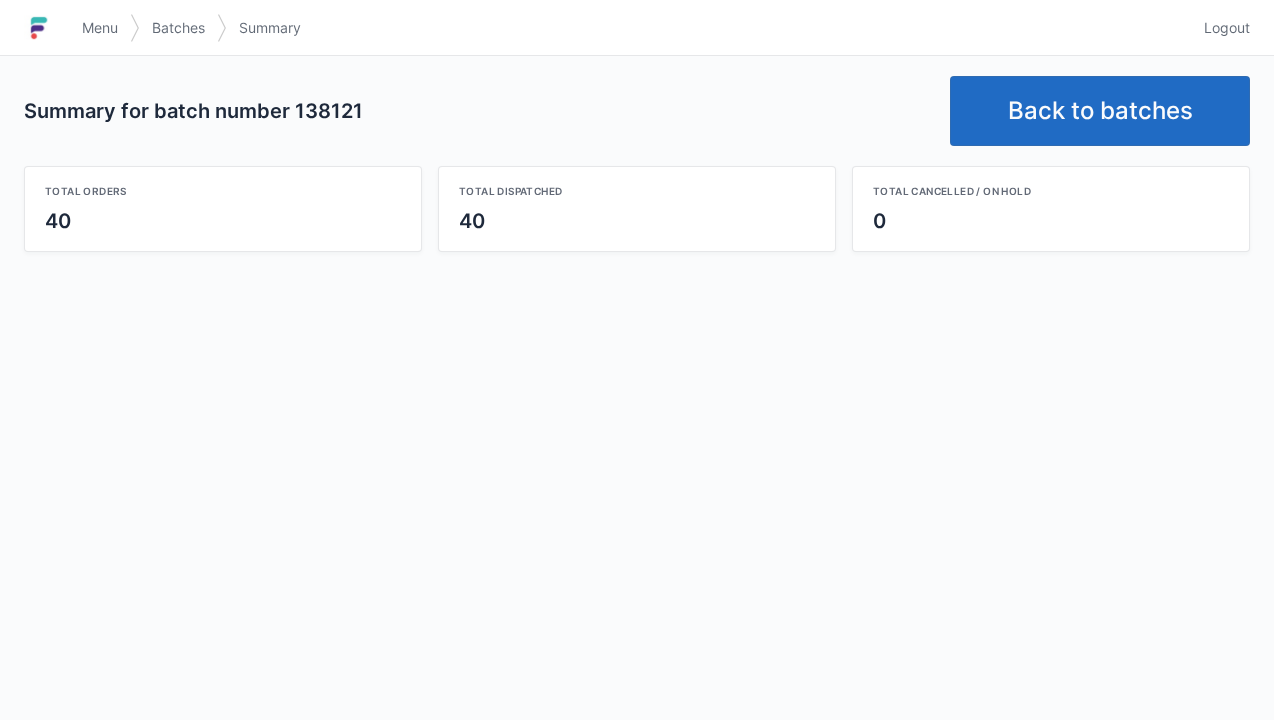 click on "Back to batches" at bounding box center (1100, 111) 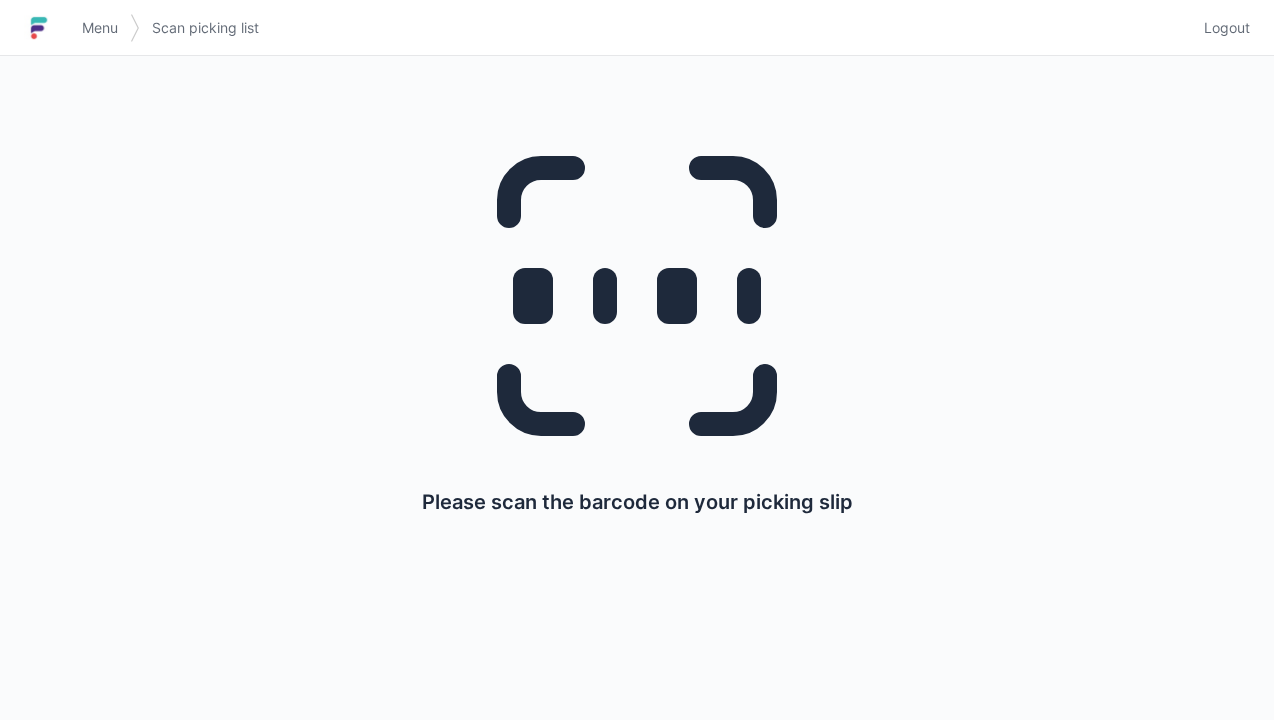 scroll, scrollTop: 0, scrollLeft: 0, axis: both 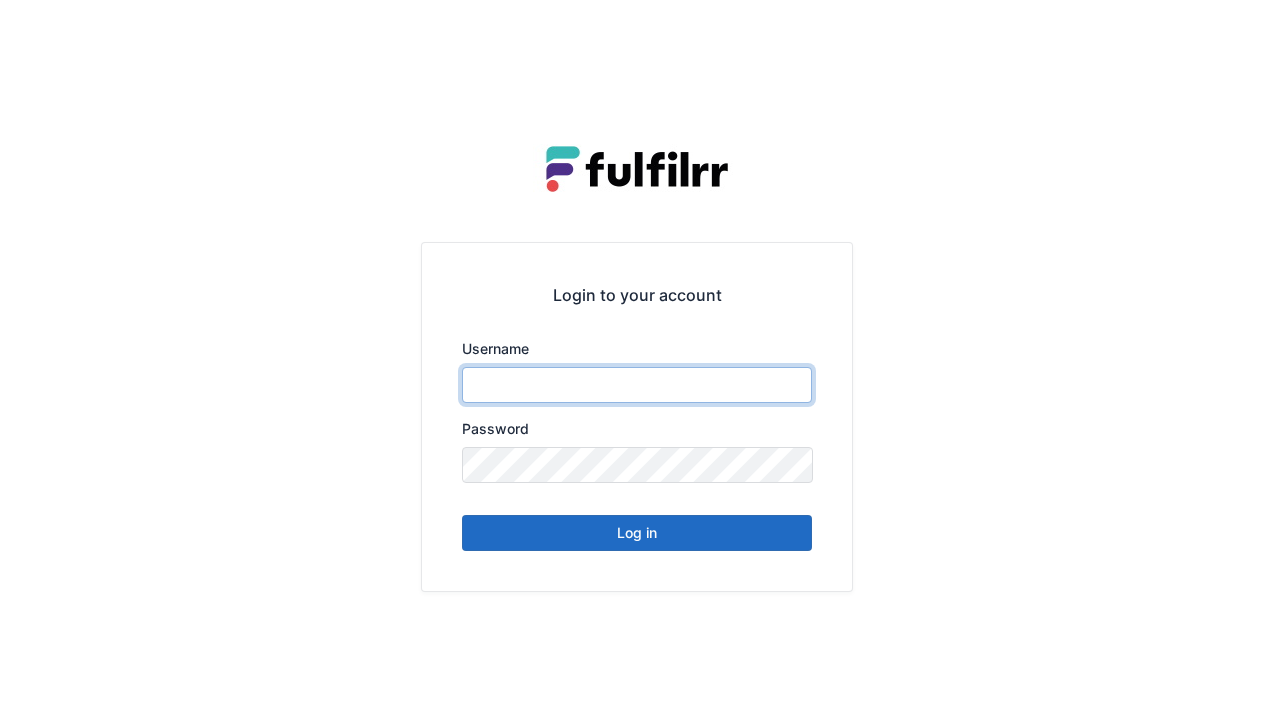 type on "******" 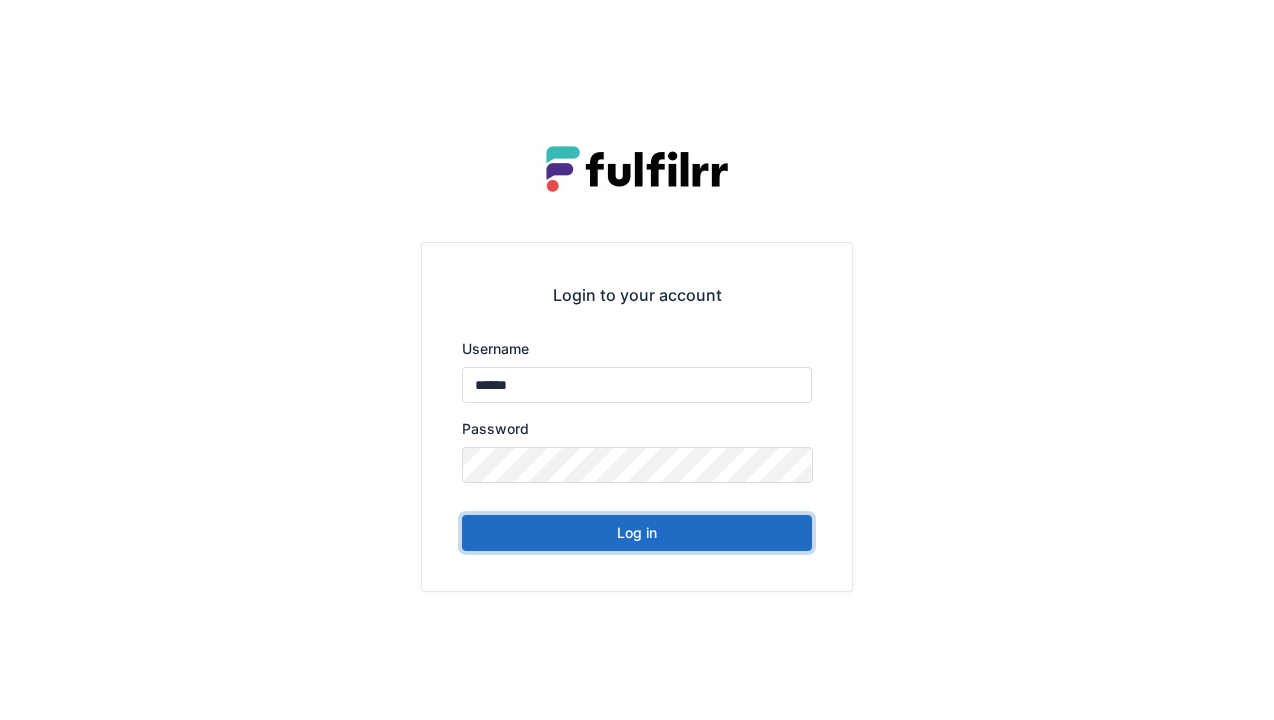 click on "Log in" at bounding box center (637, 533) 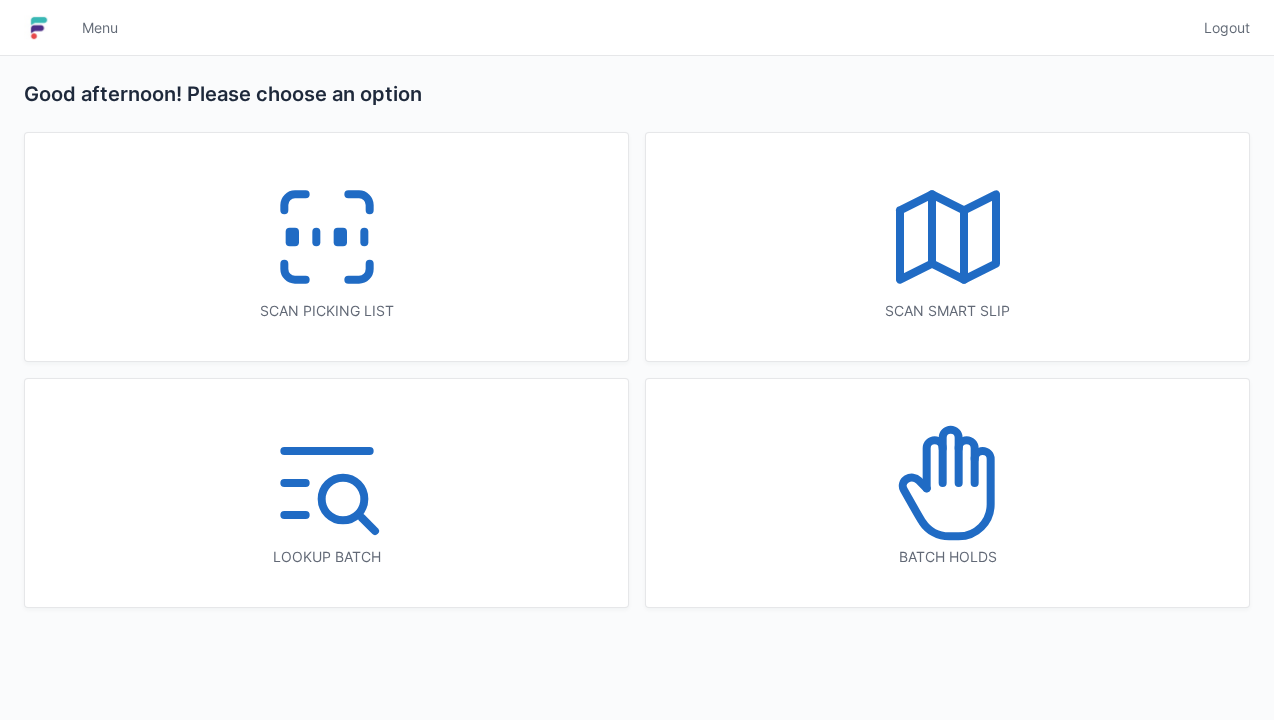 scroll, scrollTop: 0, scrollLeft: 0, axis: both 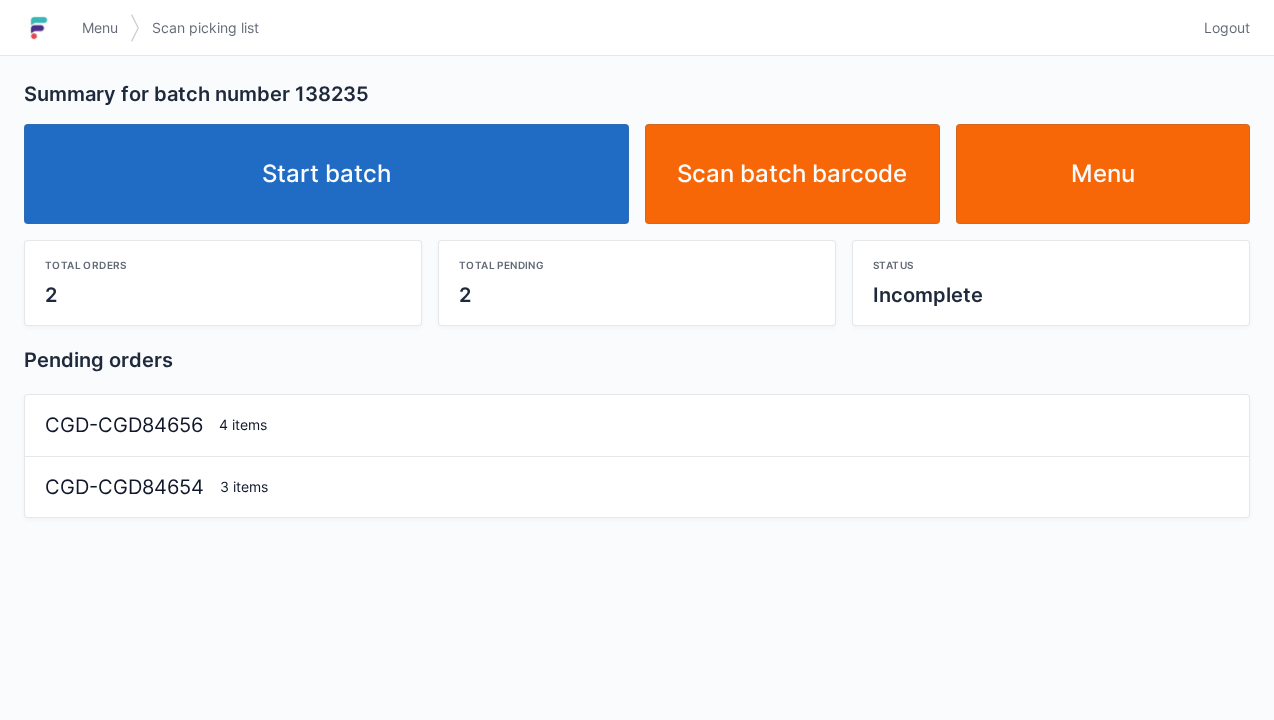 click on "Start batch" at bounding box center [326, 174] 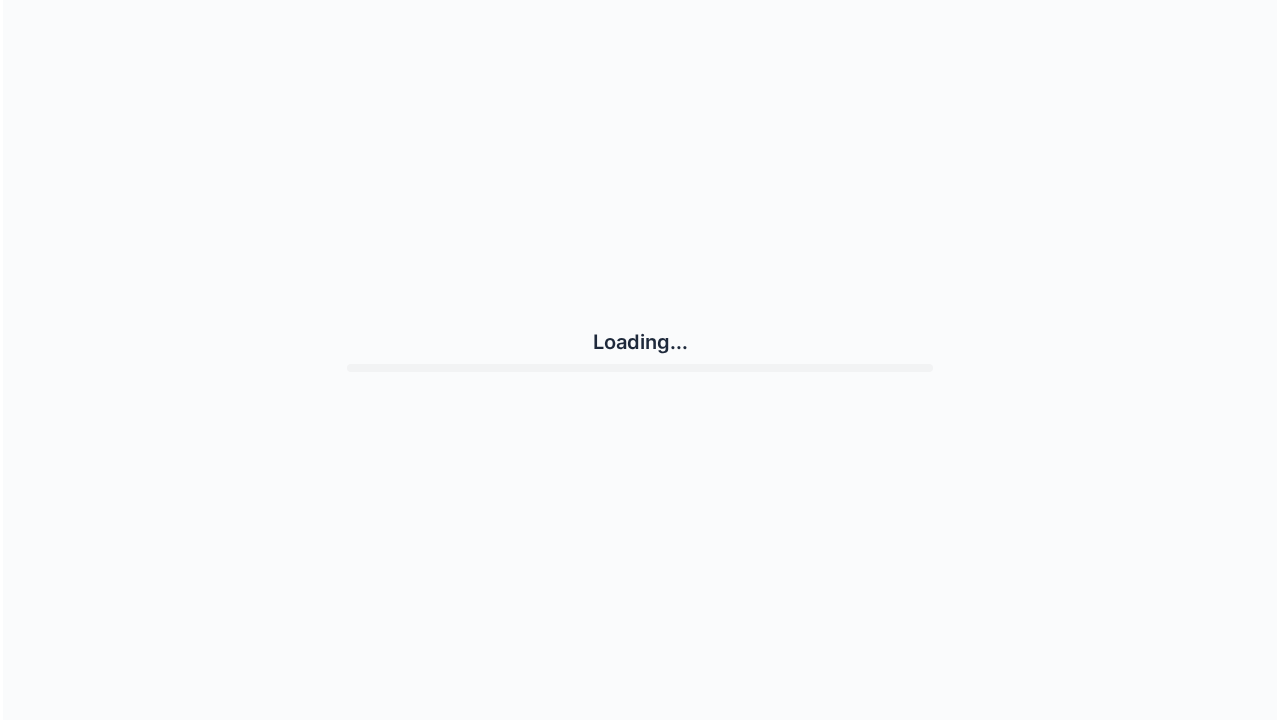scroll, scrollTop: 0, scrollLeft: 0, axis: both 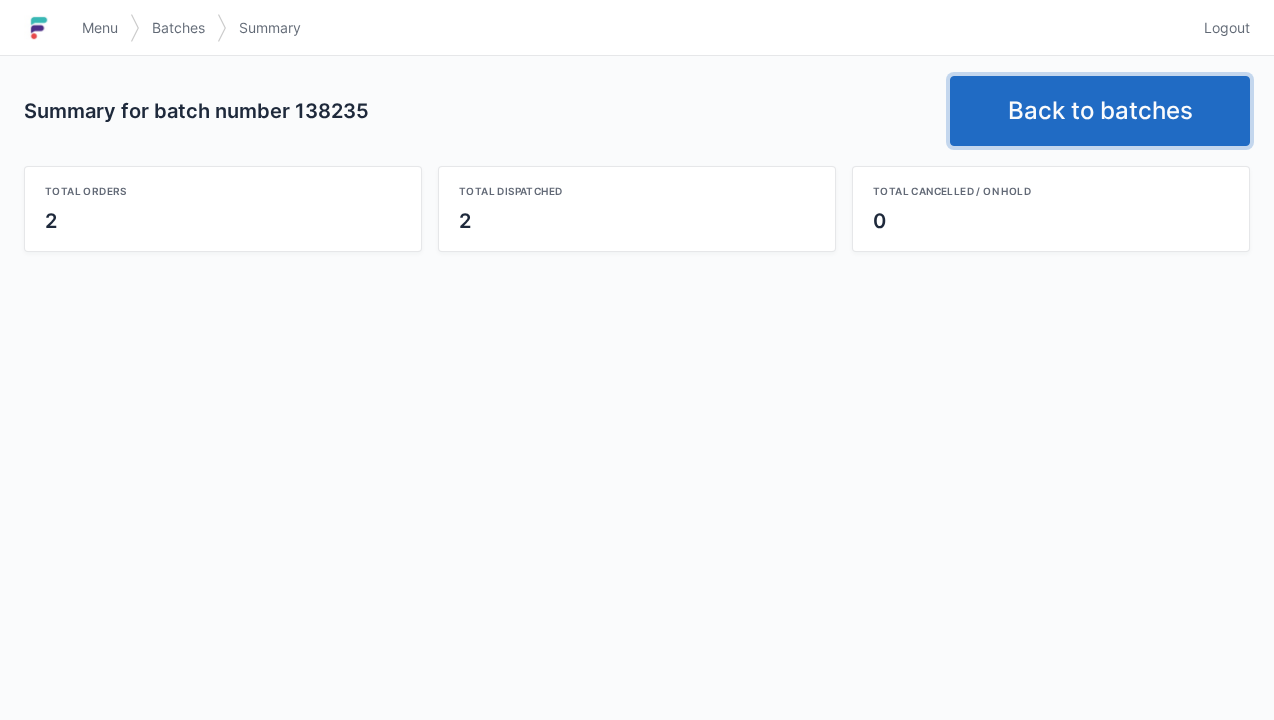 click on "Back to batches" at bounding box center (1100, 111) 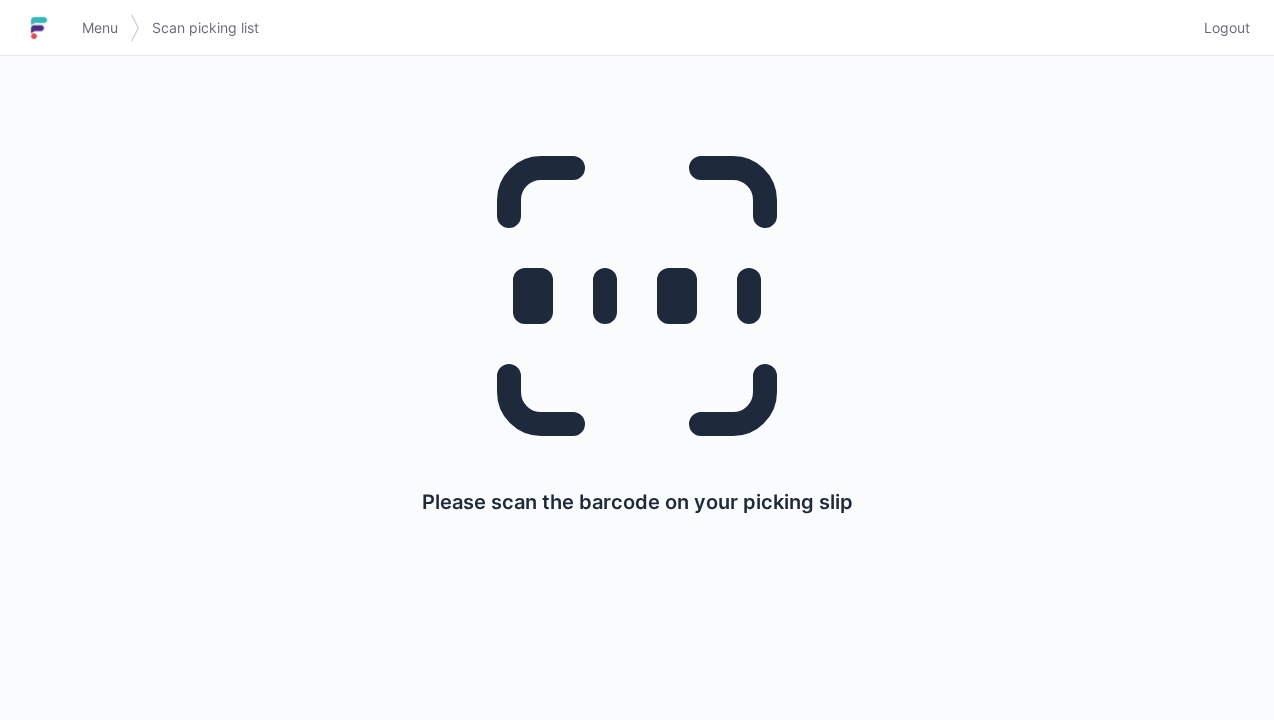 scroll, scrollTop: 0, scrollLeft: 0, axis: both 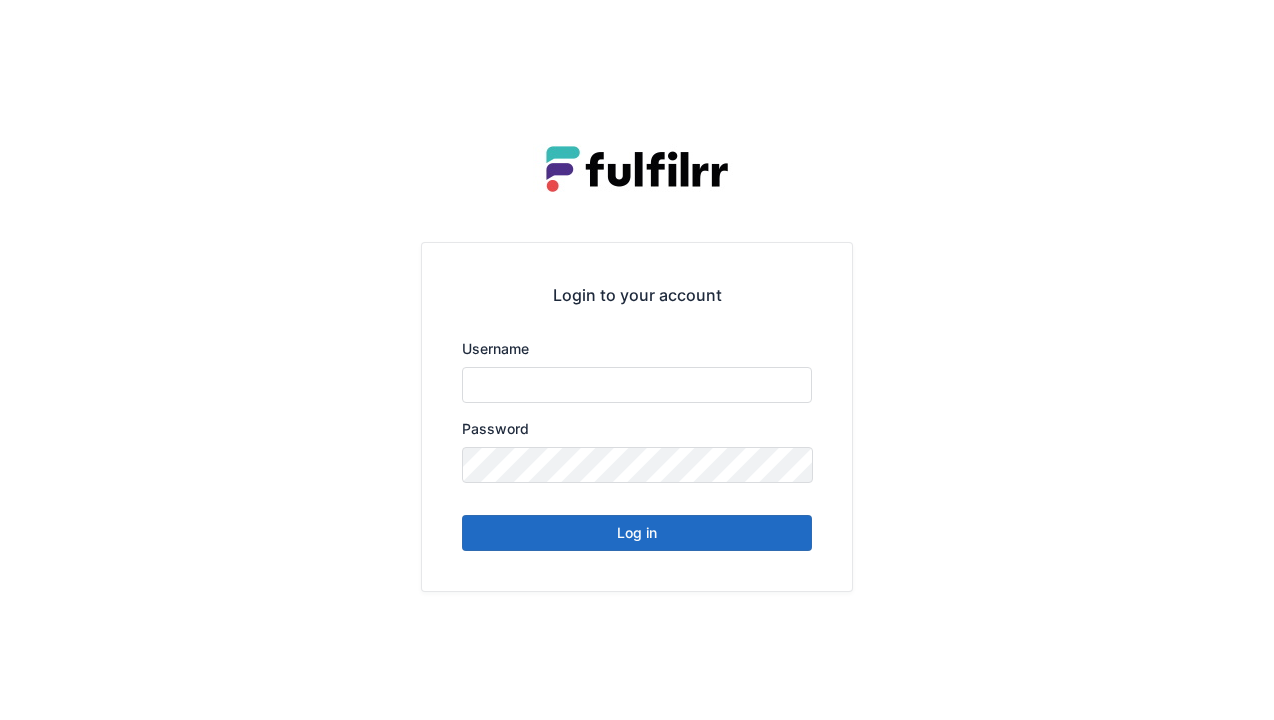 type on "******" 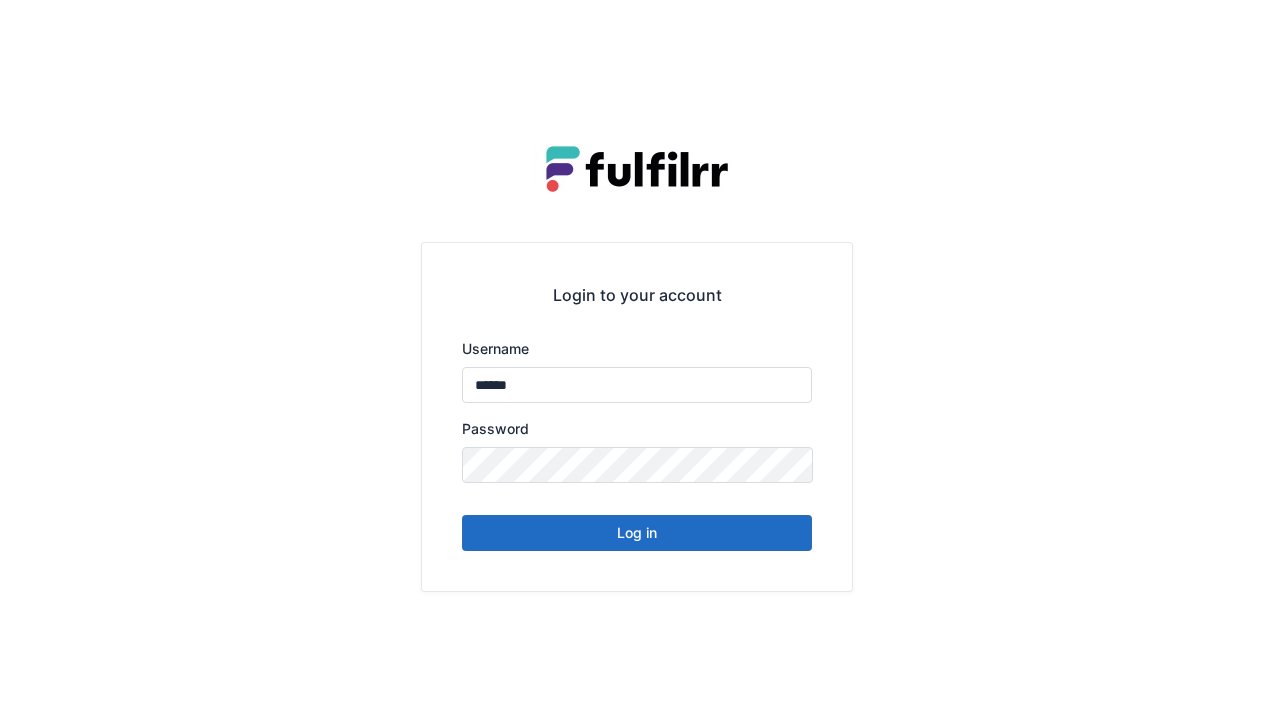 click on "Log in" at bounding box center (637, 533) 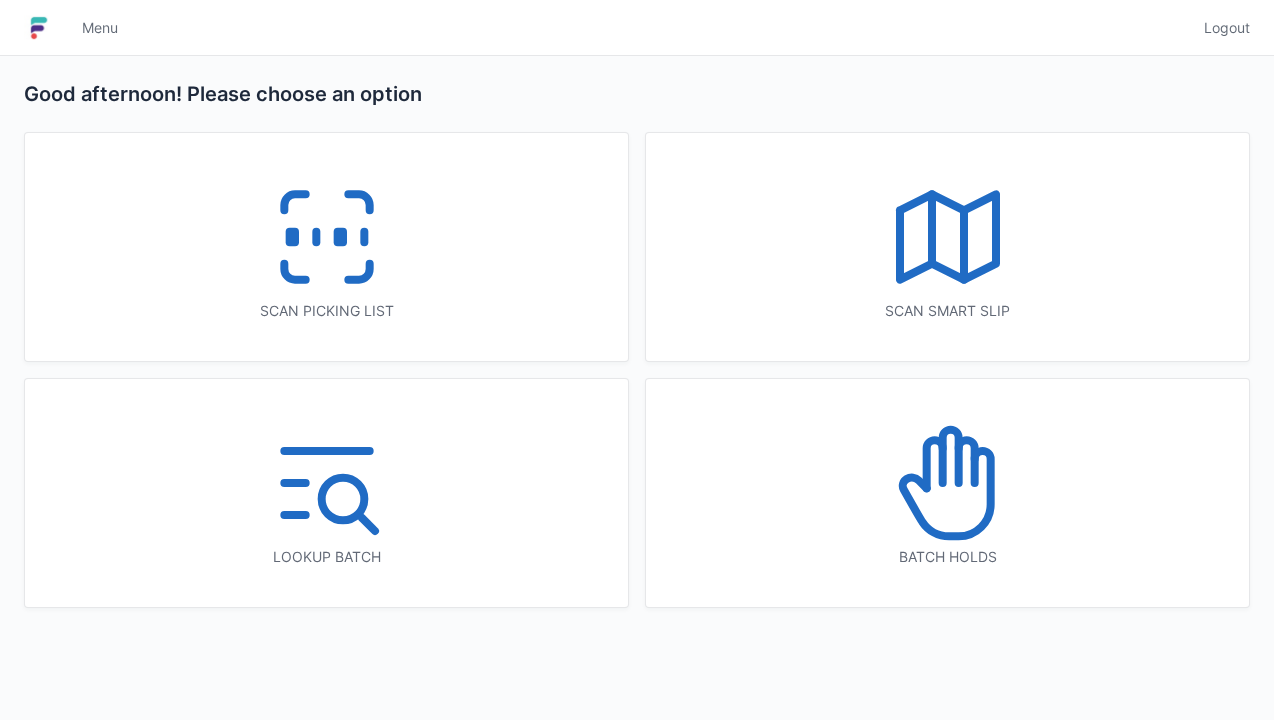 scroll, scrollTop: 0, scrollLeft: 0, axis: both 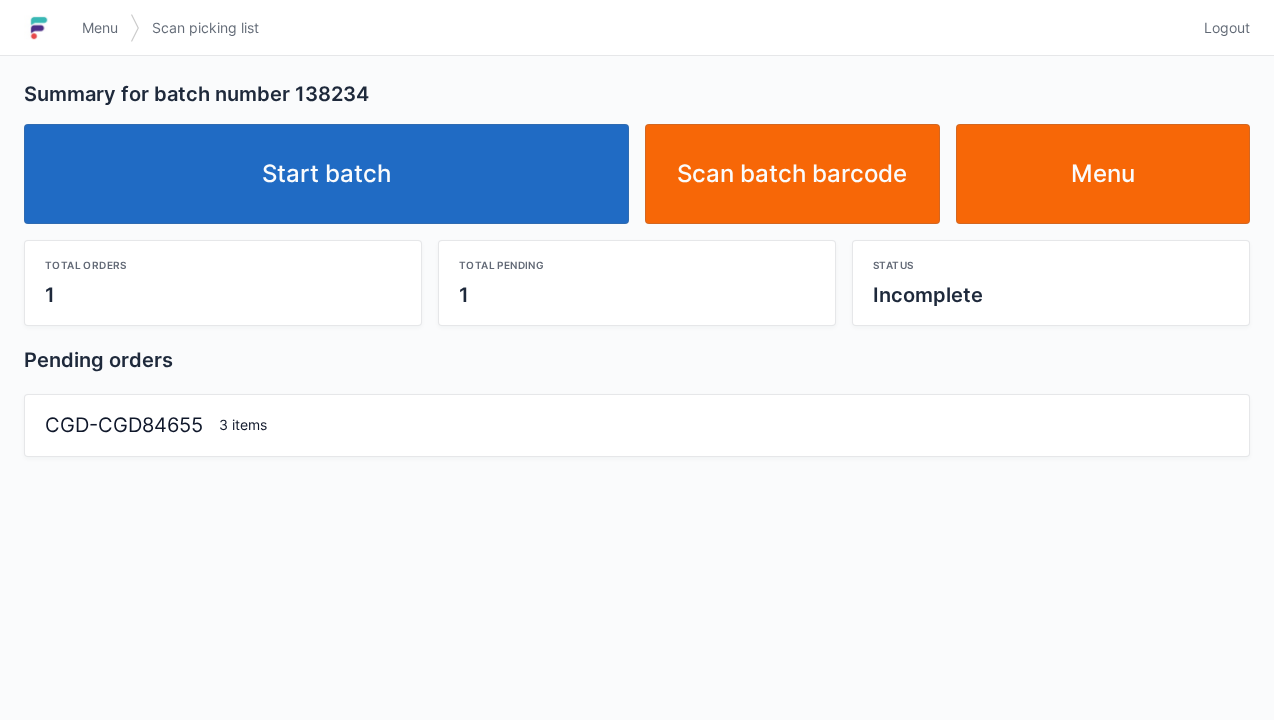 click on "Start batch" at bounding box center [326, 174] 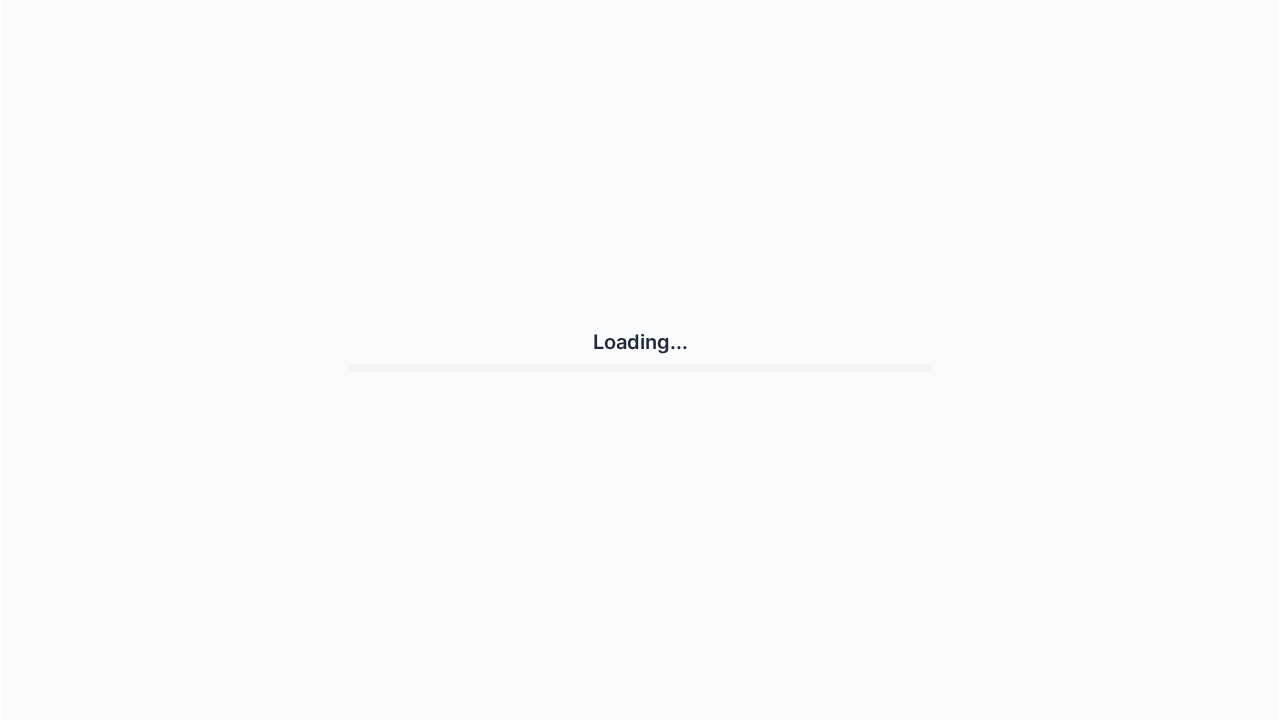 scroll, scrollTop: 0, scrollLeft: 0, axis: both 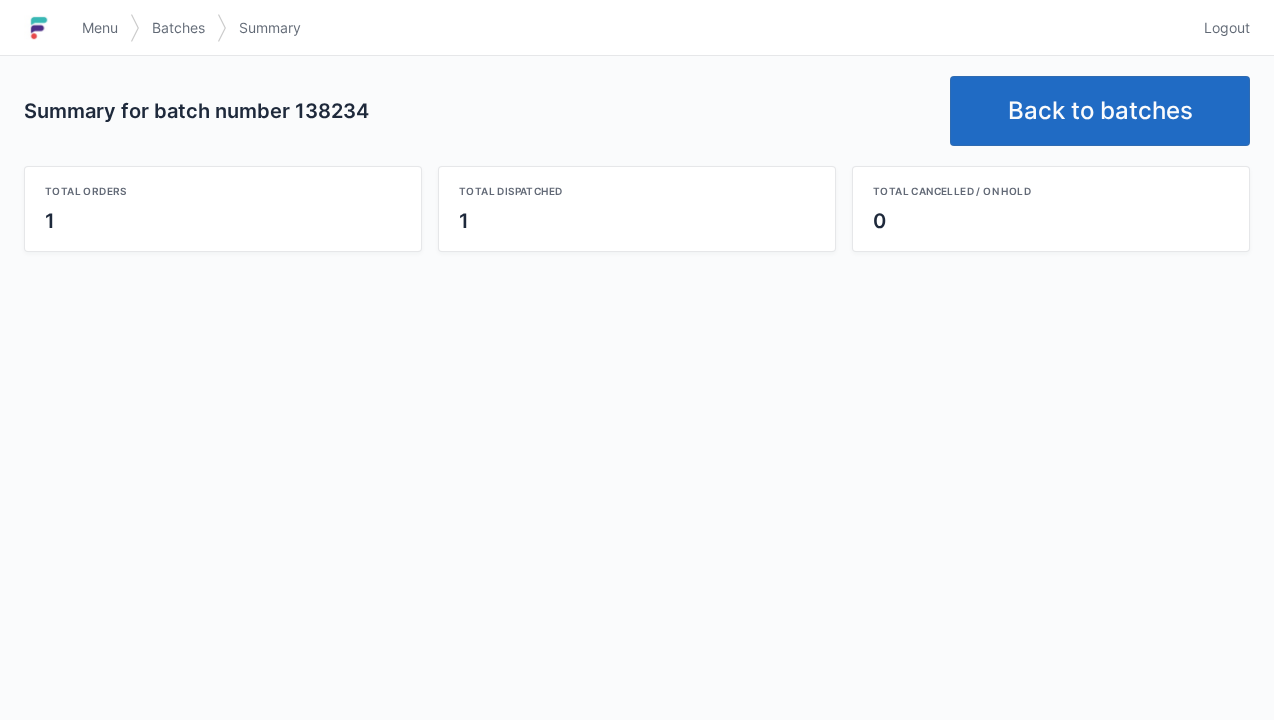click on "Back to batches" at bounding box center [1100, 111] 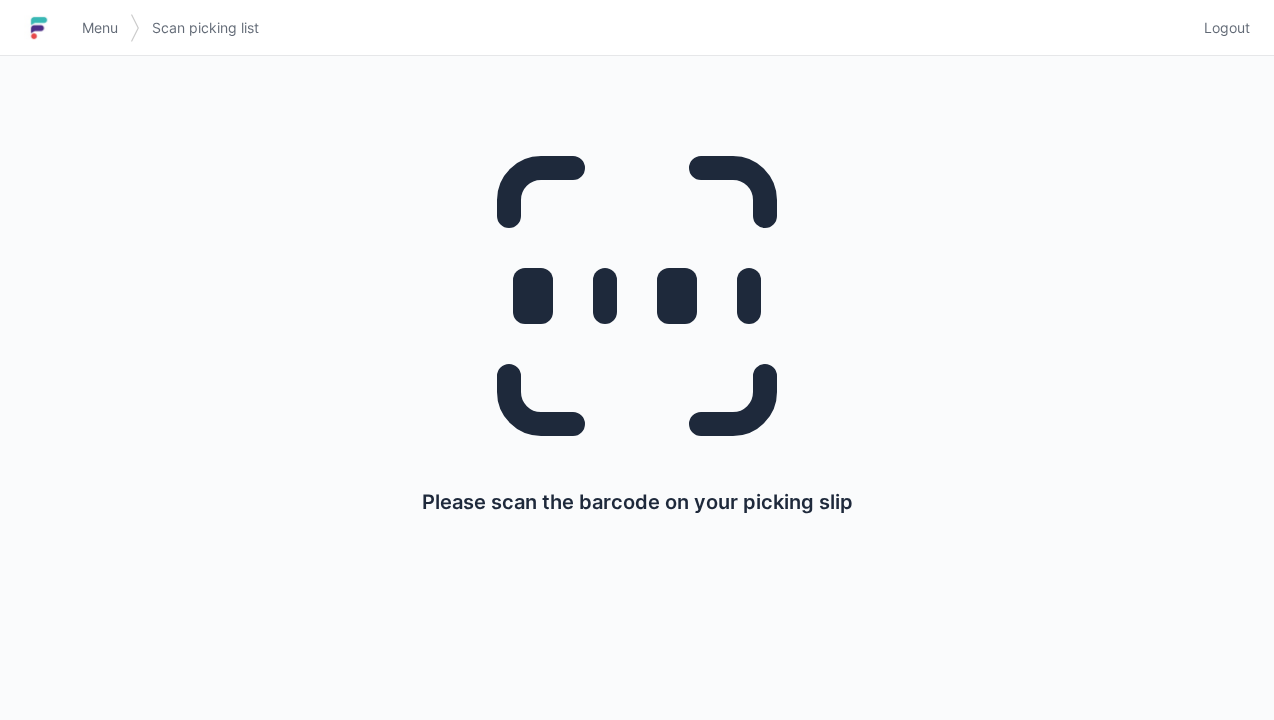 scroll, scrollTop: 0, scrollLeft: 0, axis: both 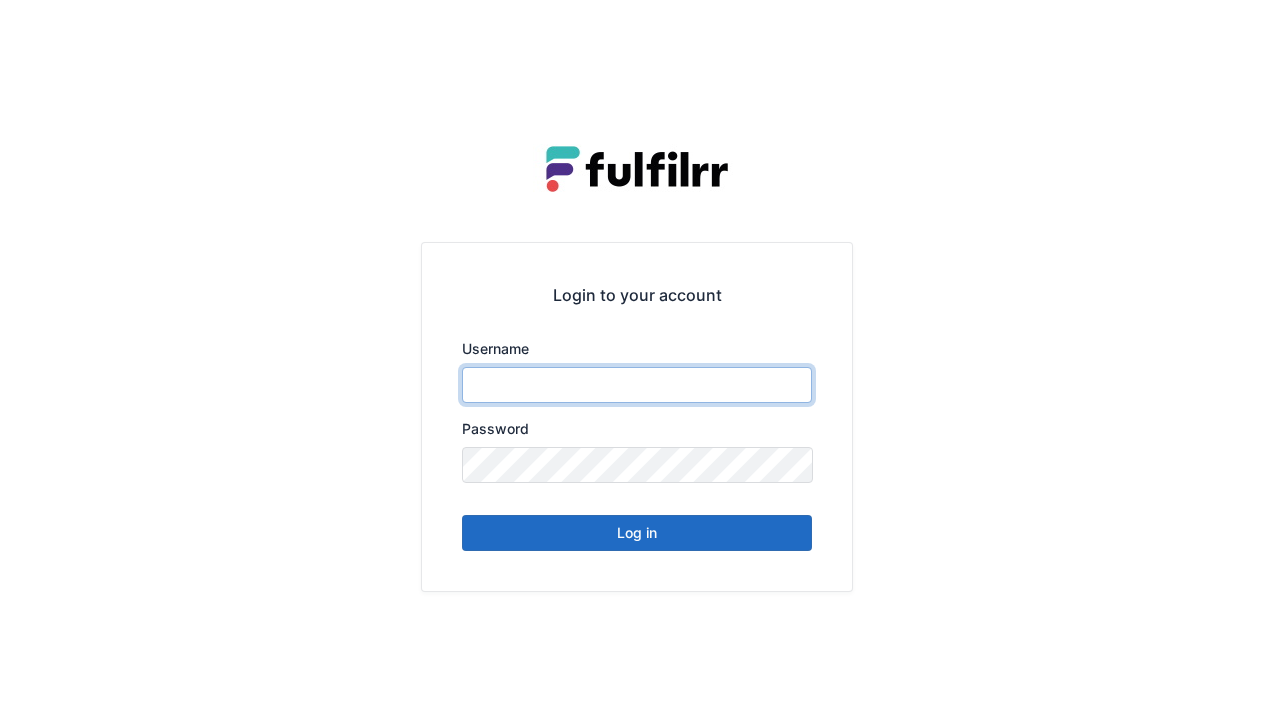 type on "******" 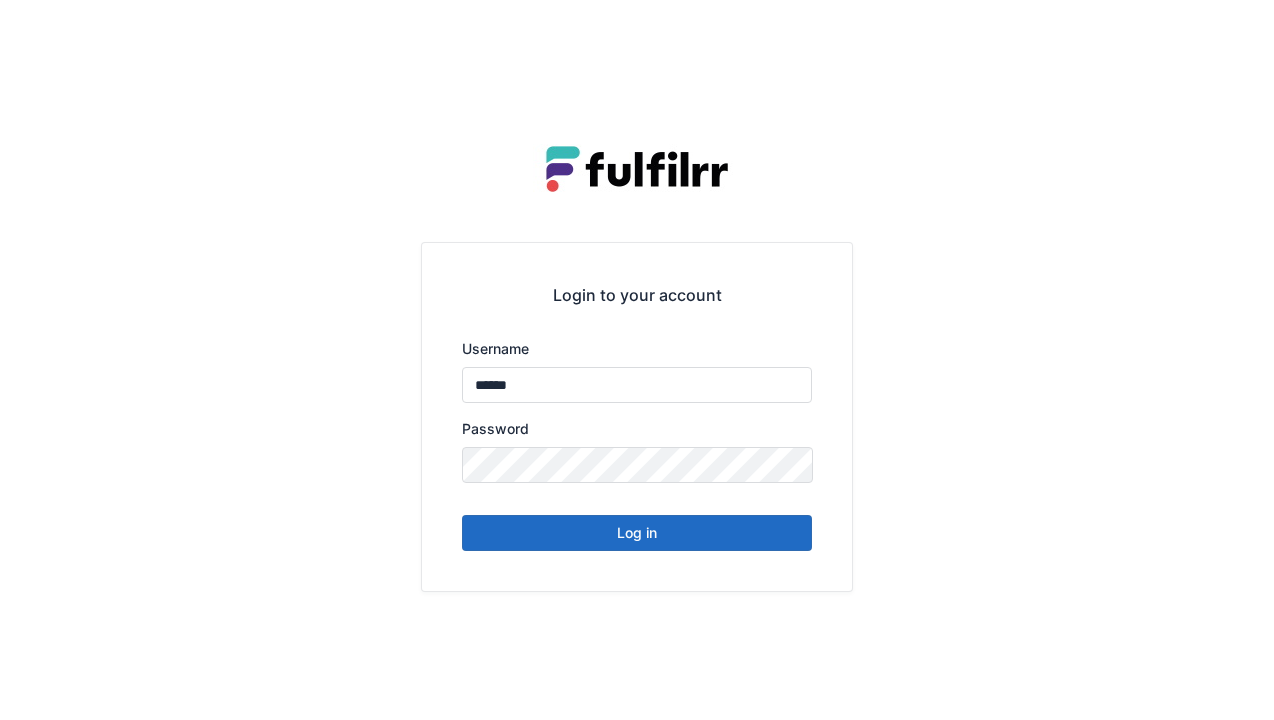 click on "Log in" at bounding box center (637, 533) 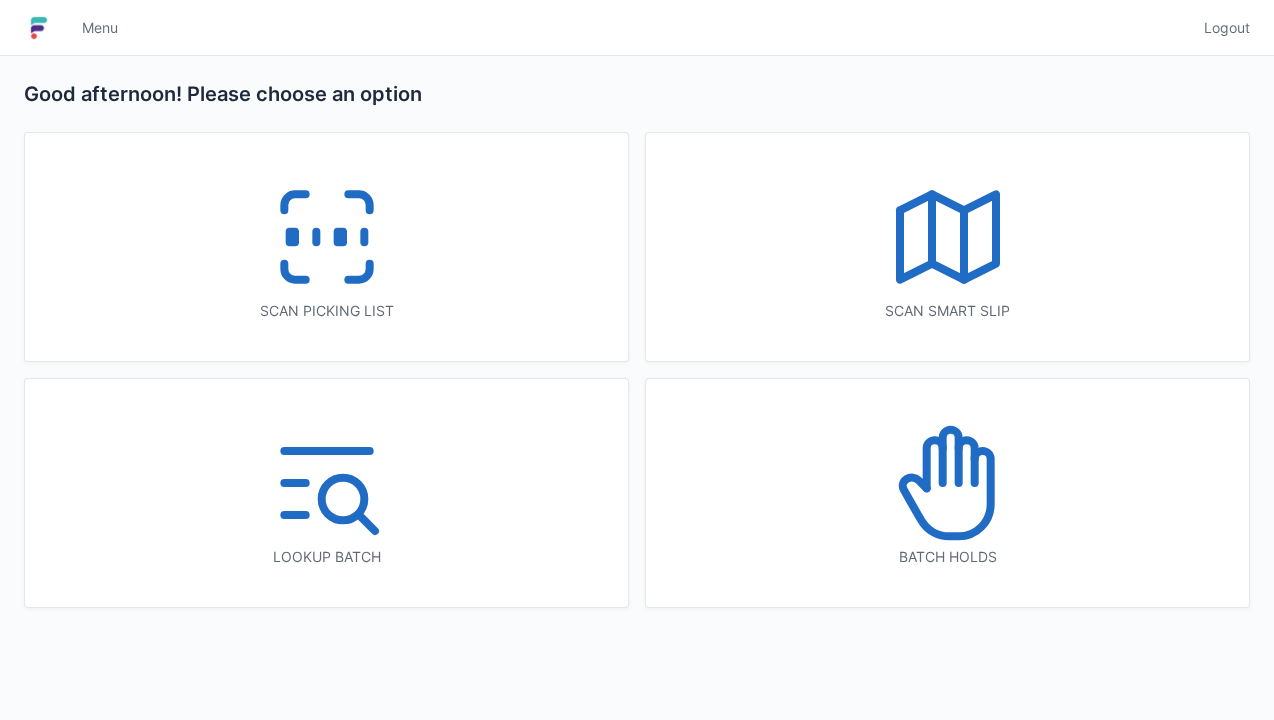 scroll, scrollTop: 0, scrollLeft: 0, axis: both 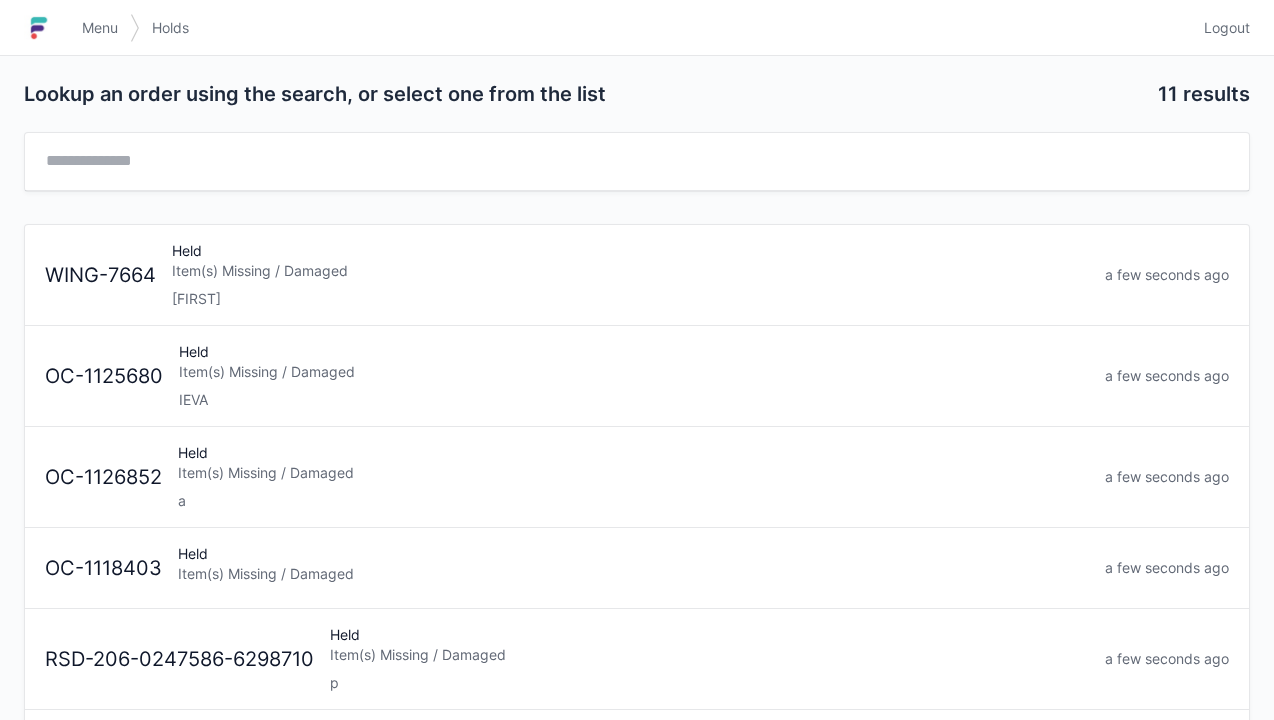 click on "a" at bounding box center [633, 501] 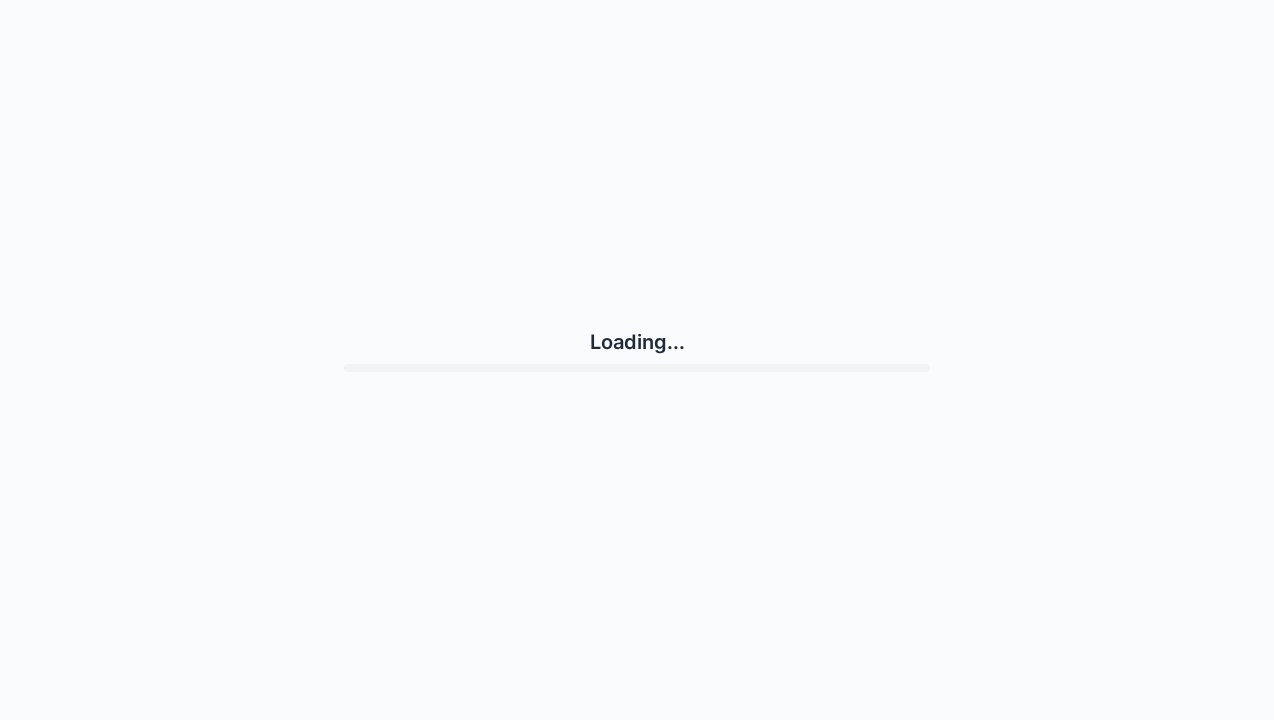 scroll, scrollTop: 0, scrollLeft: 0, axis: both 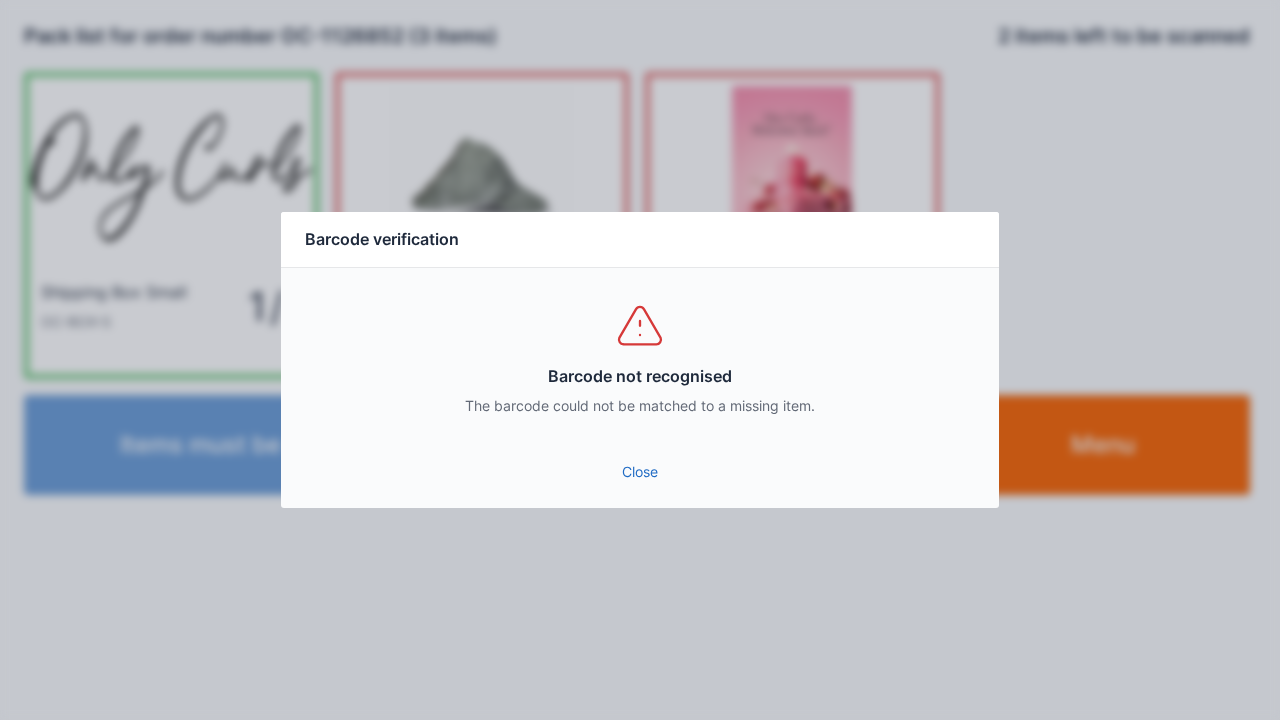 click on "The barcode could not be matched to a missing item." at bounding box center (640, 406) 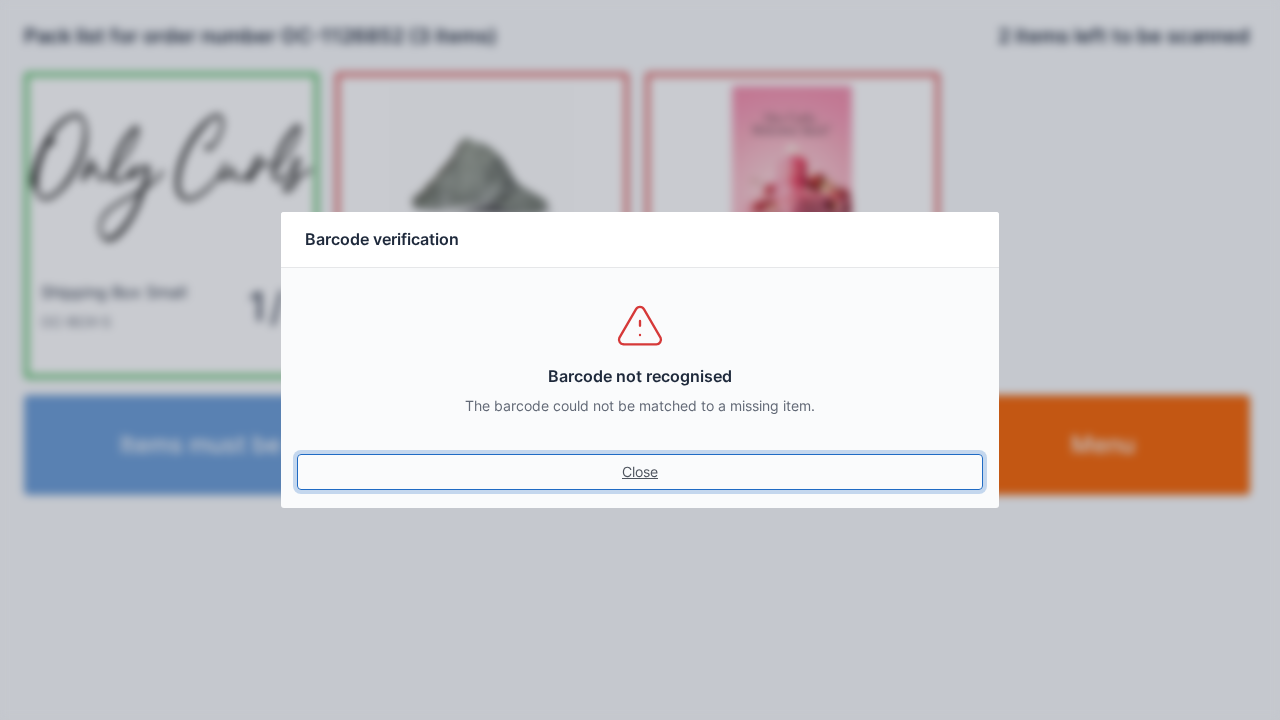 click on "Close" at bounding box center (640, 472) 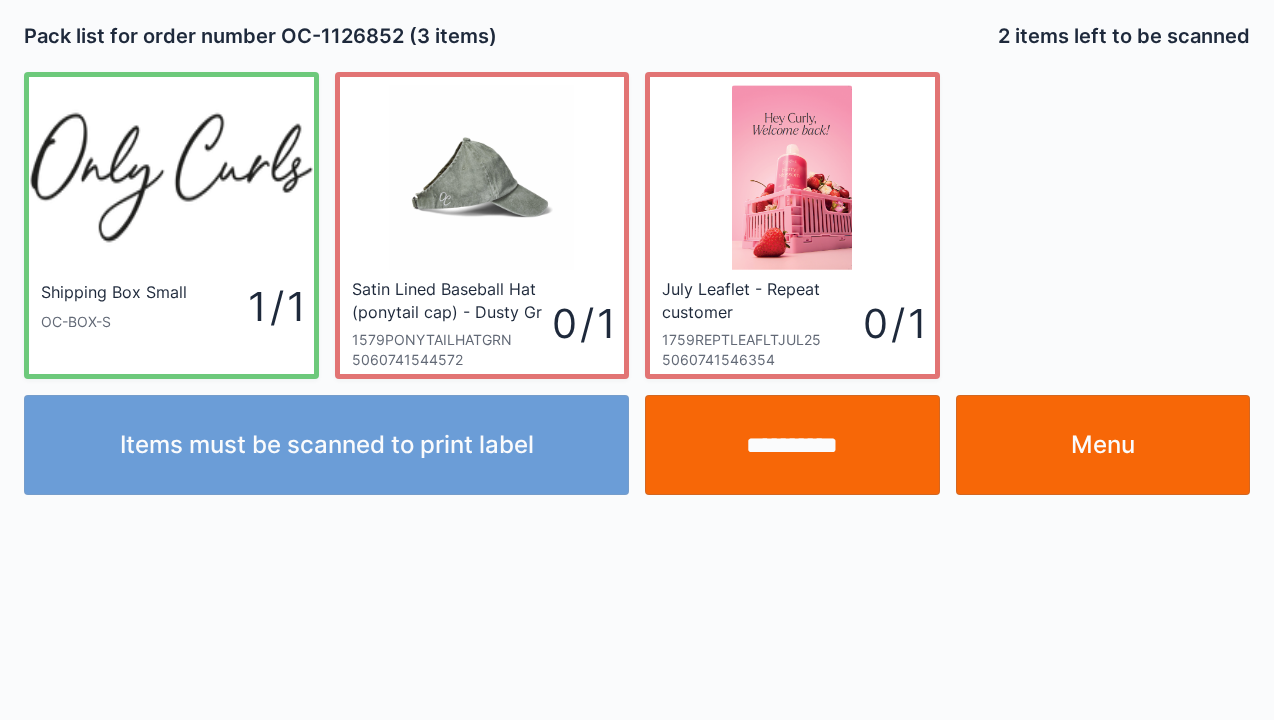 click on "Menu" at bounding box center (1103, 445) 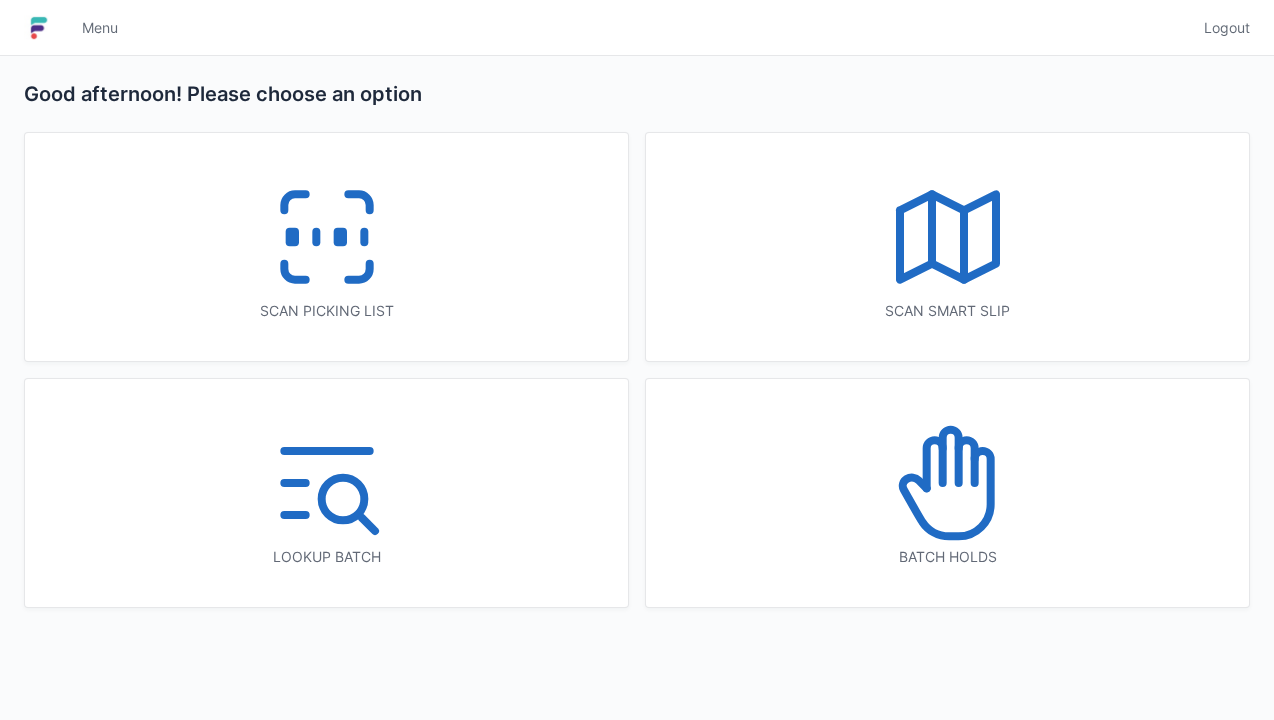scroll, scrollTop: 0, scrollLeft: 0, axis: both 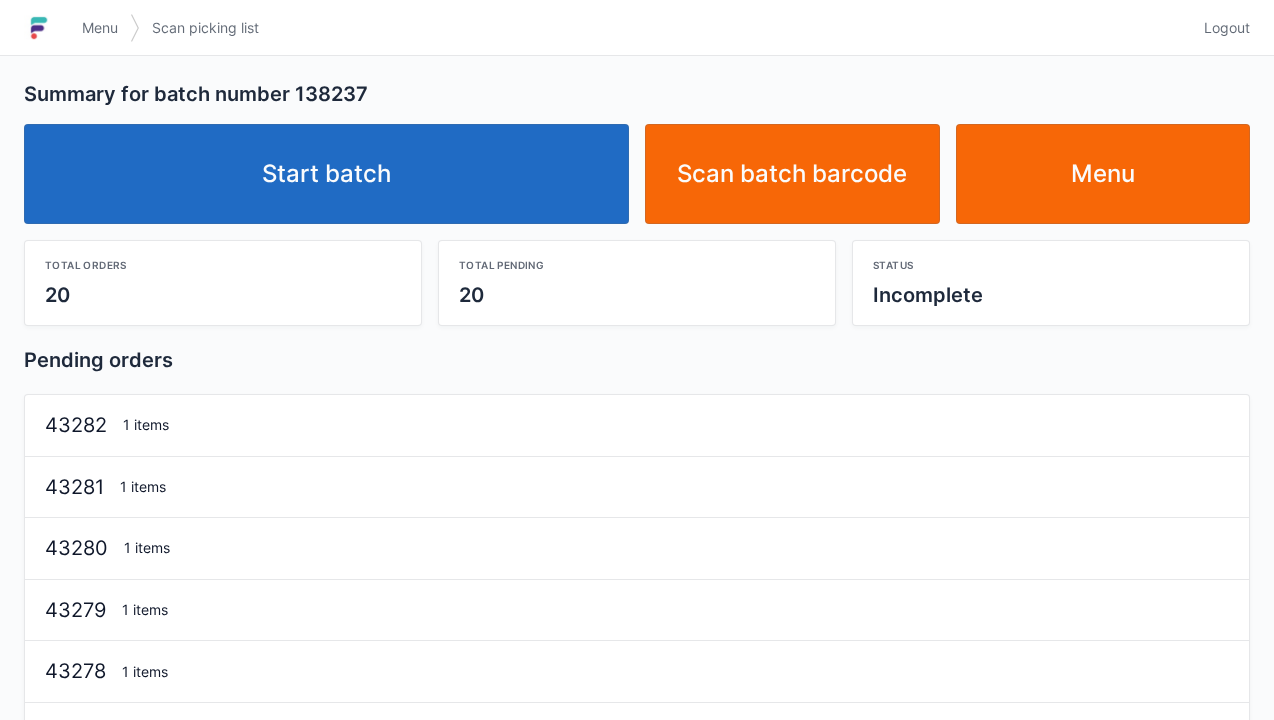 click on "Start batch" at bounding box center [326, 174] 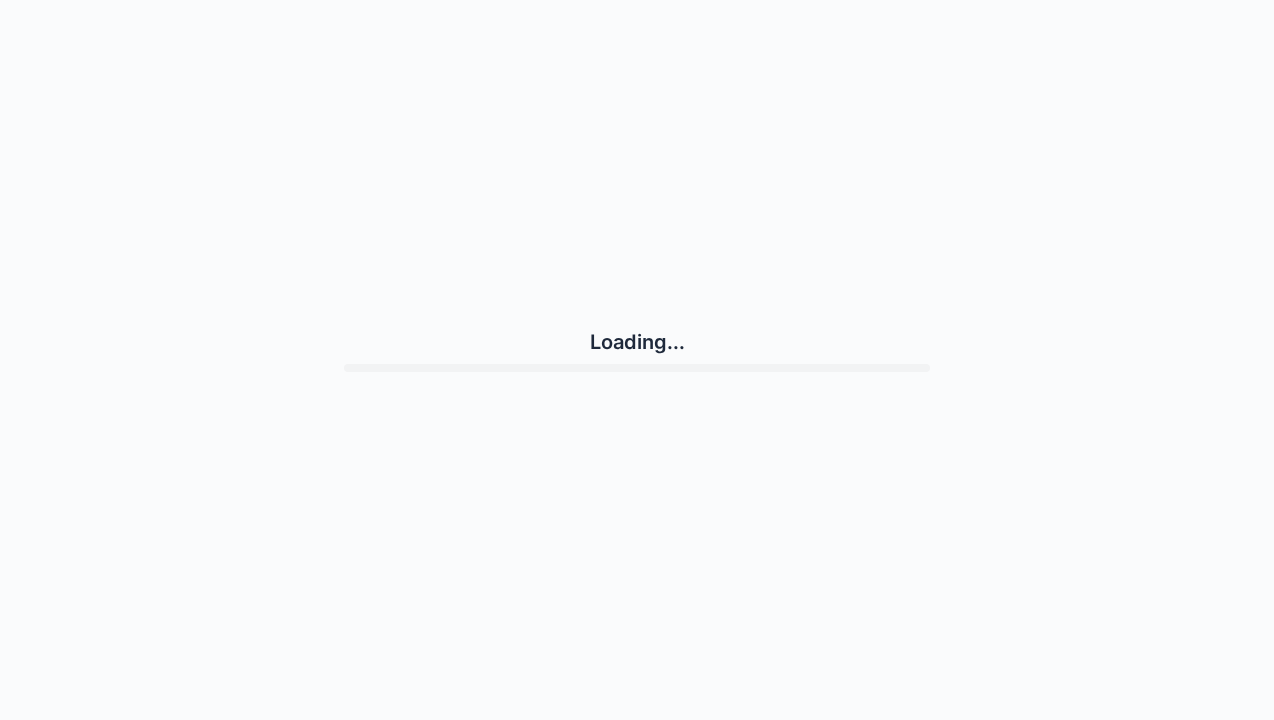 scroll, scrollTop: 0, scrollLeft: 0, axis: both 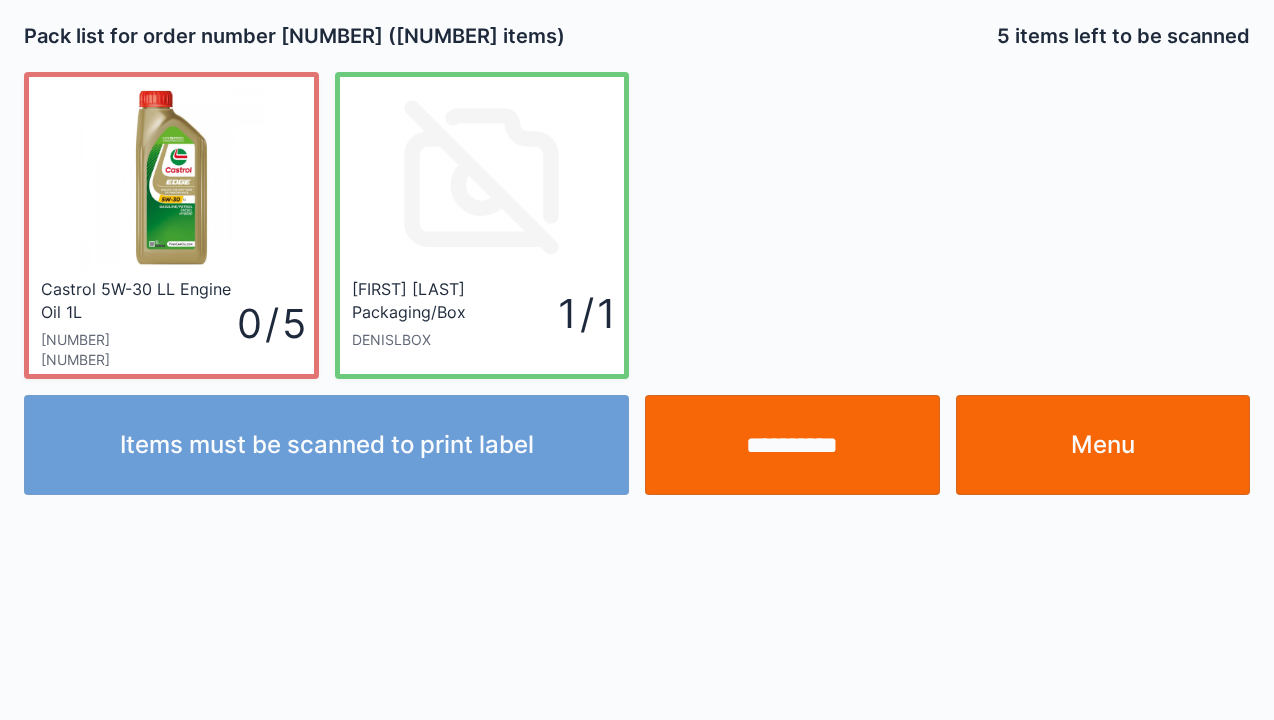 click on "Menu" at bounding box center [1103, 445] 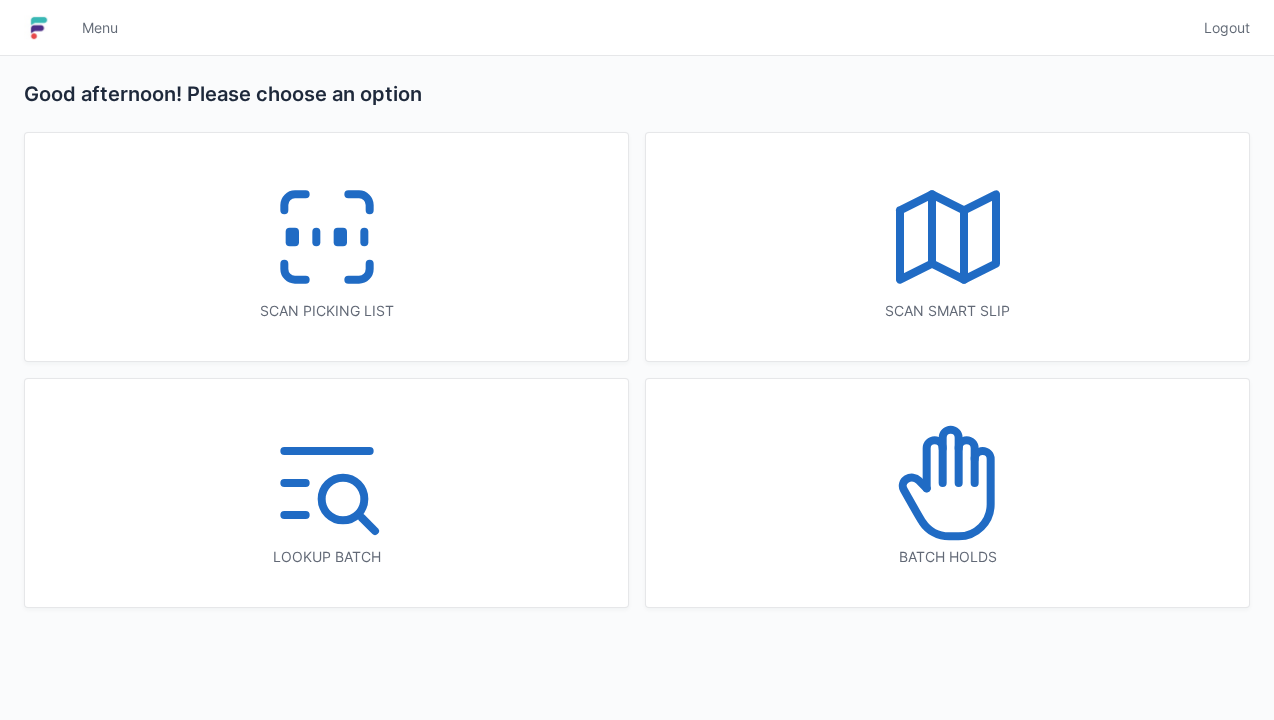 scroll, scrollTop: 0, scrollLeft: 0, axis: both 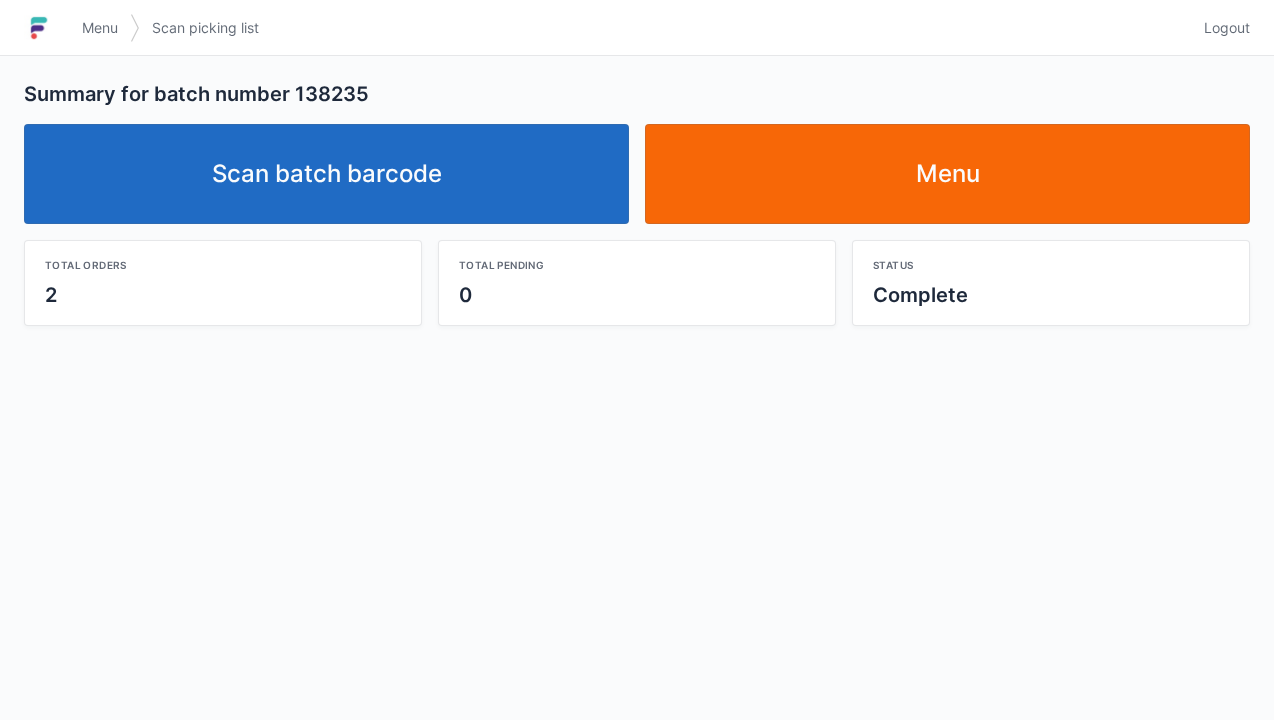 click on "Scan batch barcode" at bounding box center [326, 174] 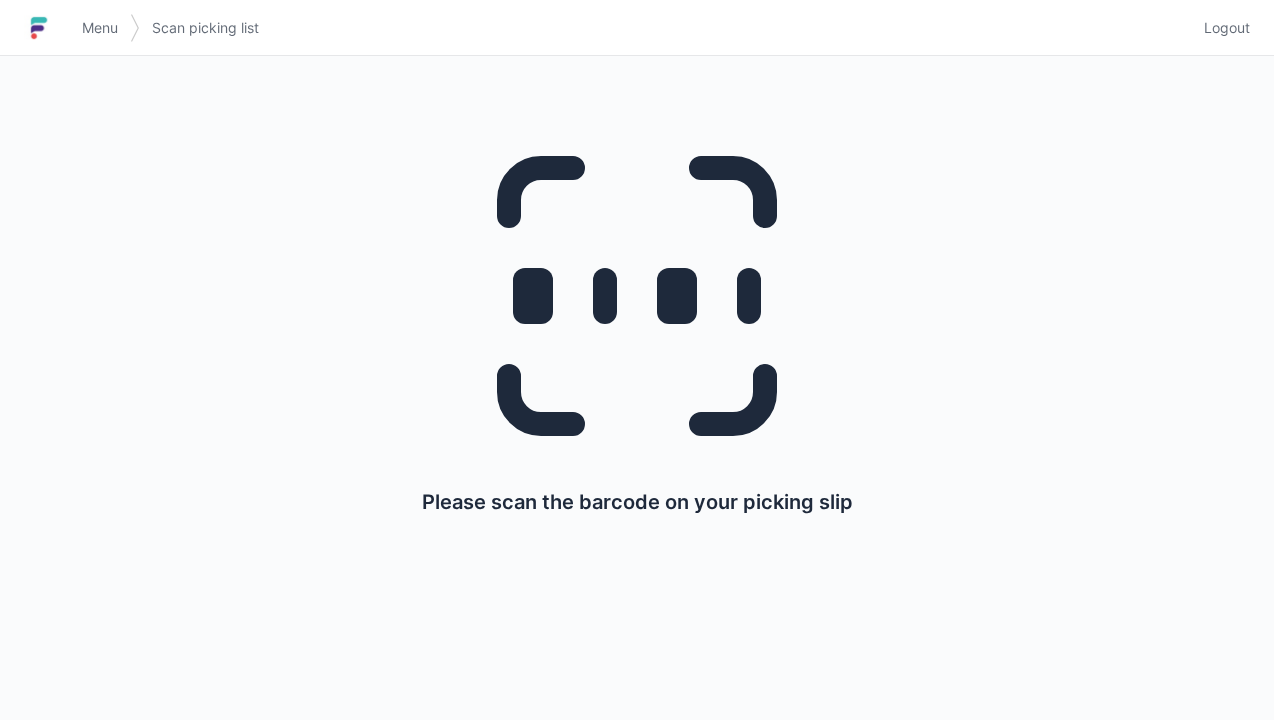 scroll, scrollTop: 0, scrollLeft: 0, axis: both 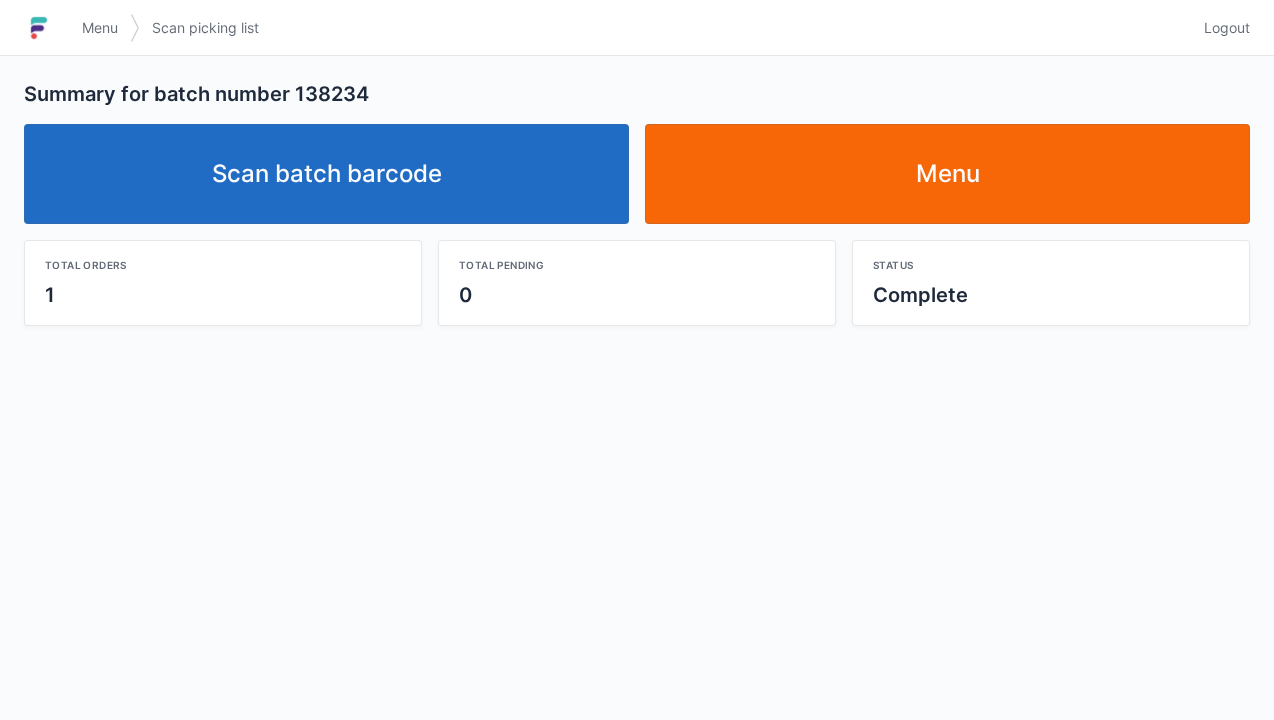 click on "Scan batch barcode" at bounding box center (326, 174) 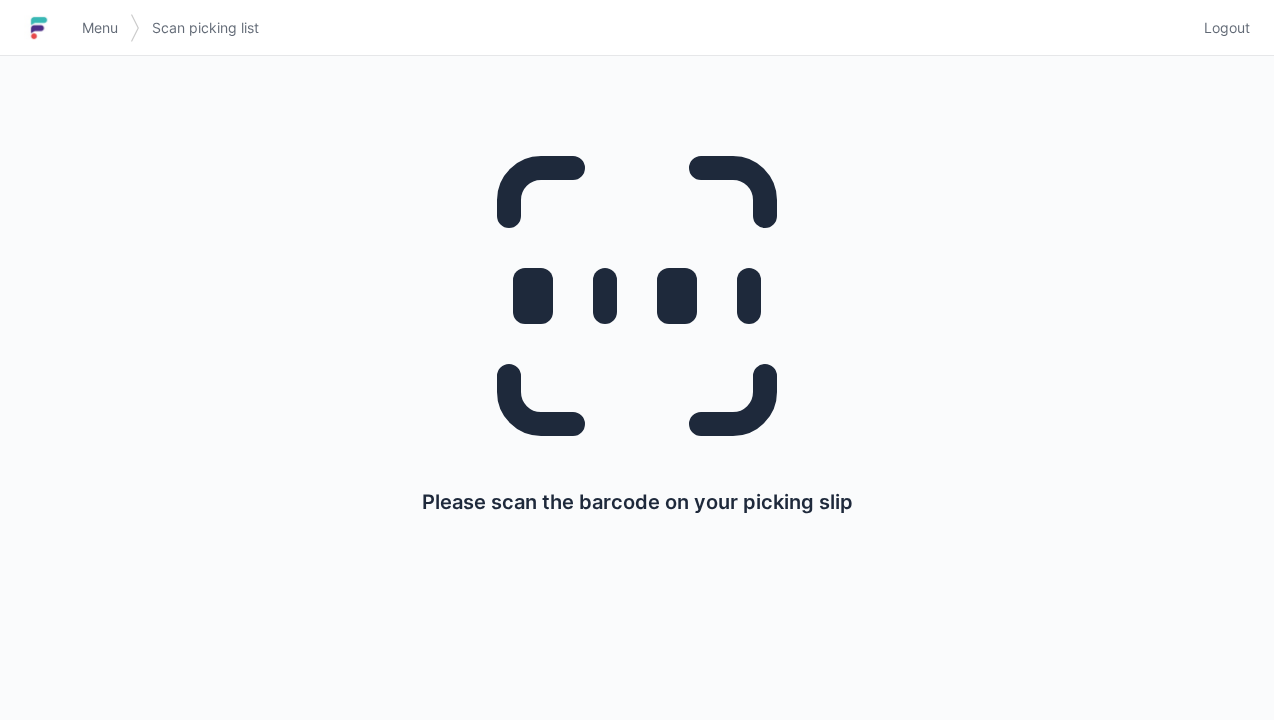 scroll, scrollTop: 0, scrollLeft: 0, axis: both 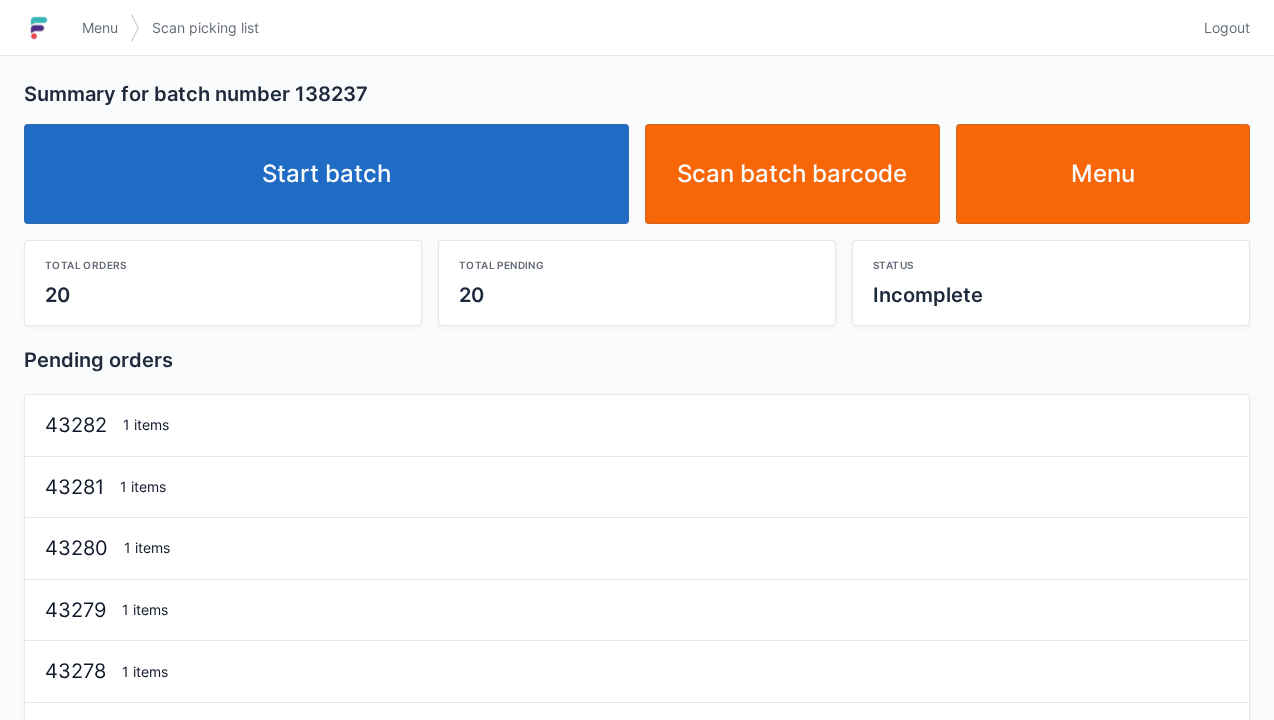 click on "Start batch" at bounding box center (326, 174) 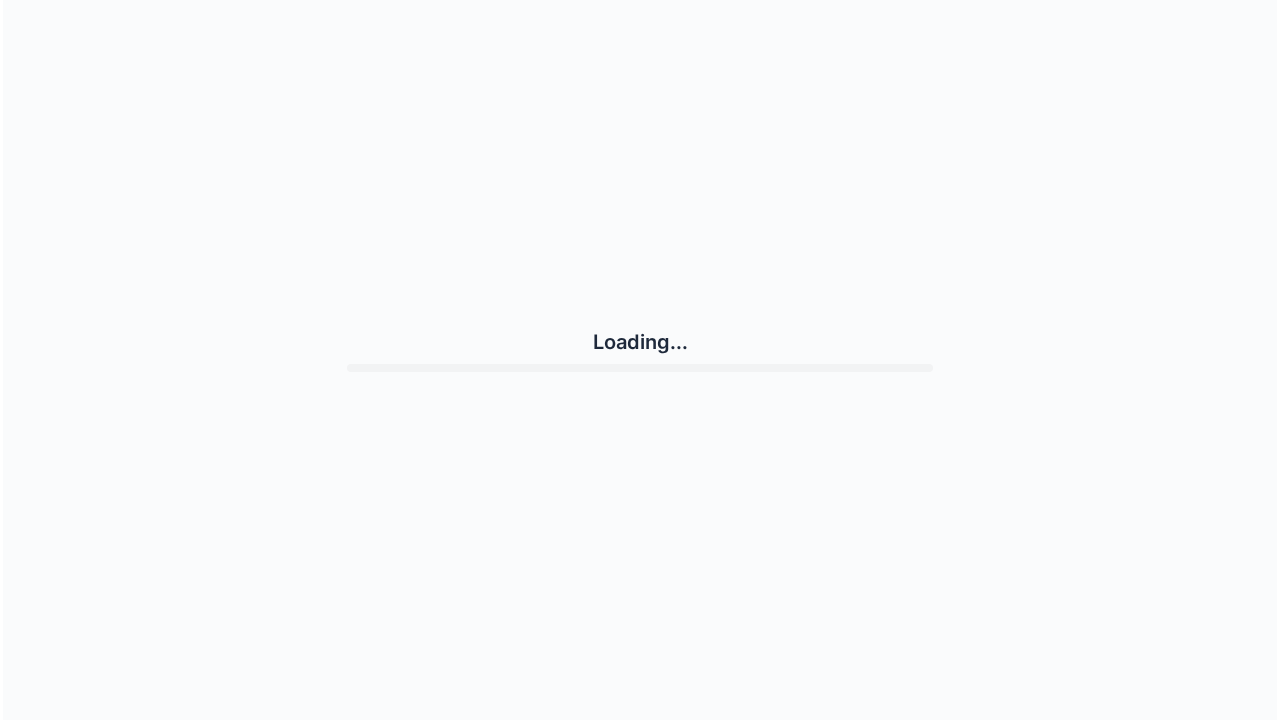 scroll, scrollTop: 0, scrollLeft: 0, axis: both 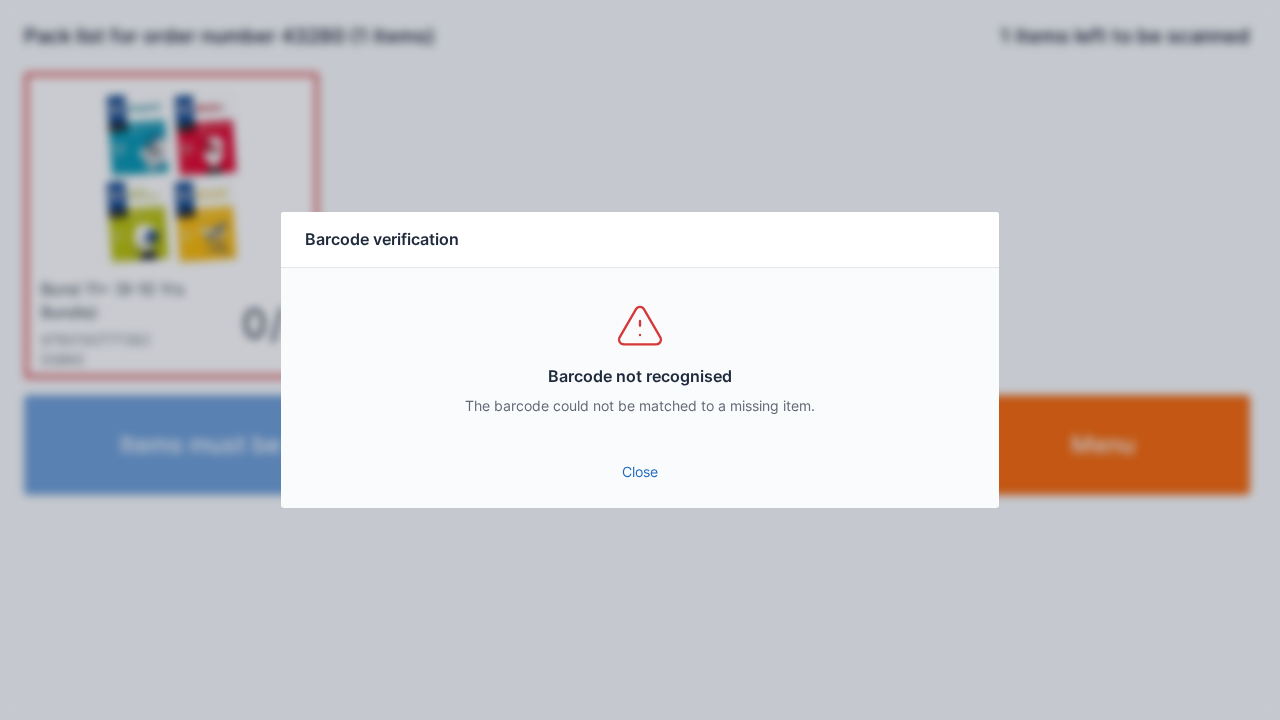 click on "Close" at bounding box center [640, 472] 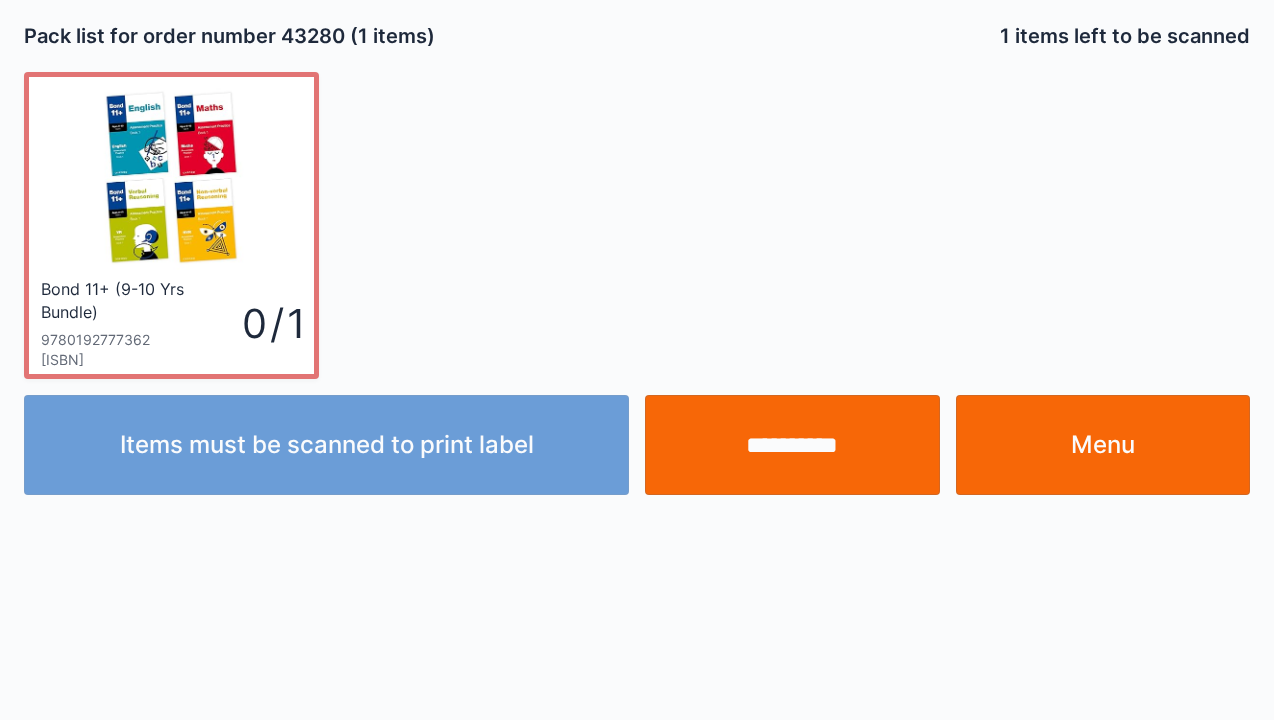 click on "**********" at bounding box center [792, 445] 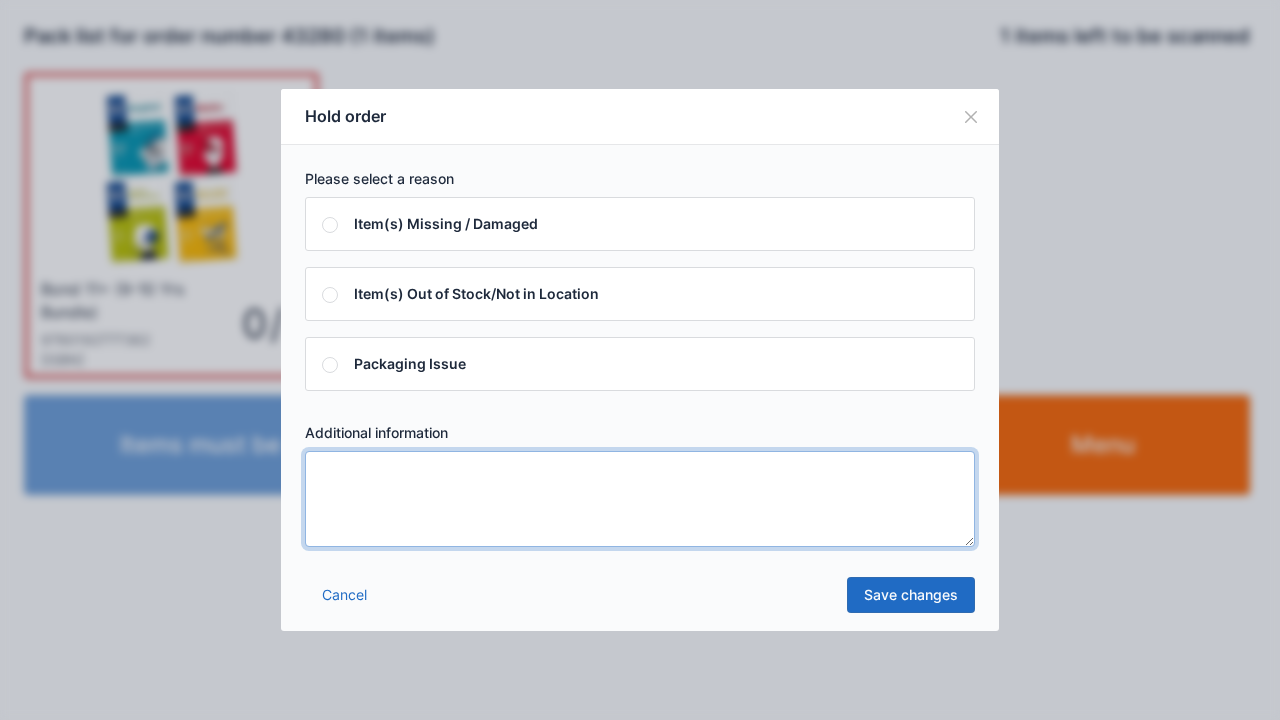 click at bounding box center (640, 499) 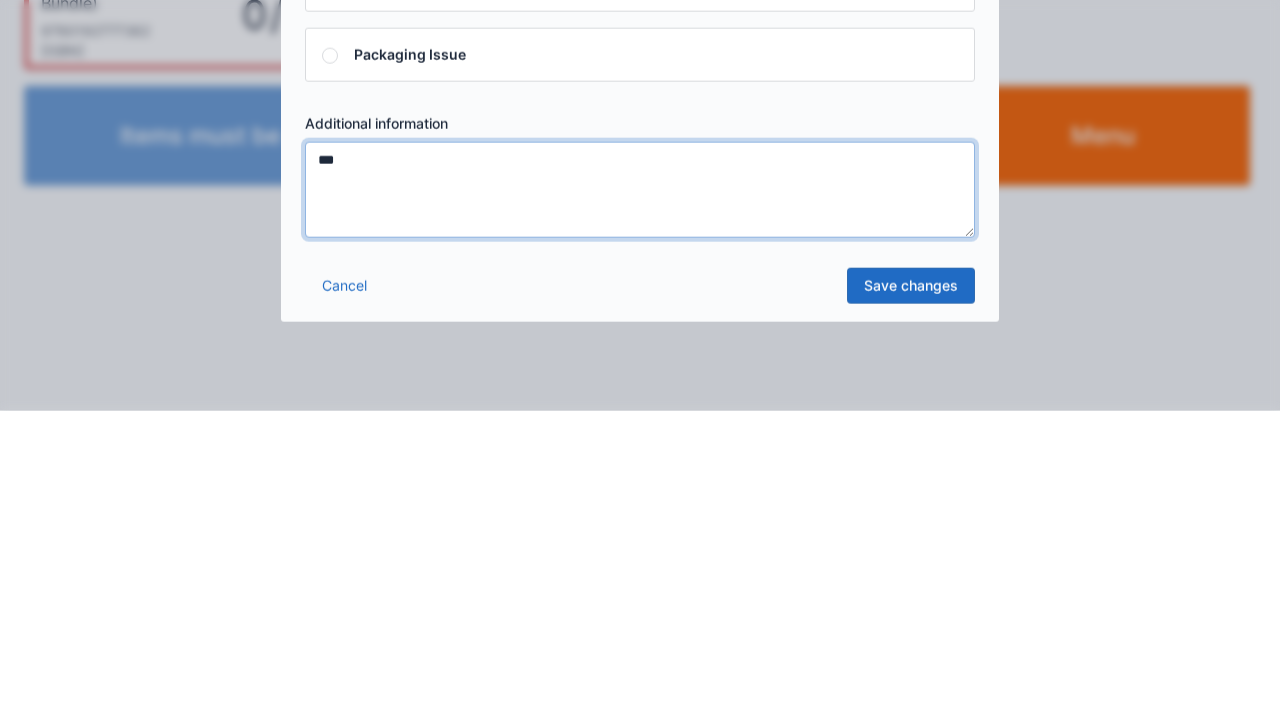 type on "***" 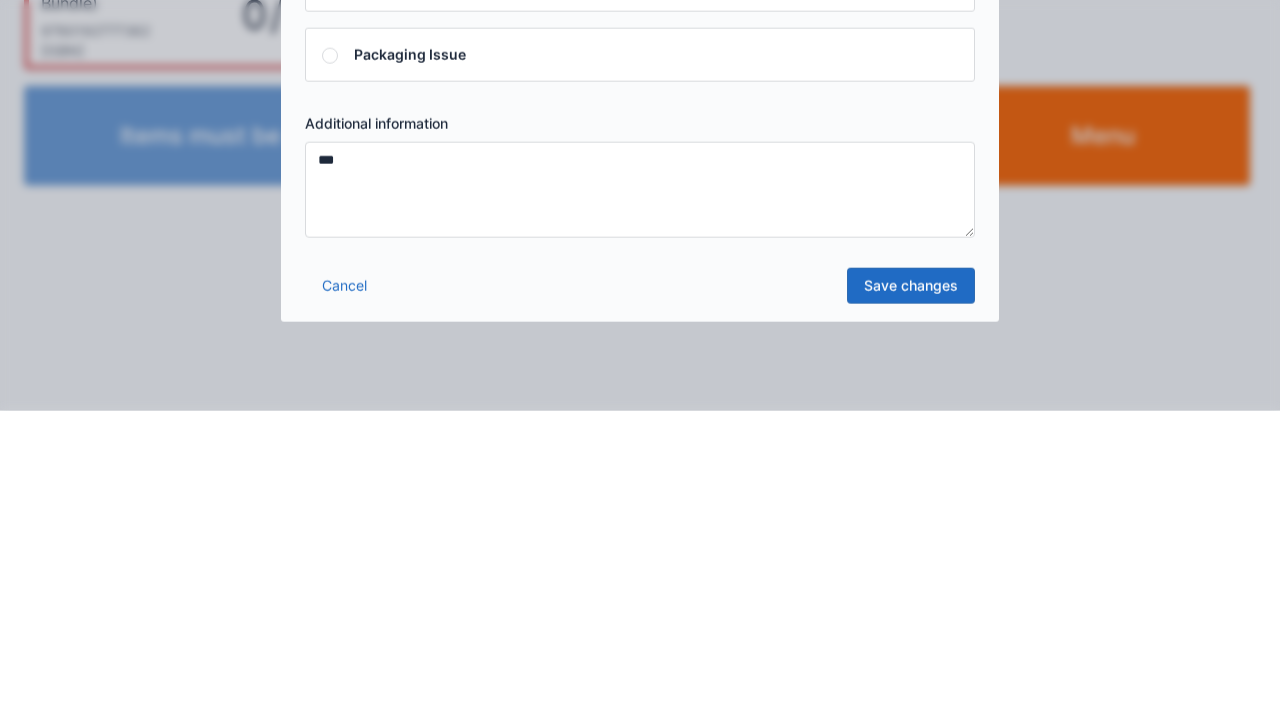 click on "Save changes" at bounding box center [911, 595] 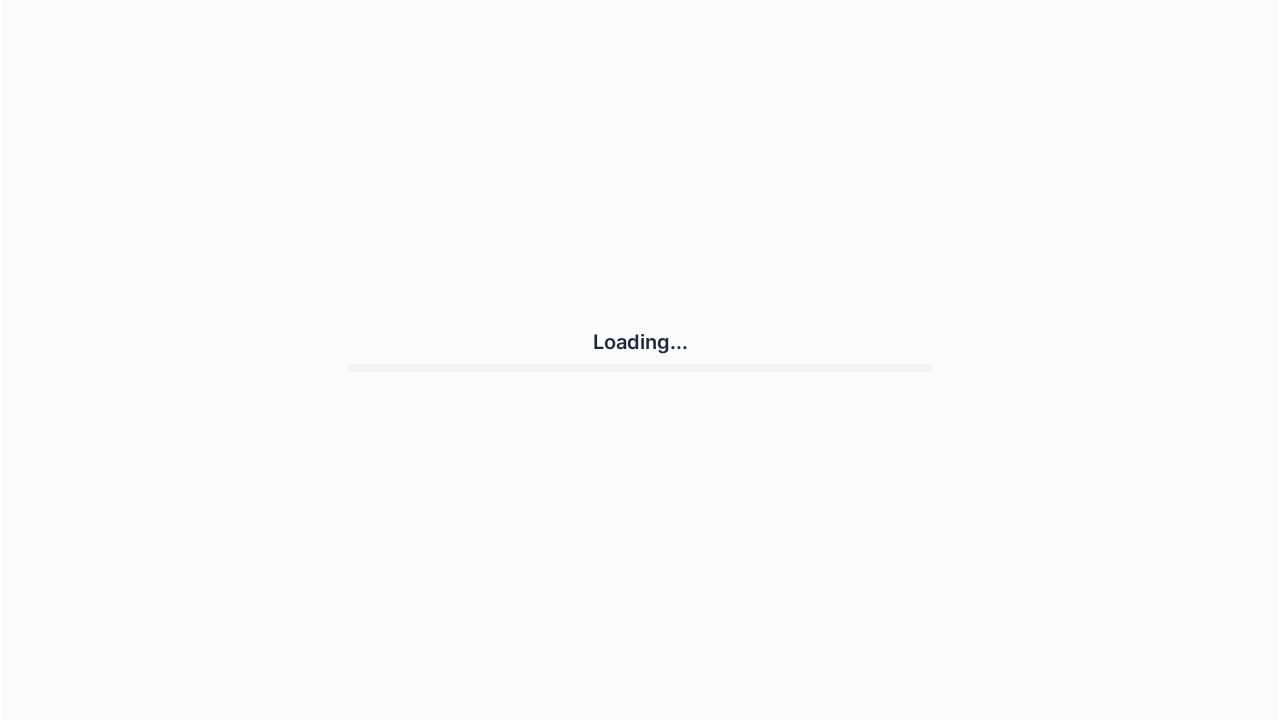 scroll, scrollTop: 0, scrollLeft: 0, axis: both 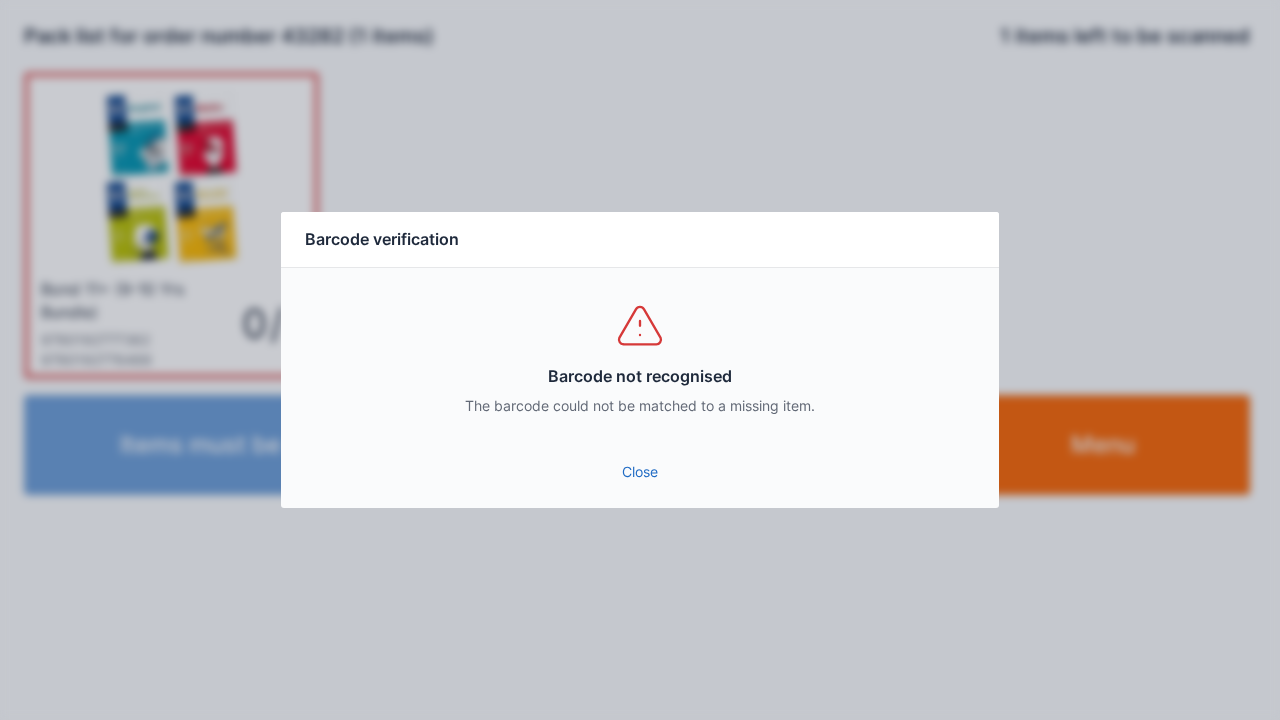 click on "Close" at bounding box center (640, 472) 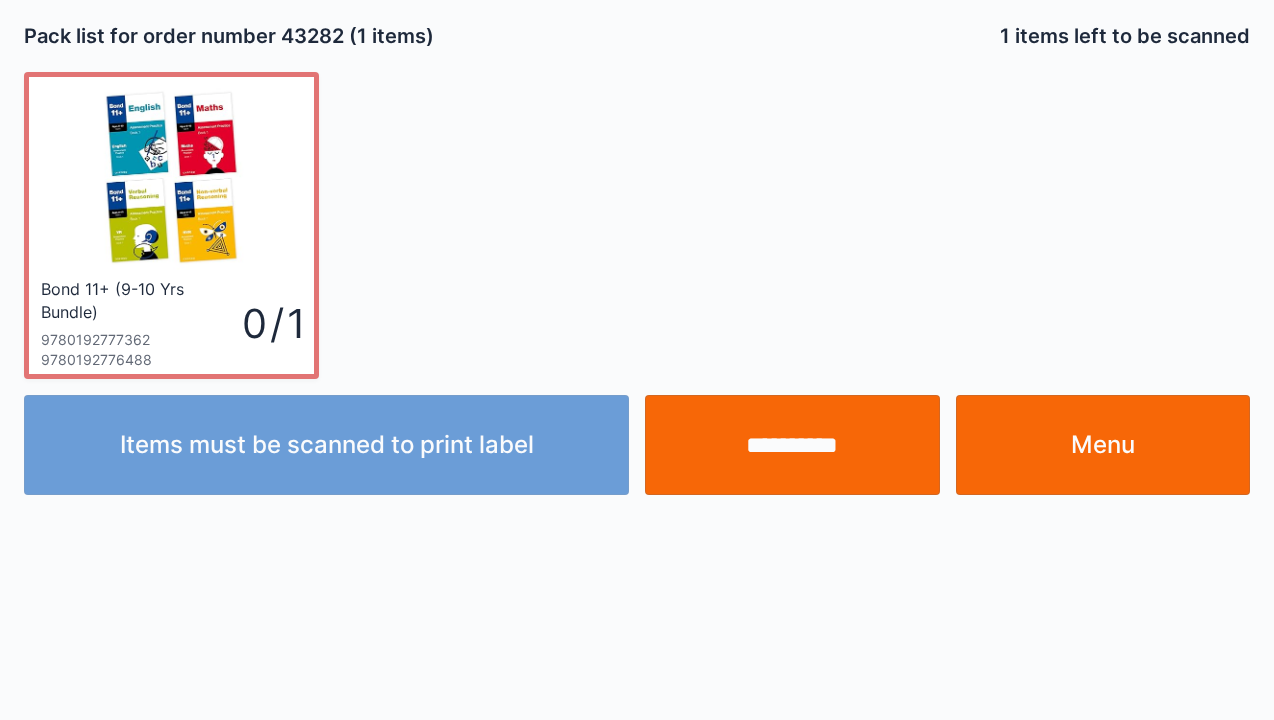 click on "**********" at bounding box center [792, 445] 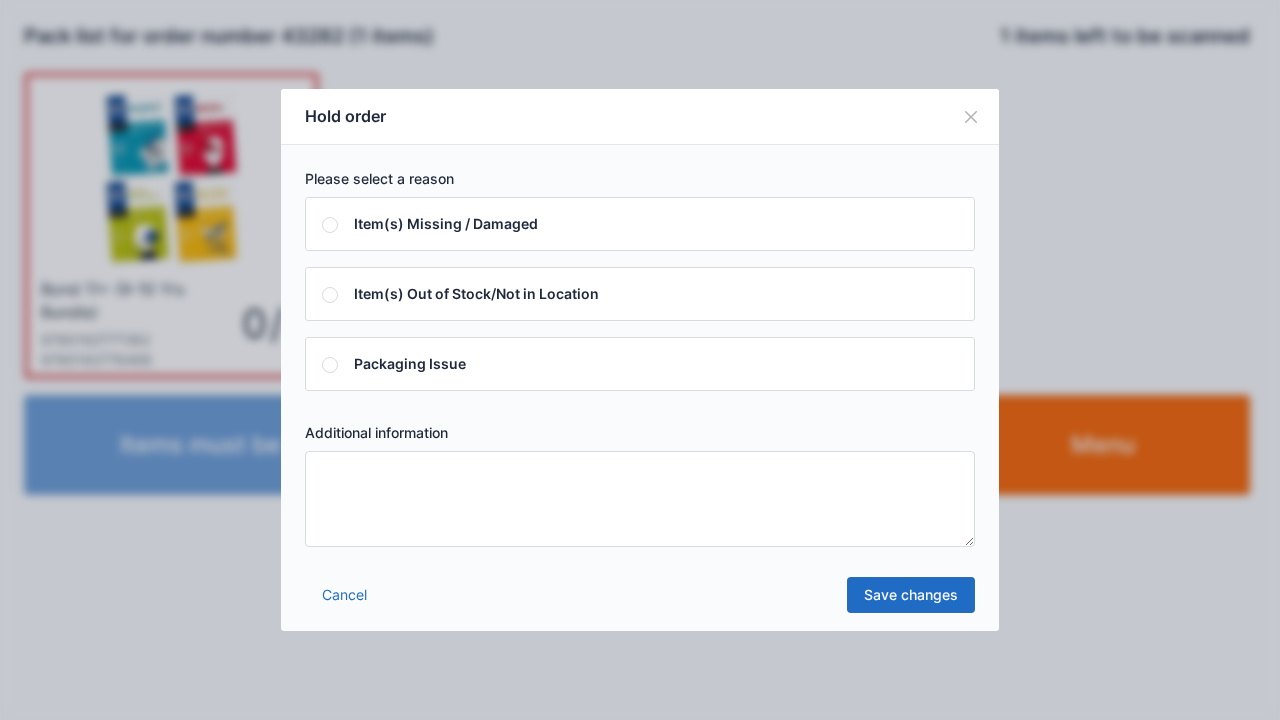 click at bounding box center [640, 499] 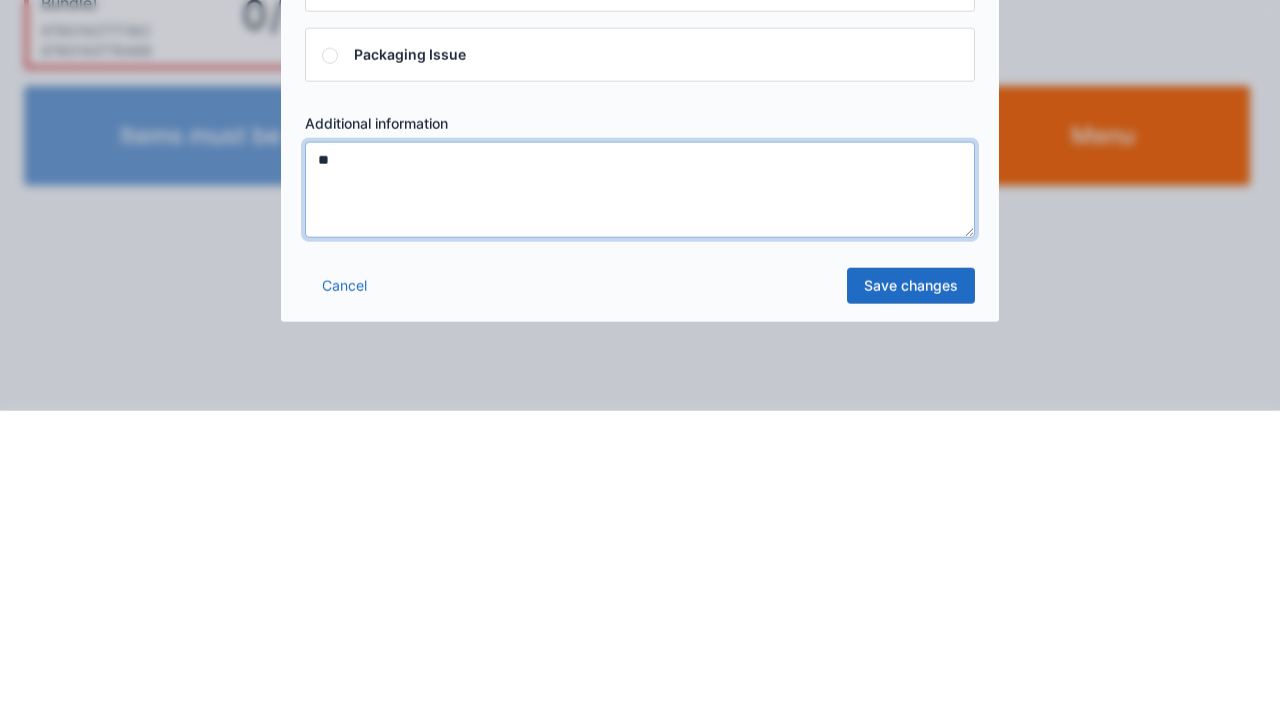 type on "**" 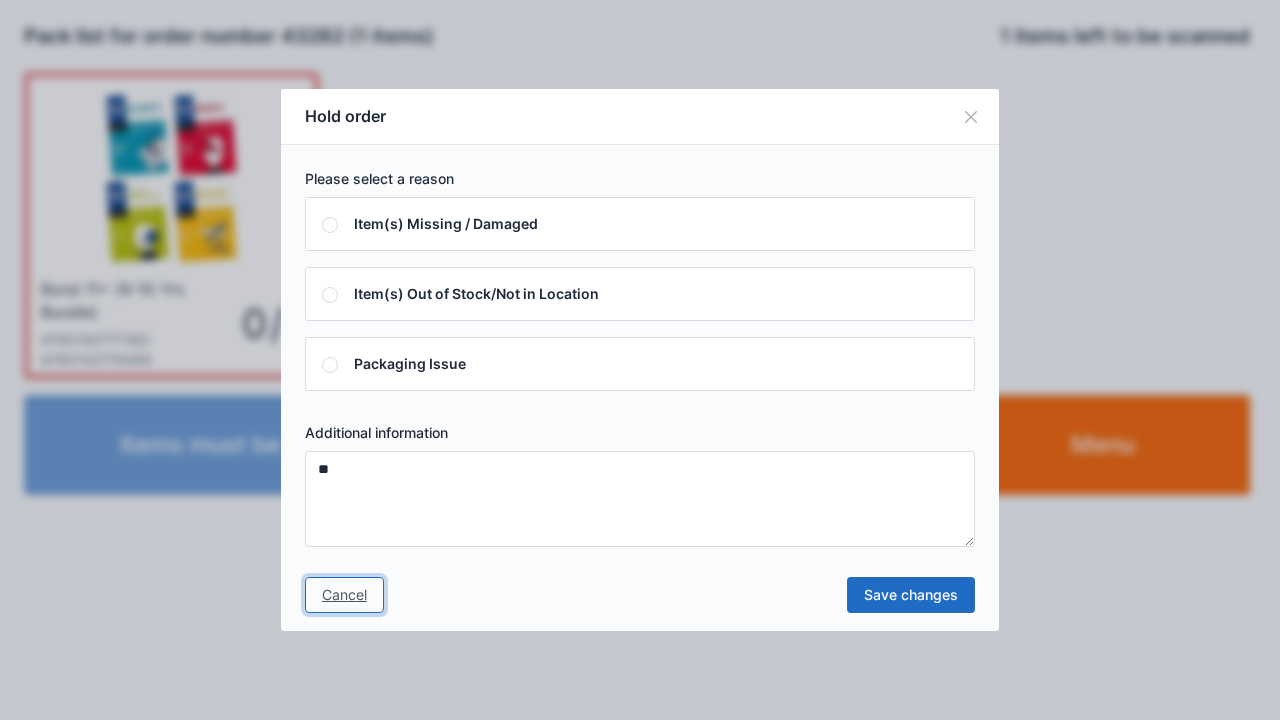click on "Save changes" at bounding box center (911, 595) 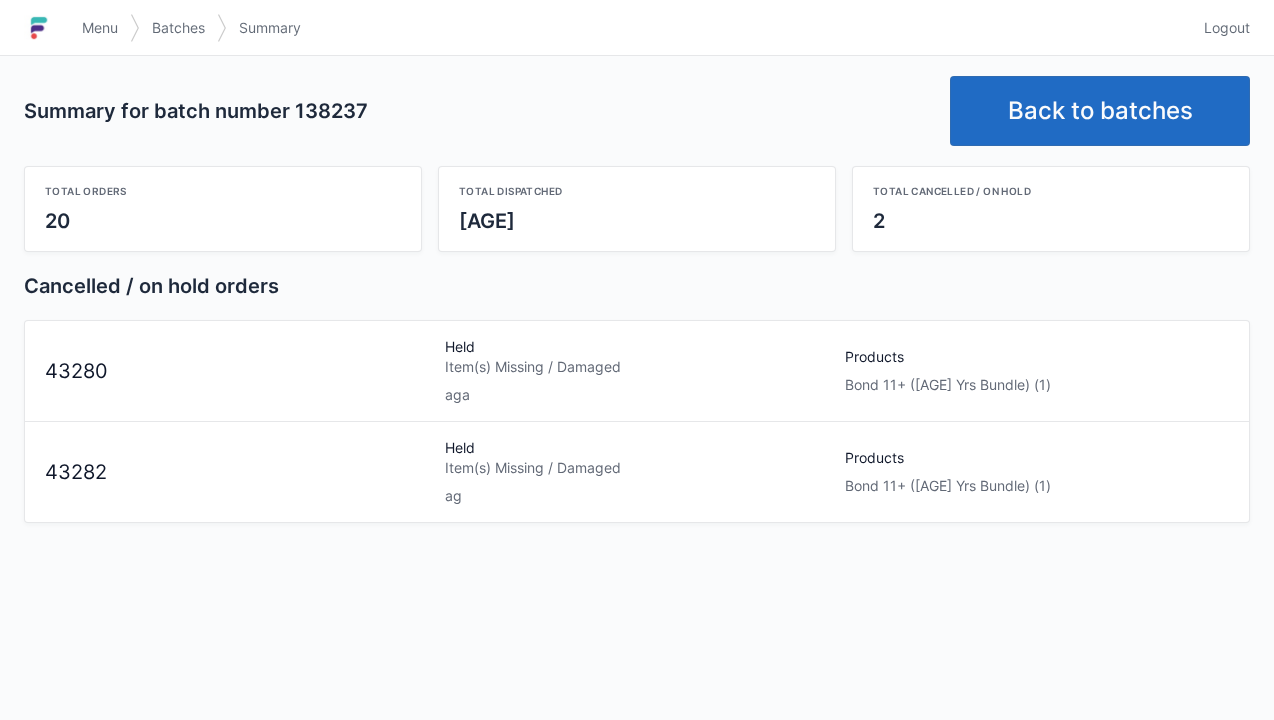 scroll, scrollTop: 0, scrollLeft: 0, axis: both 